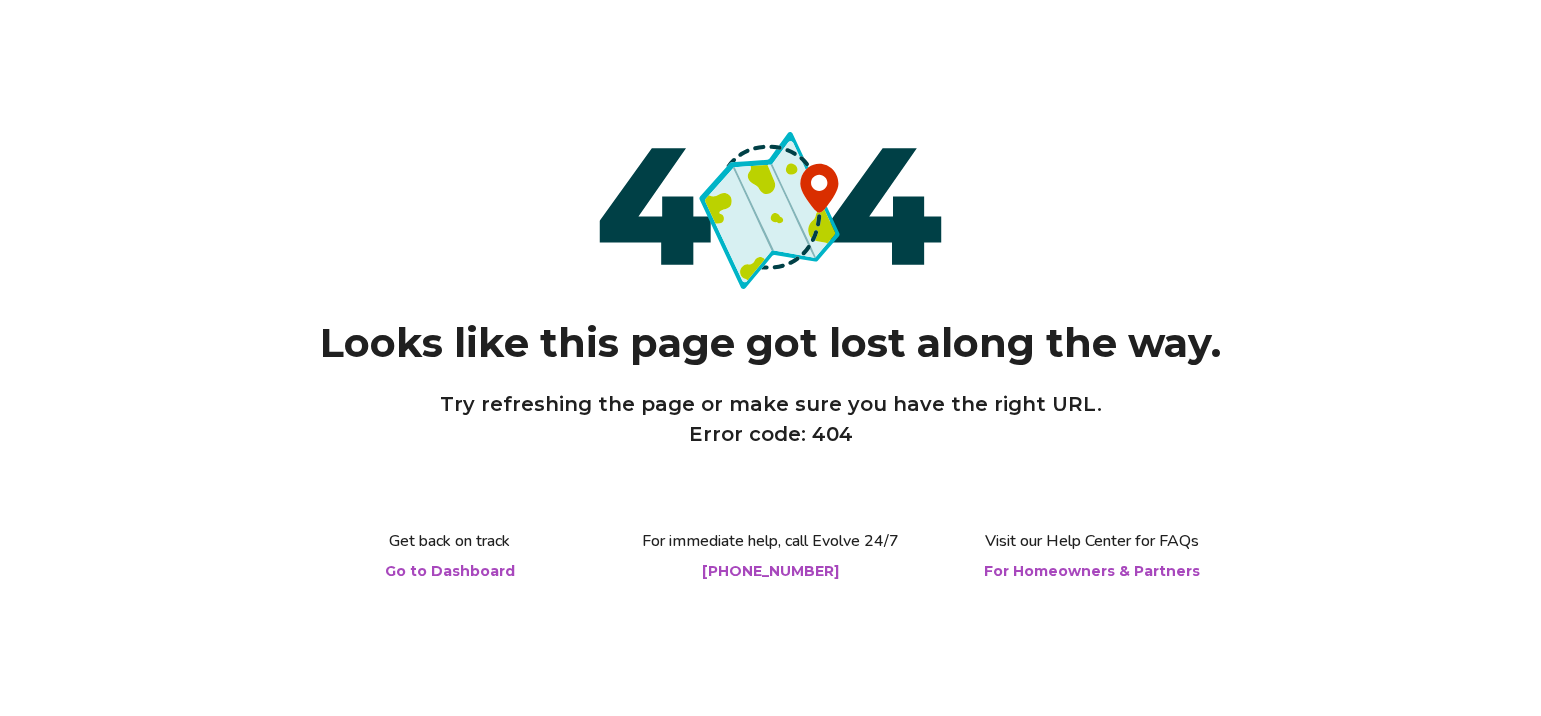 scroll, scrollTop: 0, scrollLeft: 0, axis: both 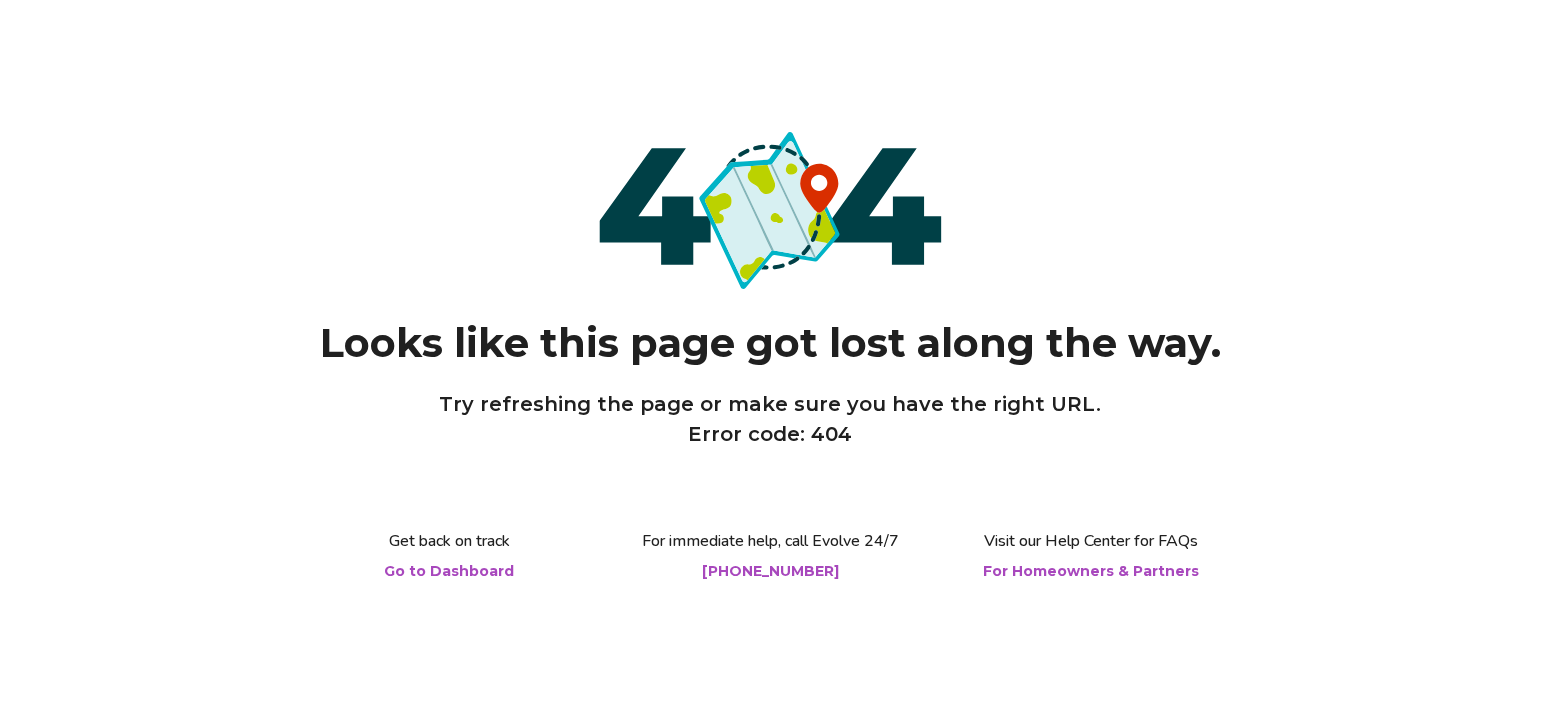 click on "Go to Dashboard" at bounding box center [450, 571] 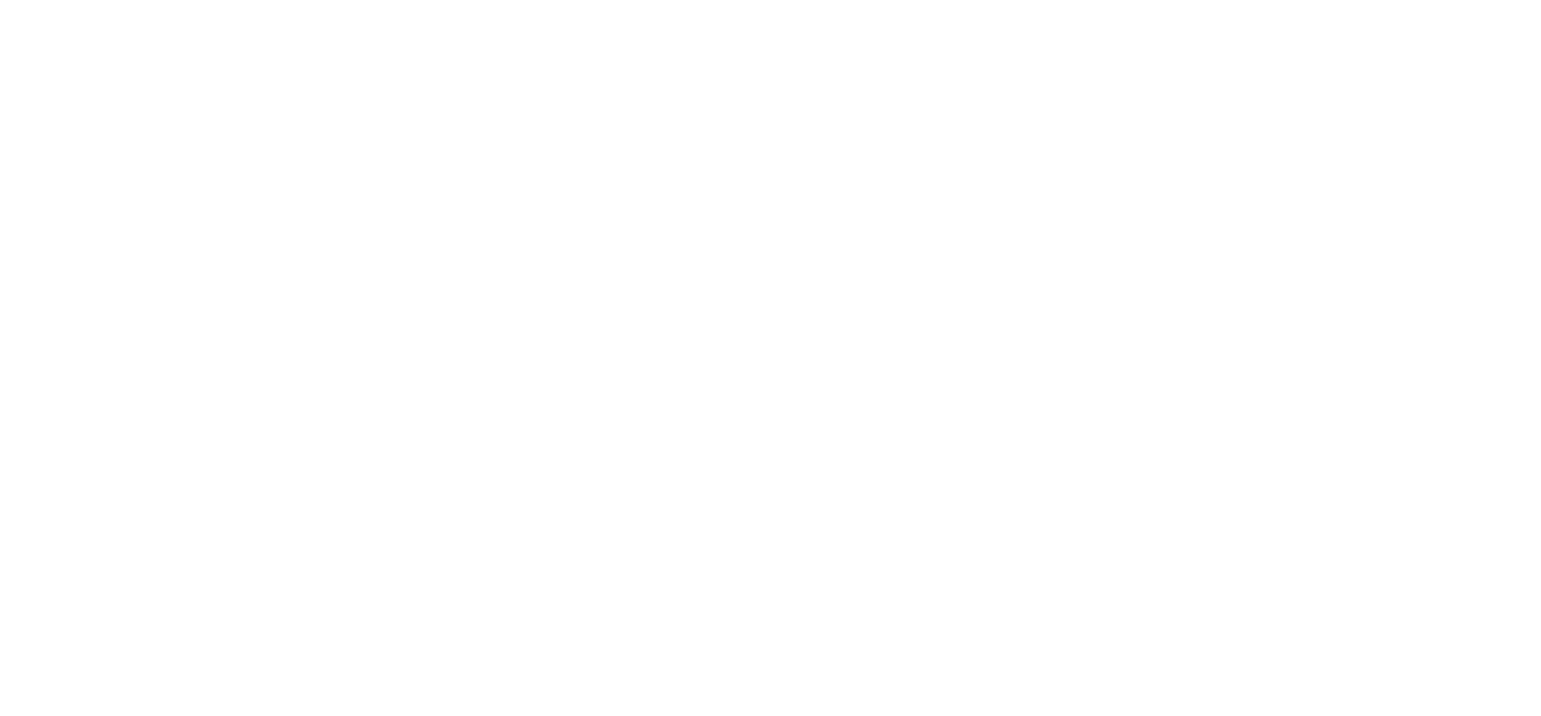 scroll, scrollTop: 0, scrollLeft: 0, axis: both 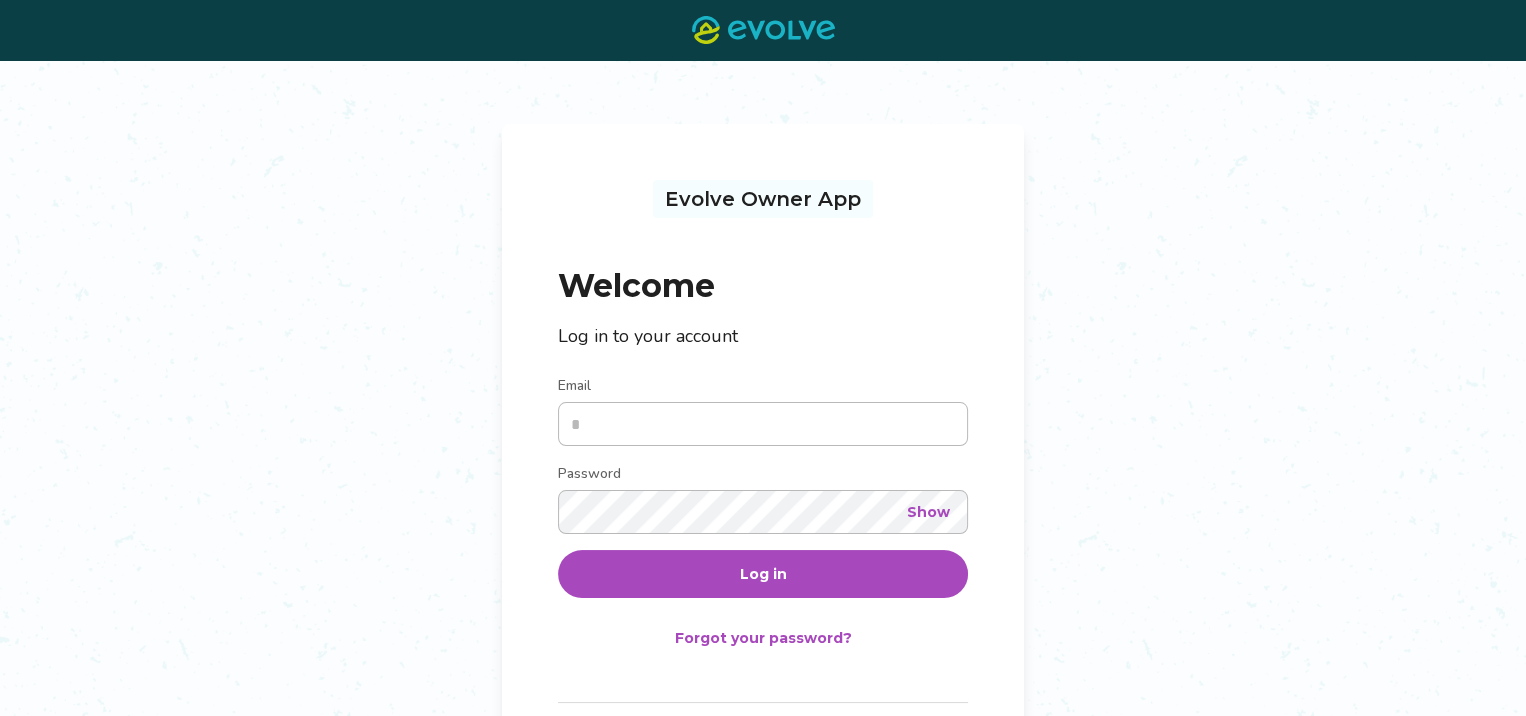 type on "**********" 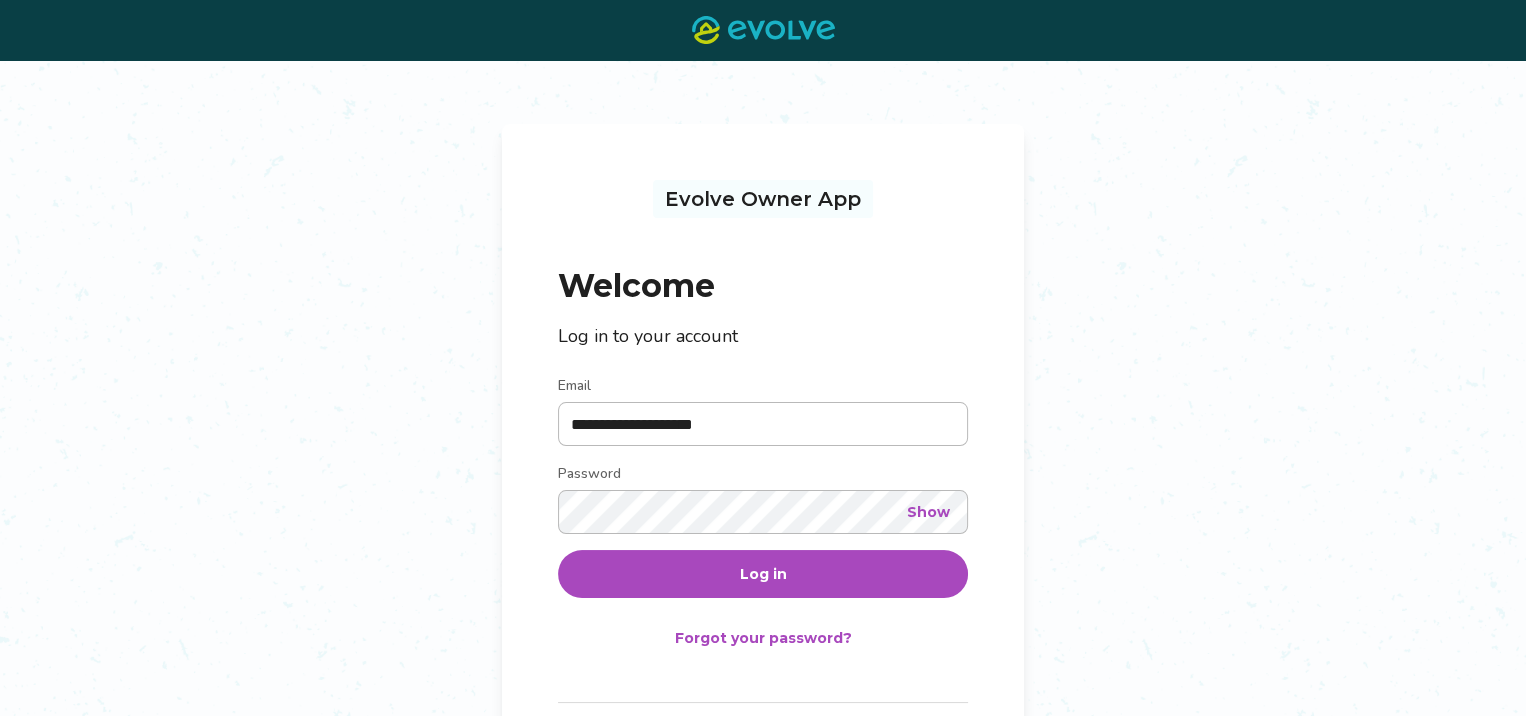 click on "Log in" at bounding box center [763, 574] 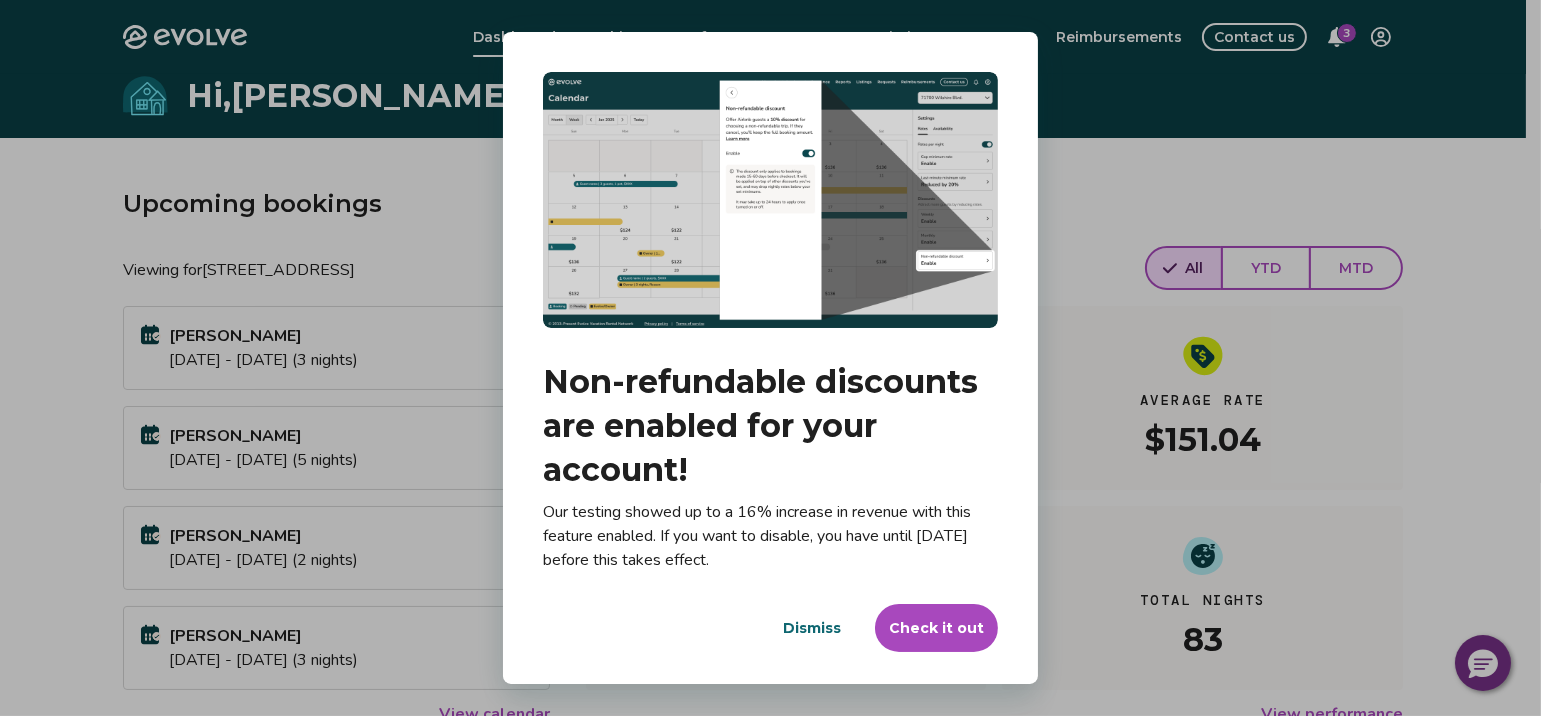 click on "Check it out" at bounding box center (936, 628) 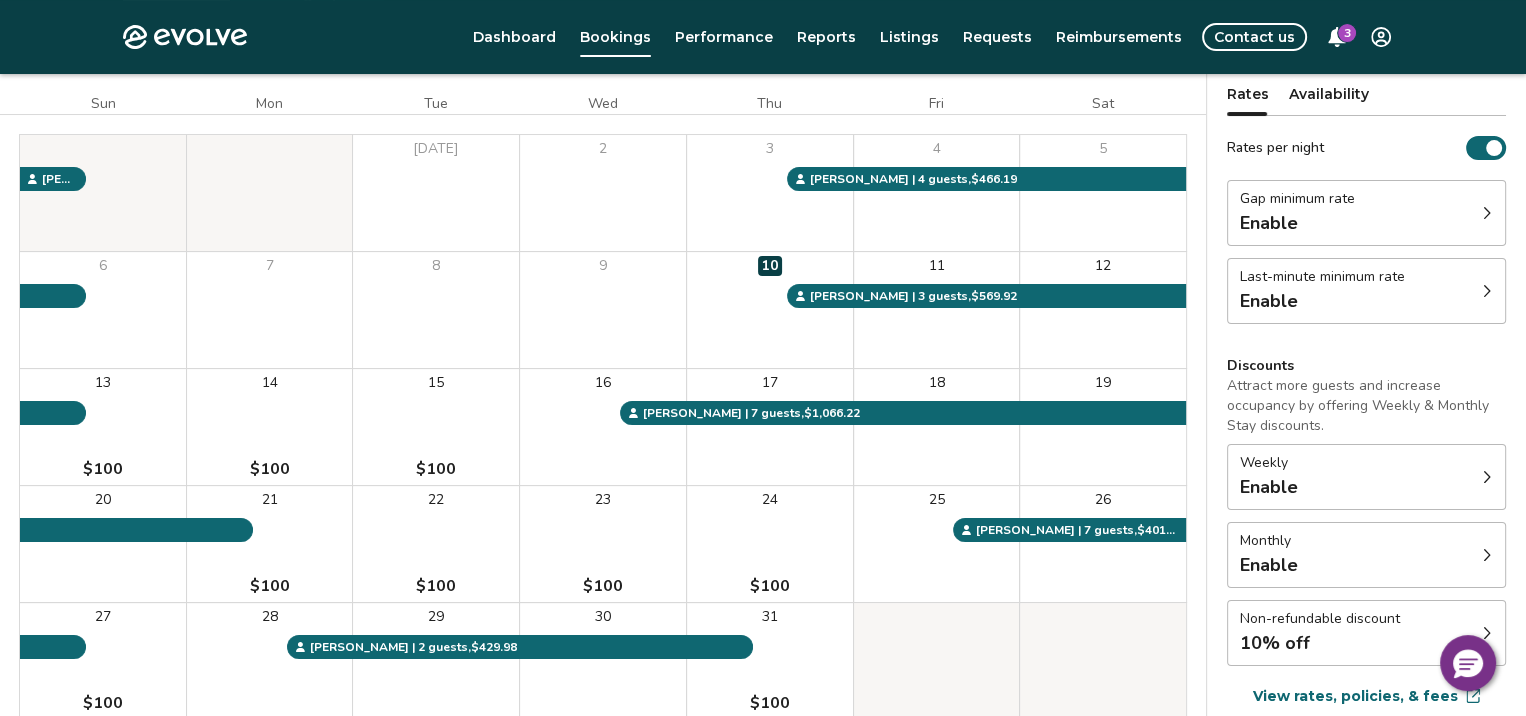 scroll, scrollTop: 0, scrollLeft: 0, axis: both 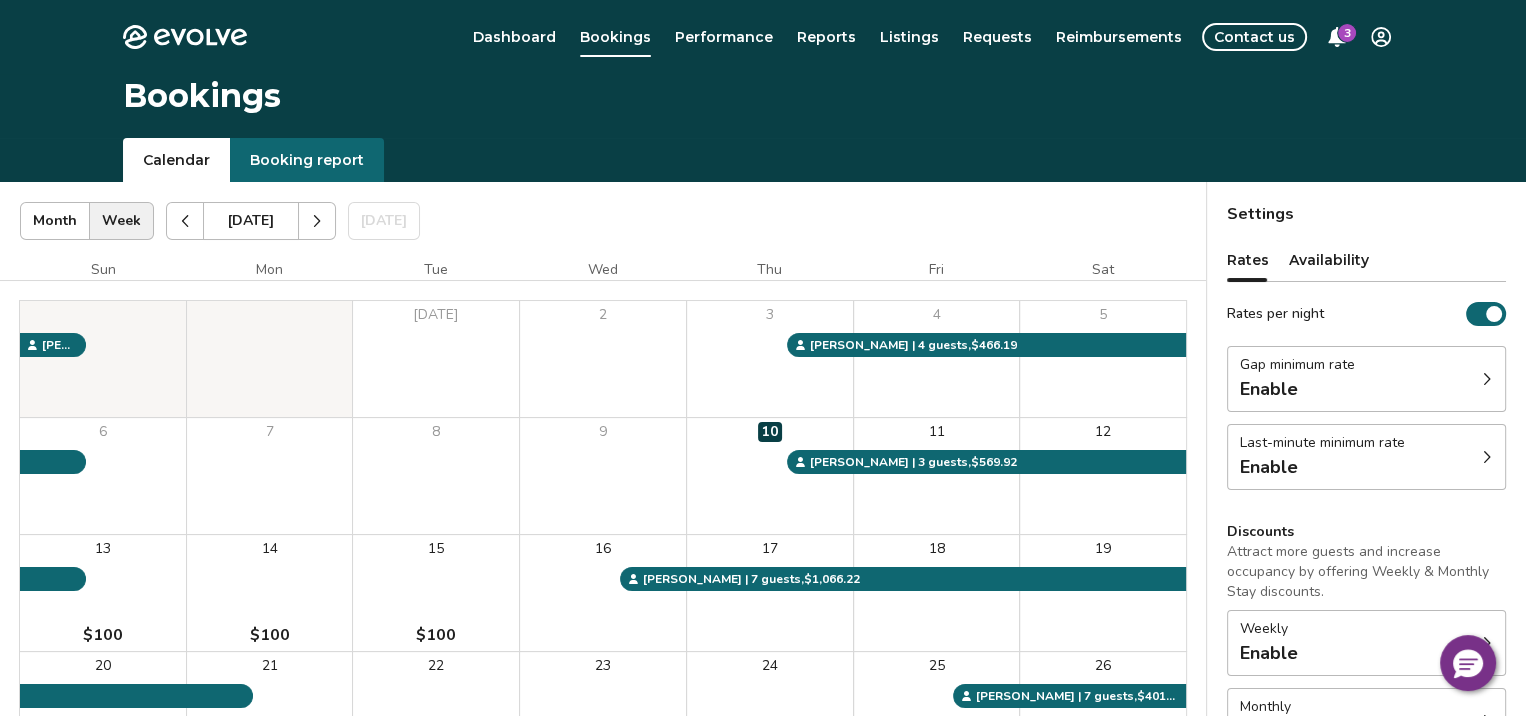 click 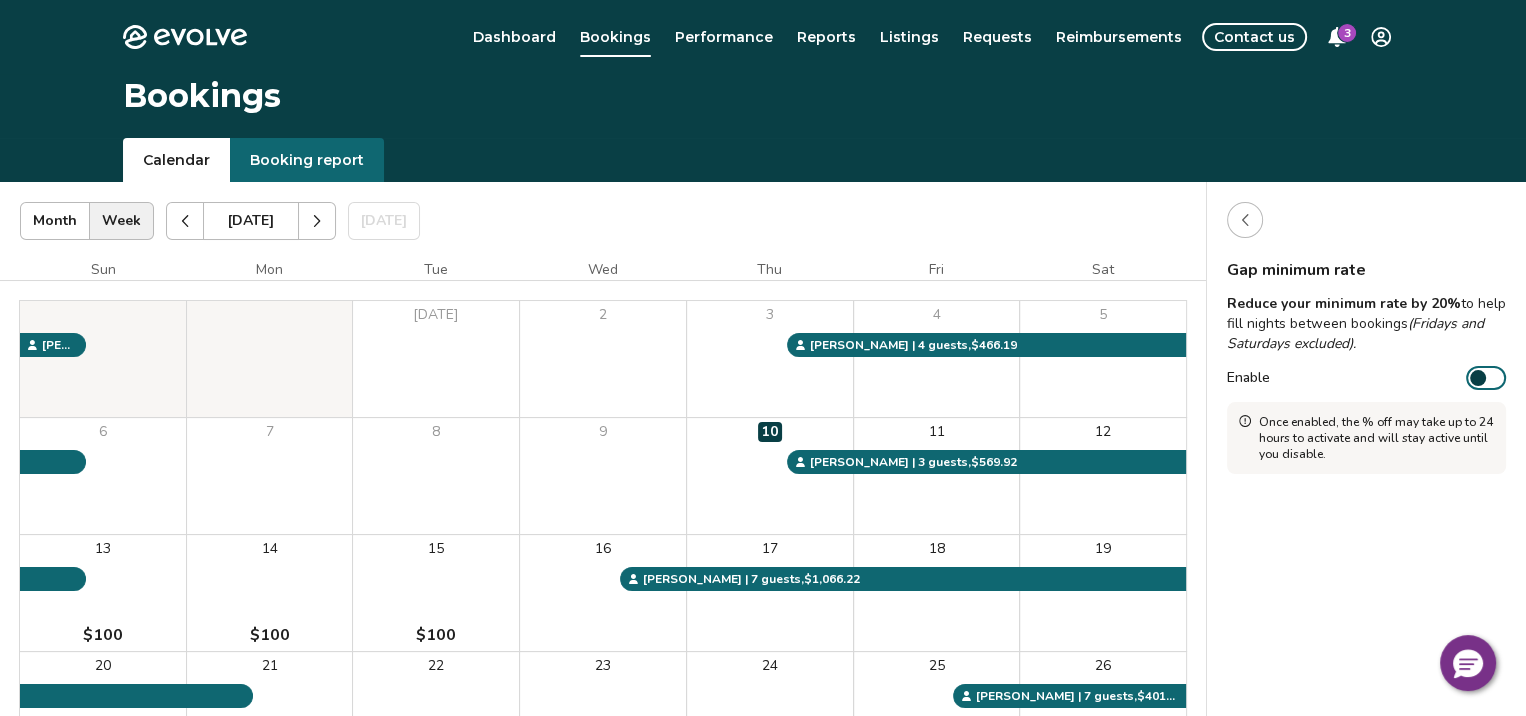 click at bounding box center [1245, 220] 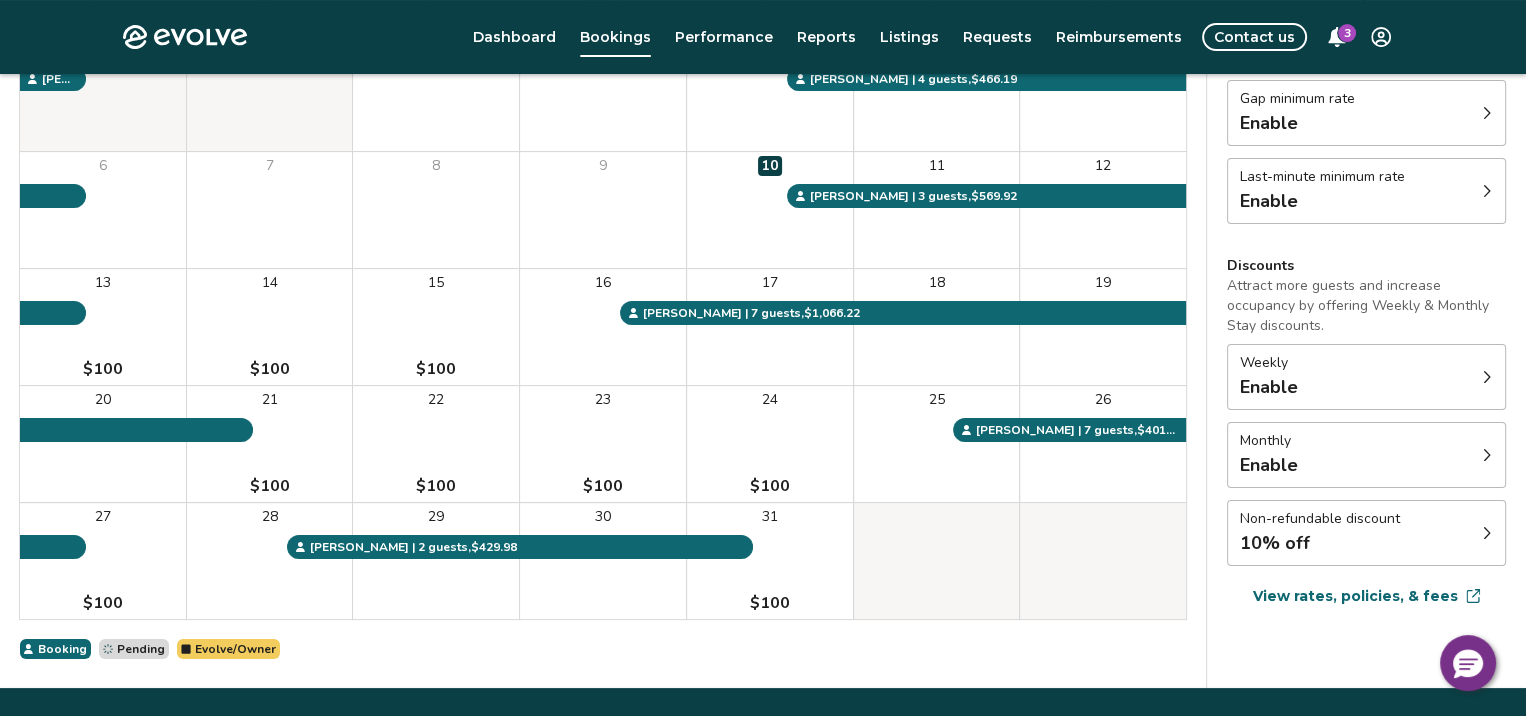 scroll, scrollTop: 317, scrollLeft: 0, axis: vertical 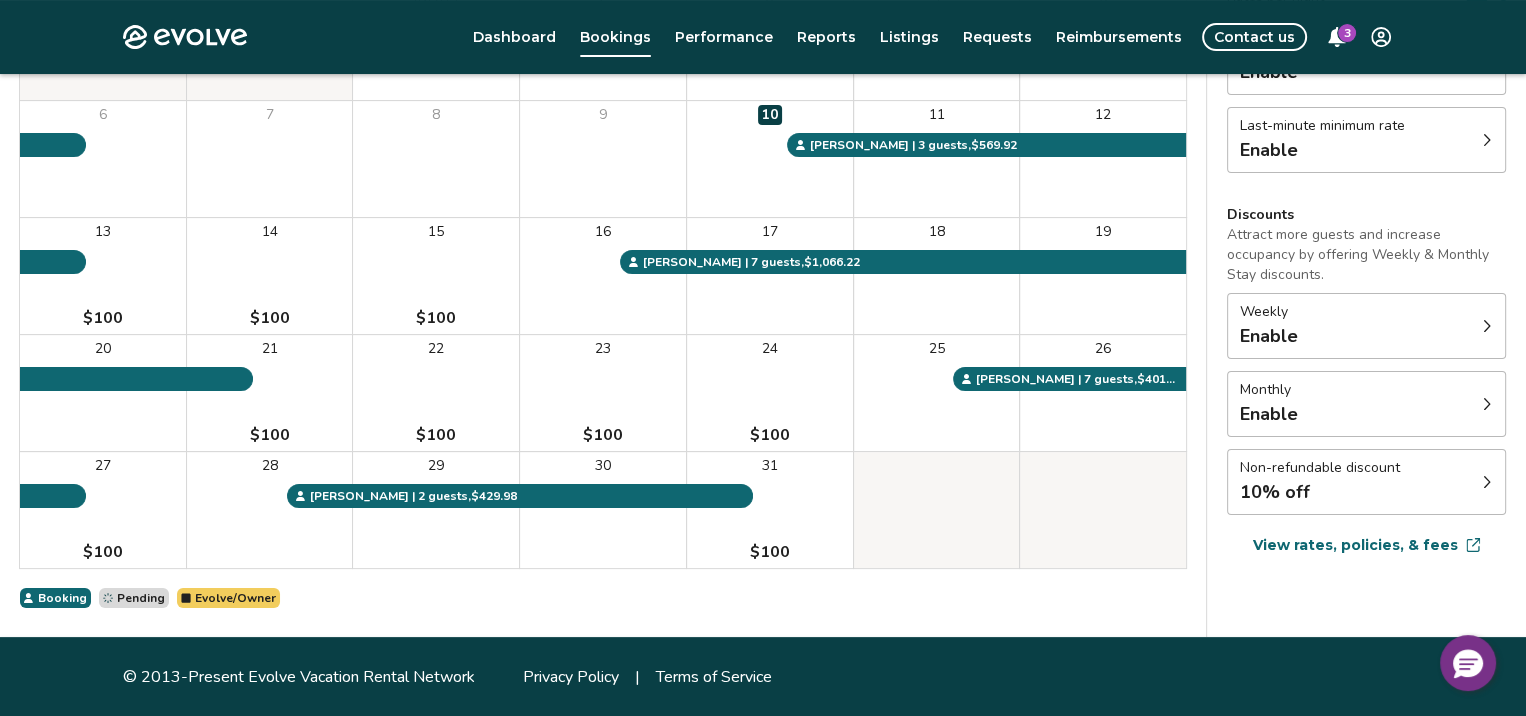 click at bounding box center (1487, 482) 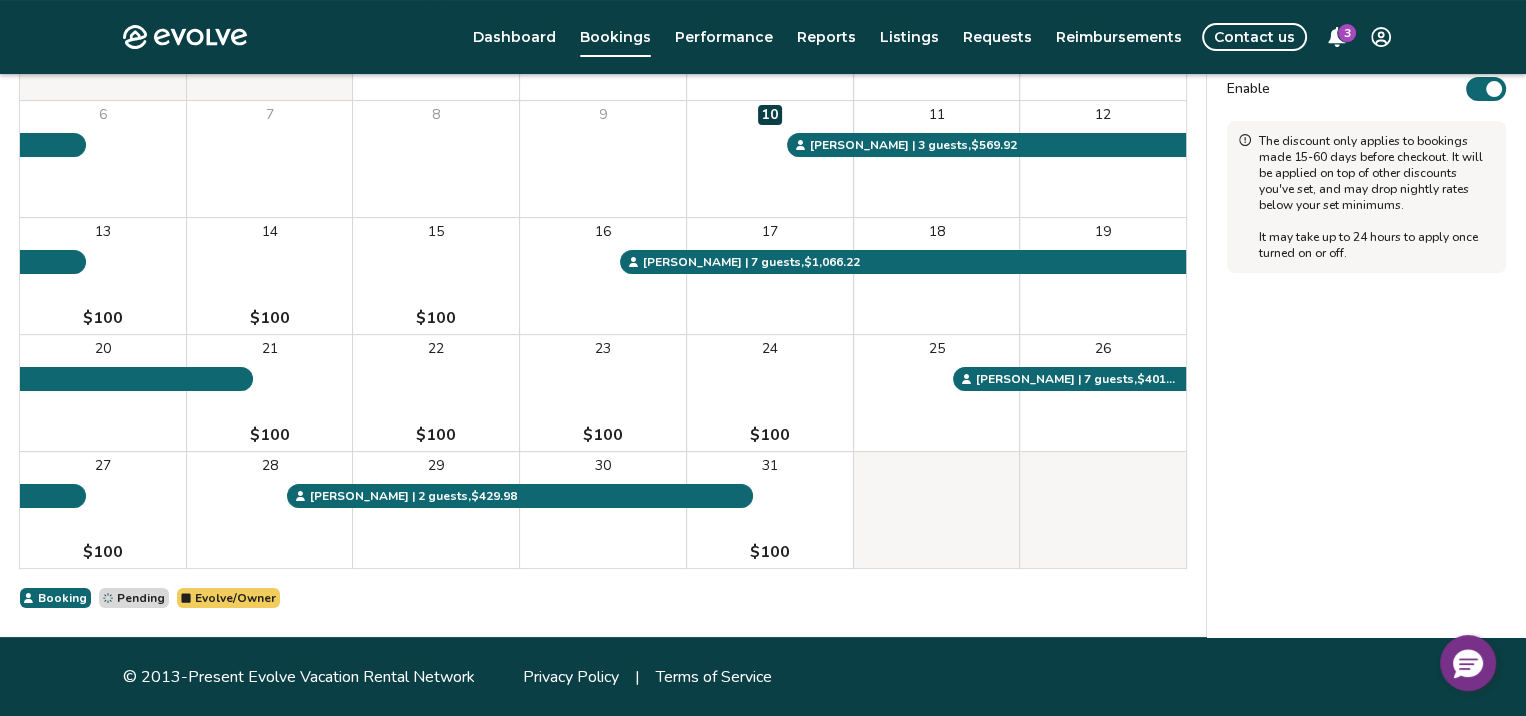 click at bounding box center [1494, 89] 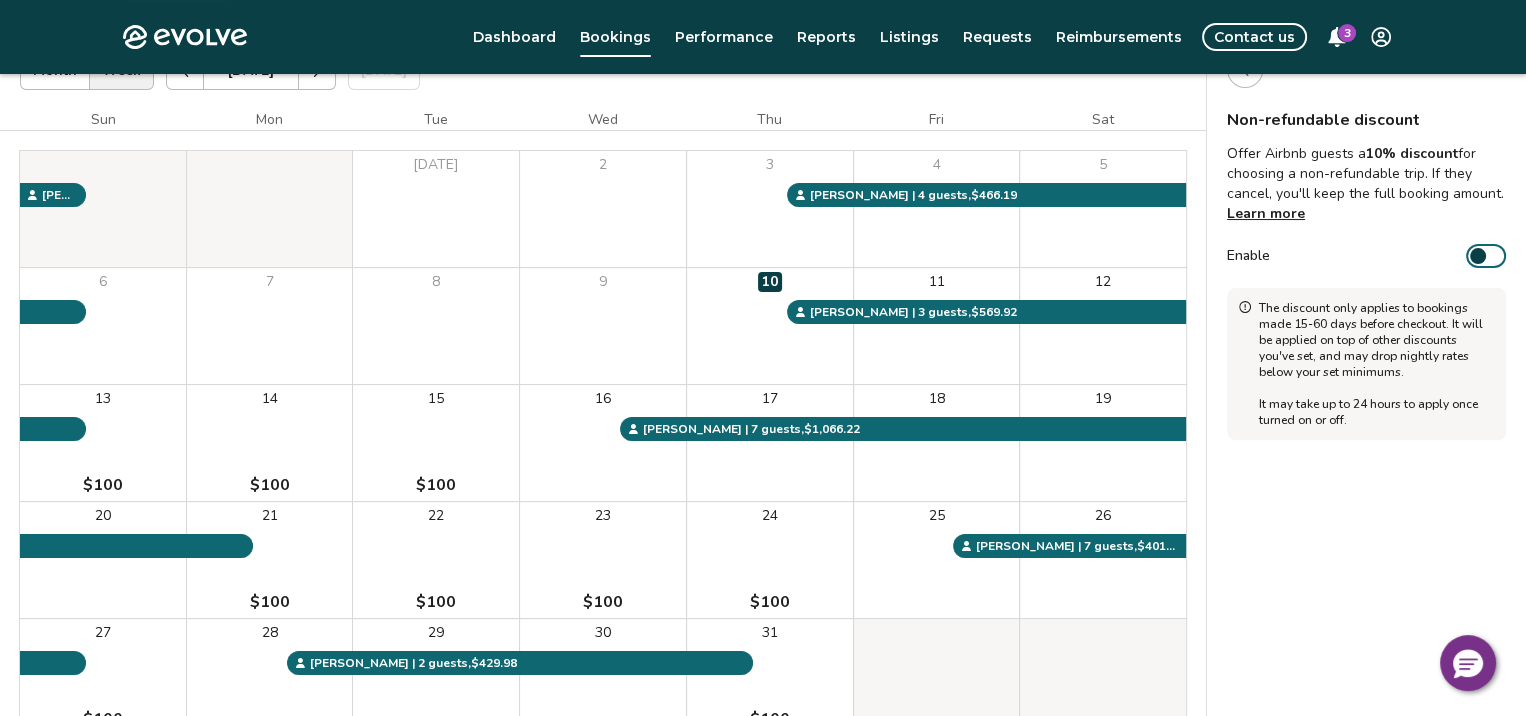 scroll, scrollTop: 0, scrollLeft: 0, axis: both 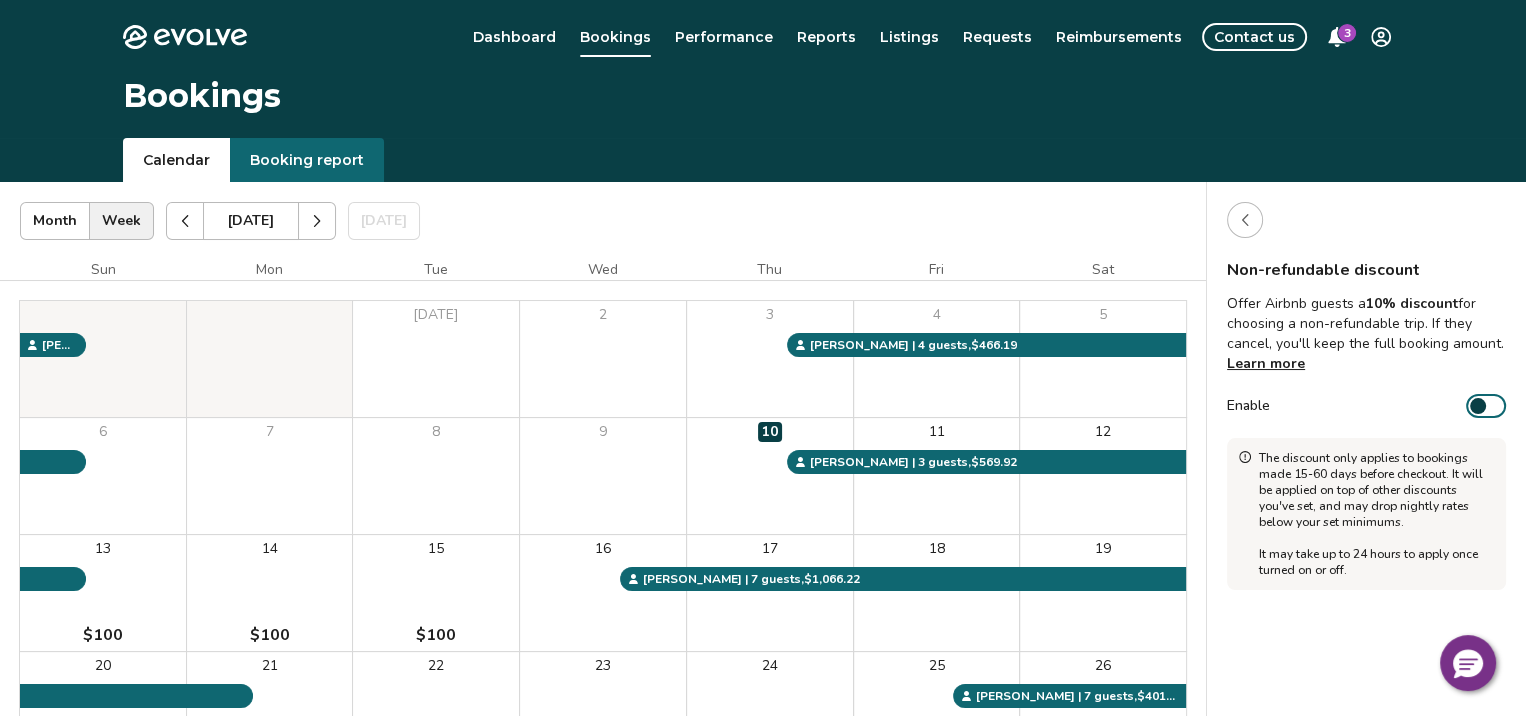 click at bounding box center (1245, 220) 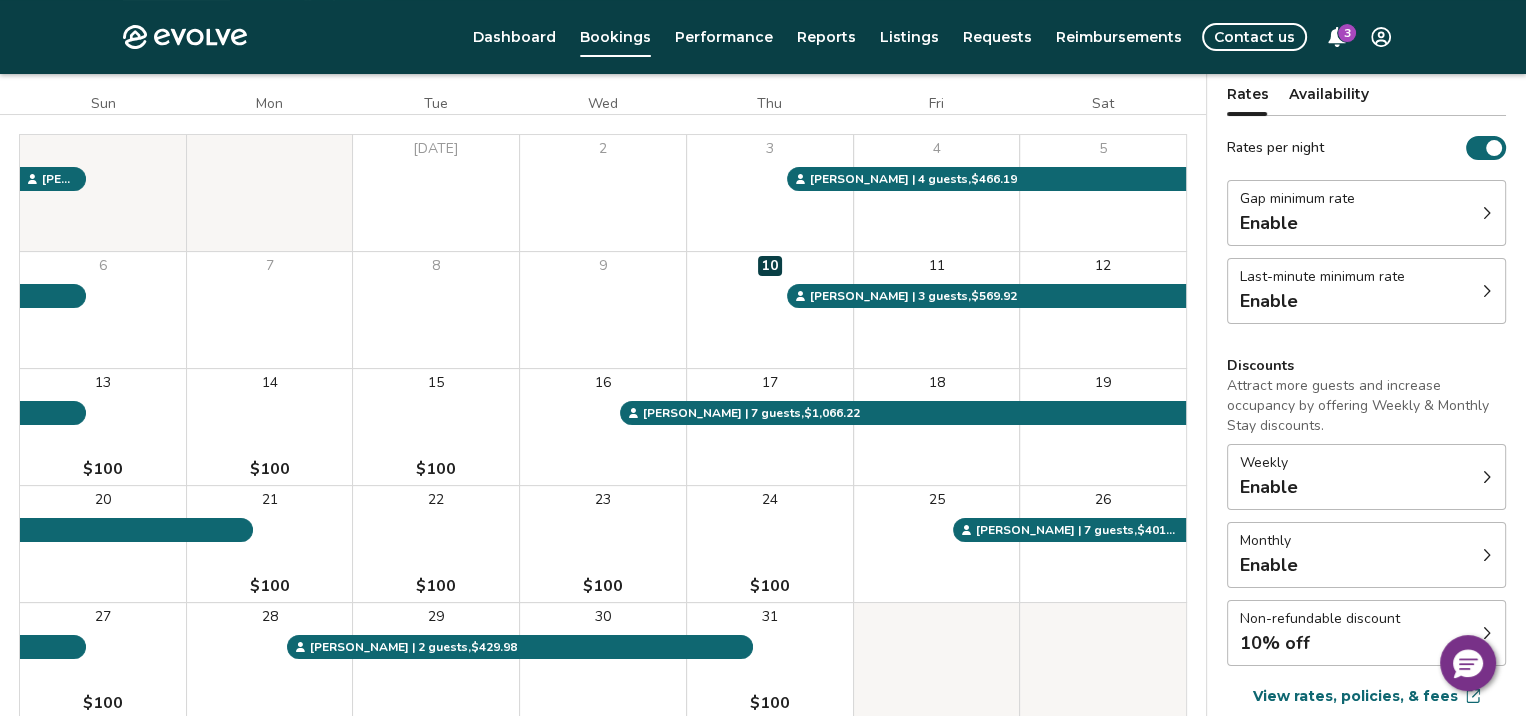 scroll, scrollTop: 317, scrollLeft: 0, axis: vertical 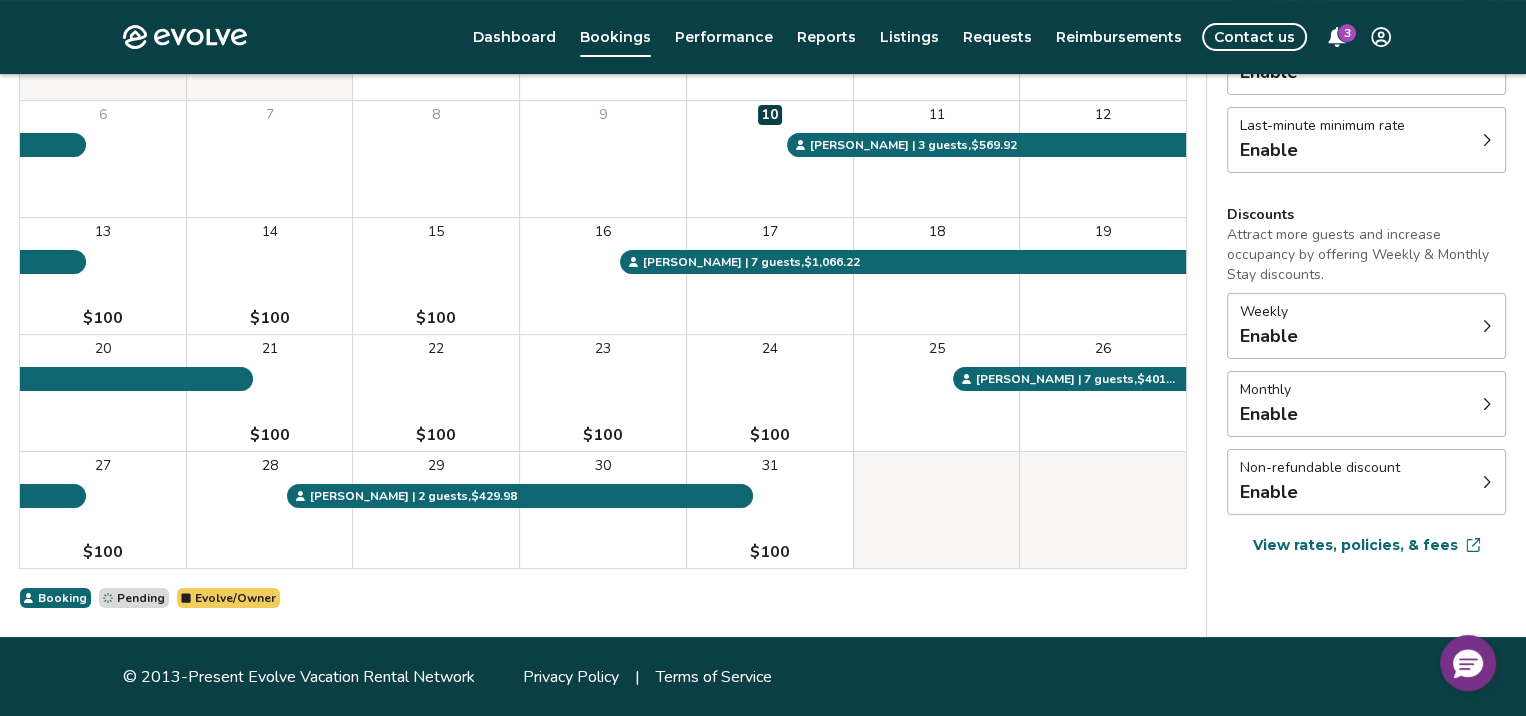 click on "Weekly Enable" at bounding box center (1366, 326) 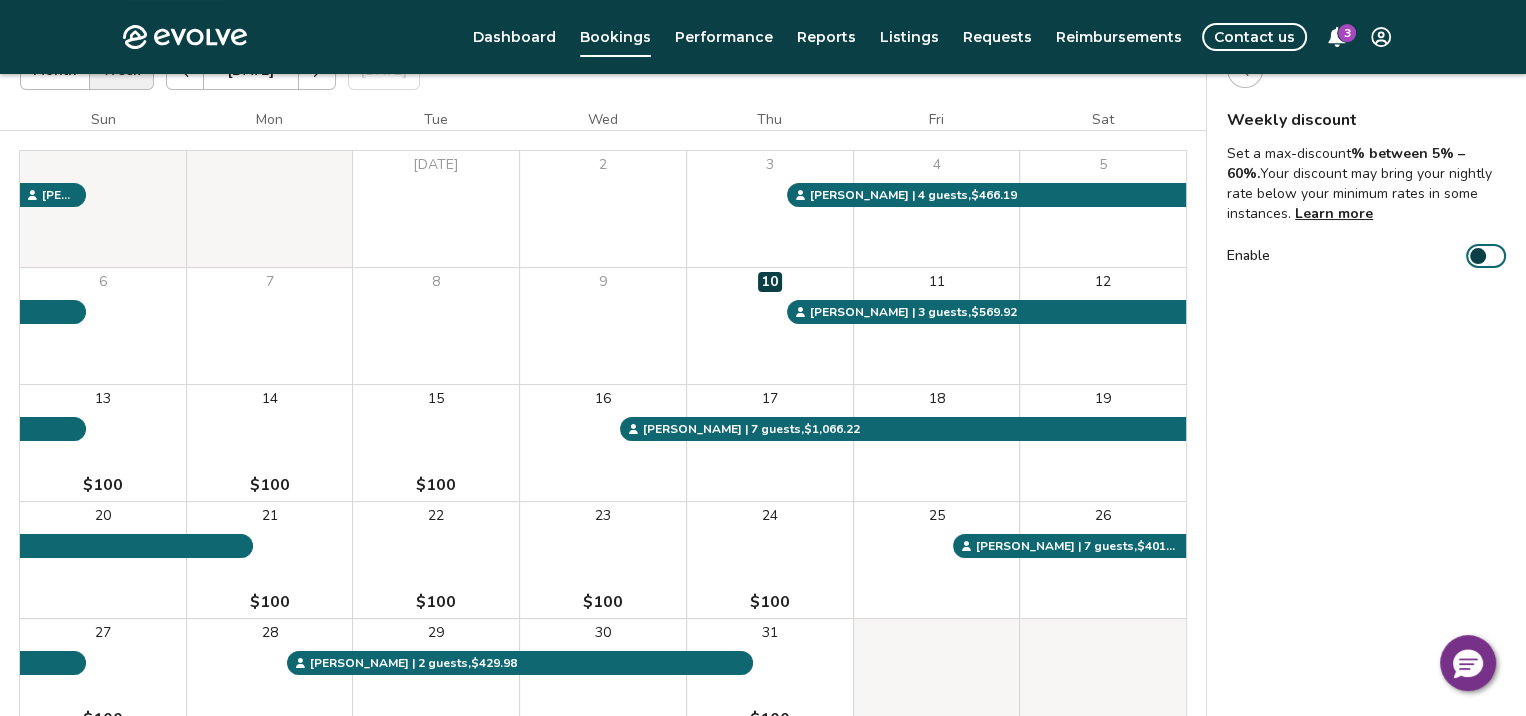 scroll, scrollTop: 0, scrollLeft: 0, axis: both 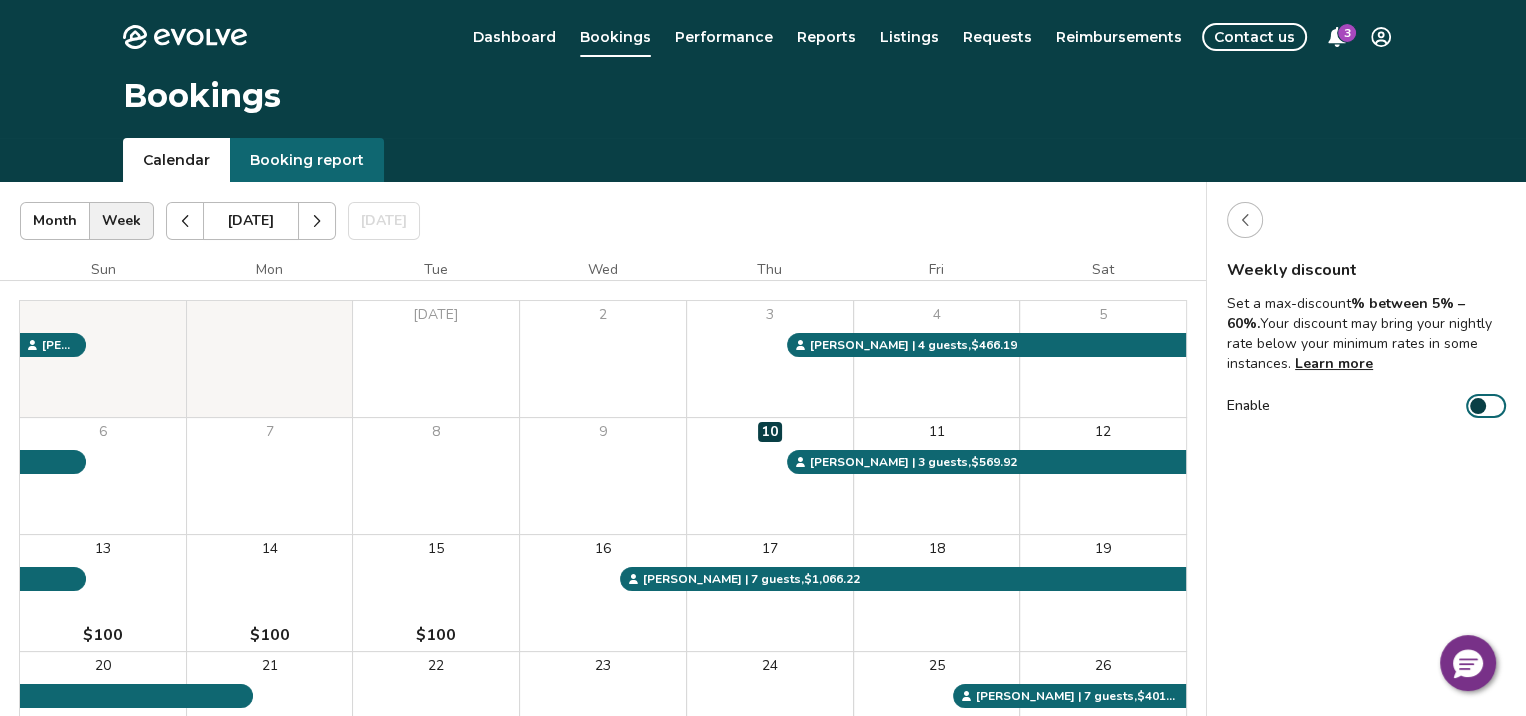 click on "Learn more" at bounding box center (1334, 363) 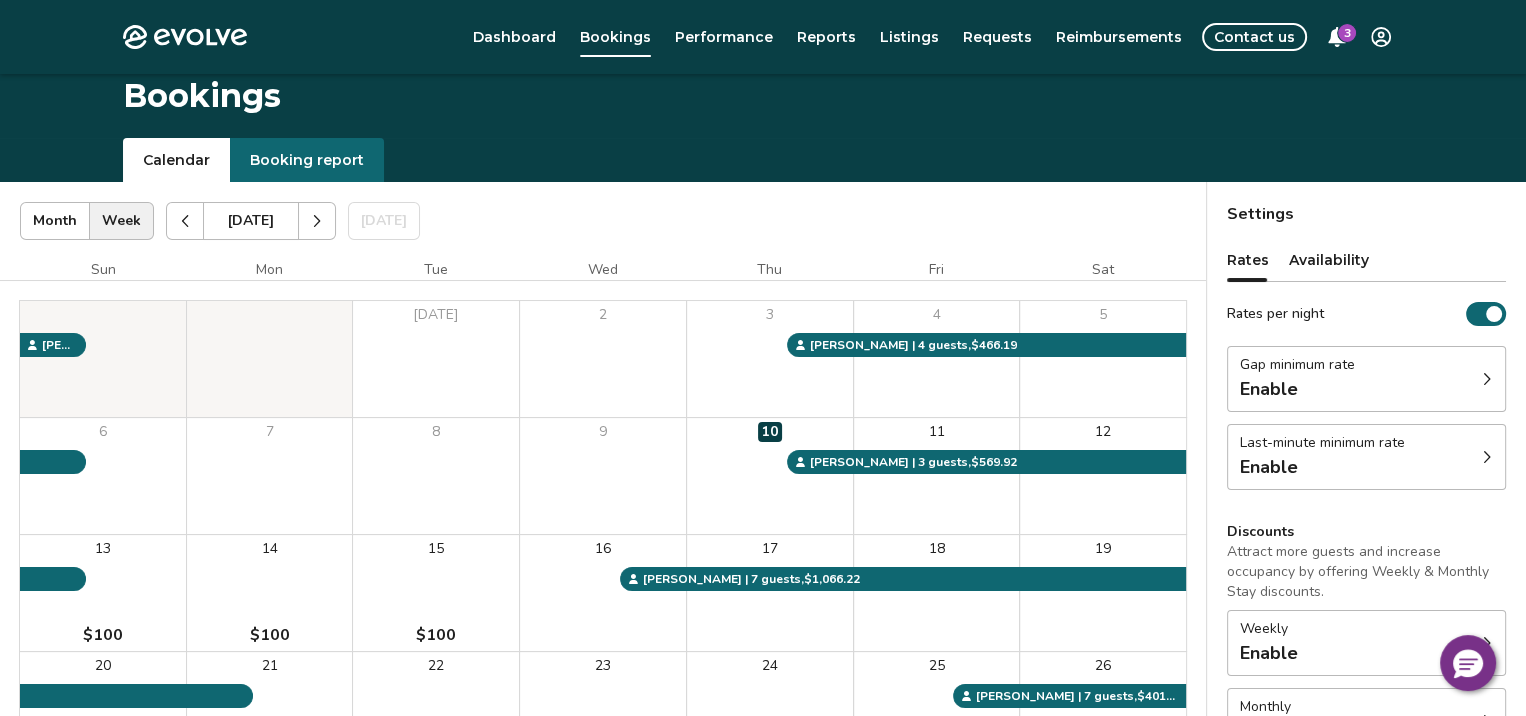 scroll, scrollTop: 166, scrollLeft: 0, axis: vertical 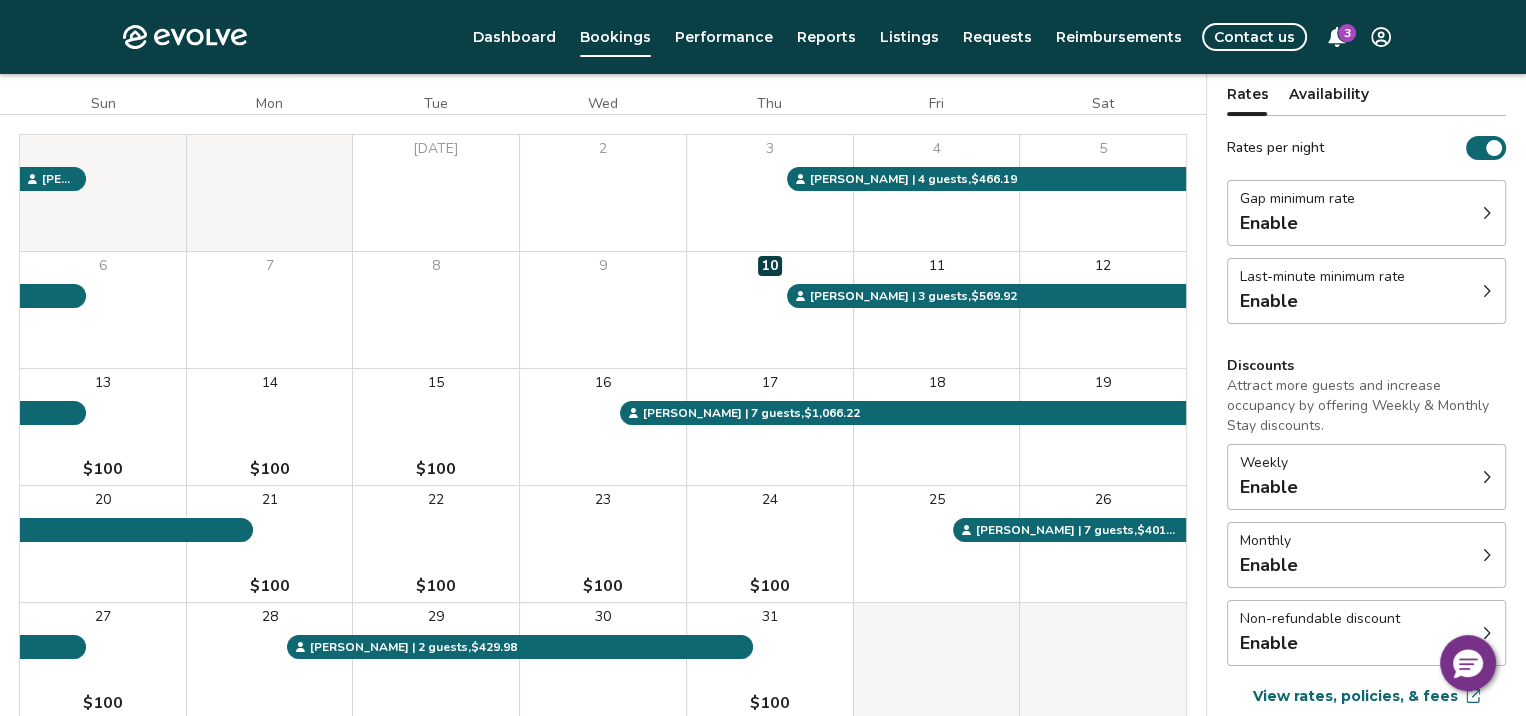 click on "Gap minimum rate Enable" at bounding box center [1366, 213] 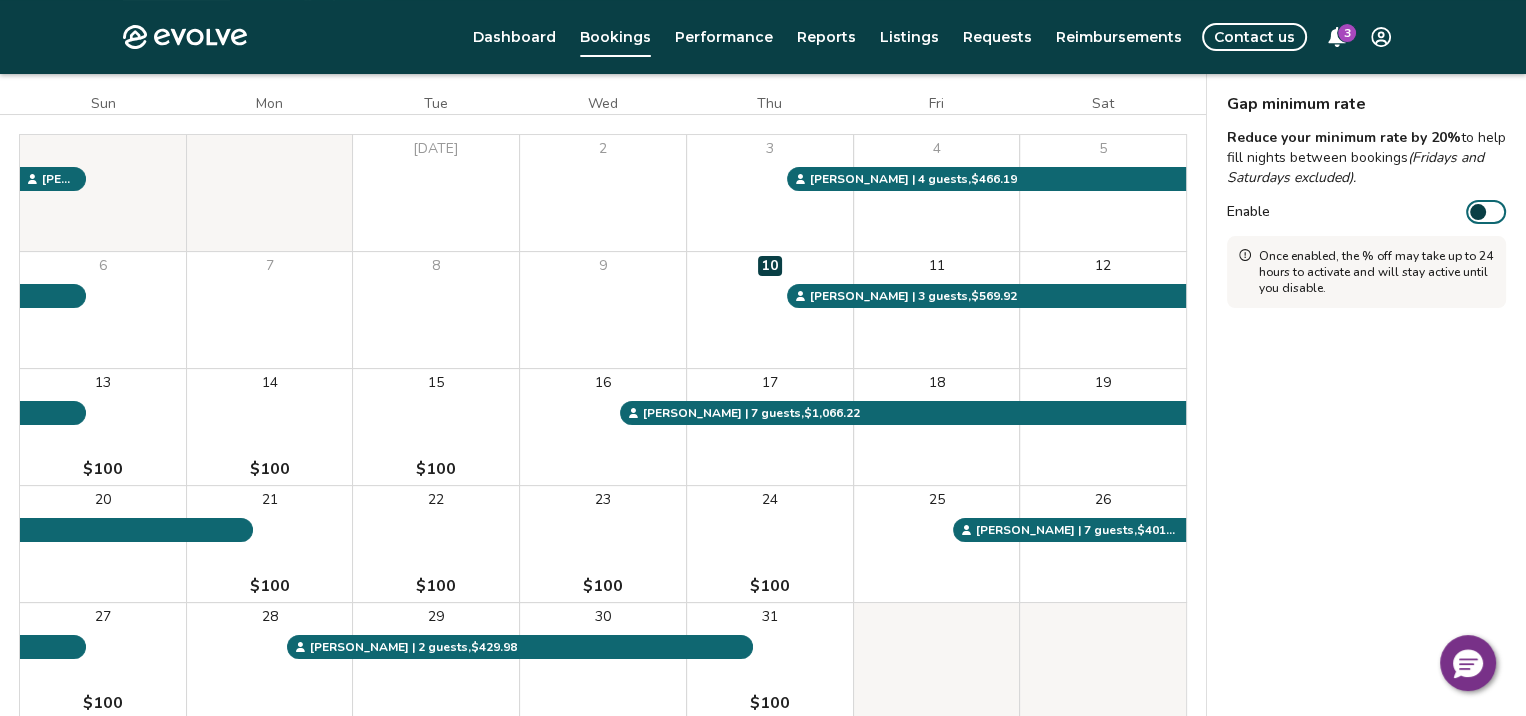 click at bounding box center [1478, 212] 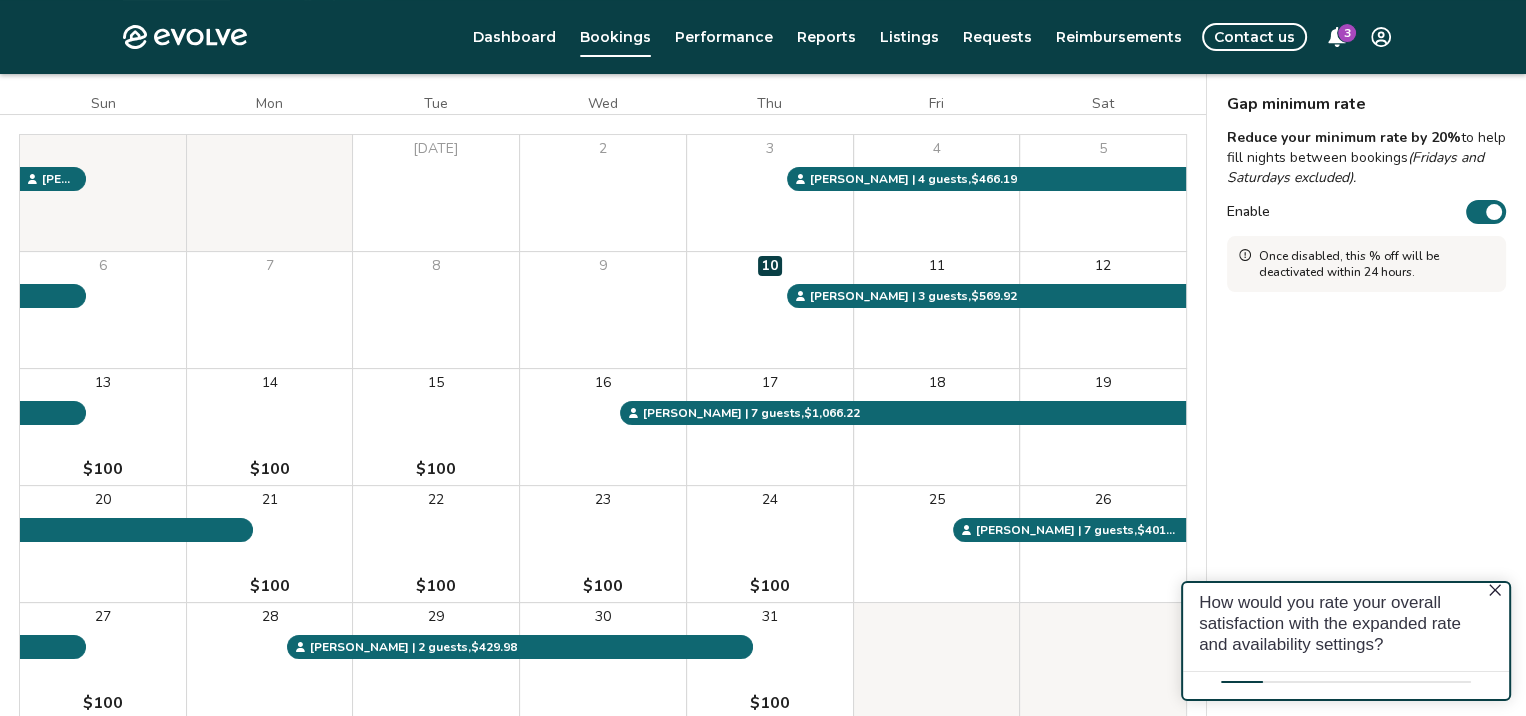 scroll, scrollTop: 0, scrollLeft: 0, axis: both 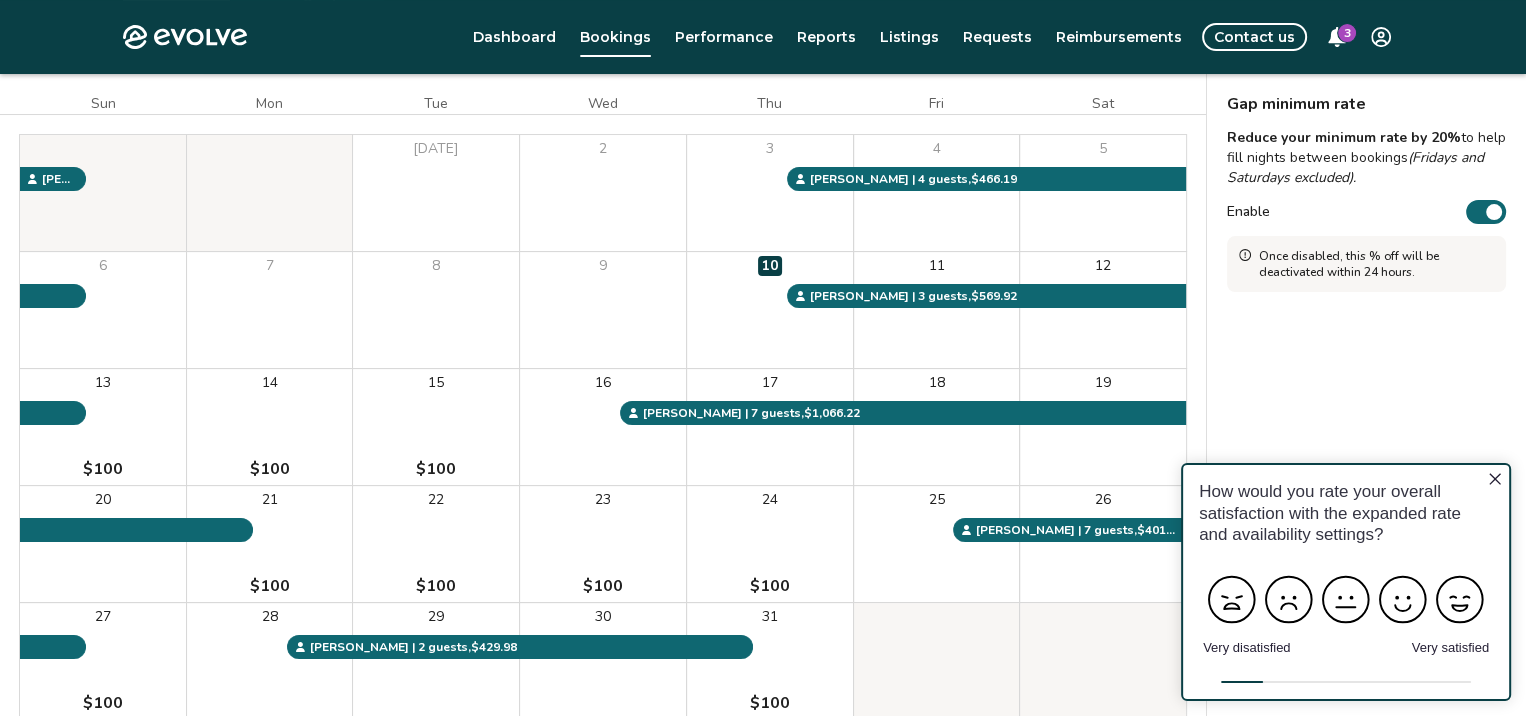 click 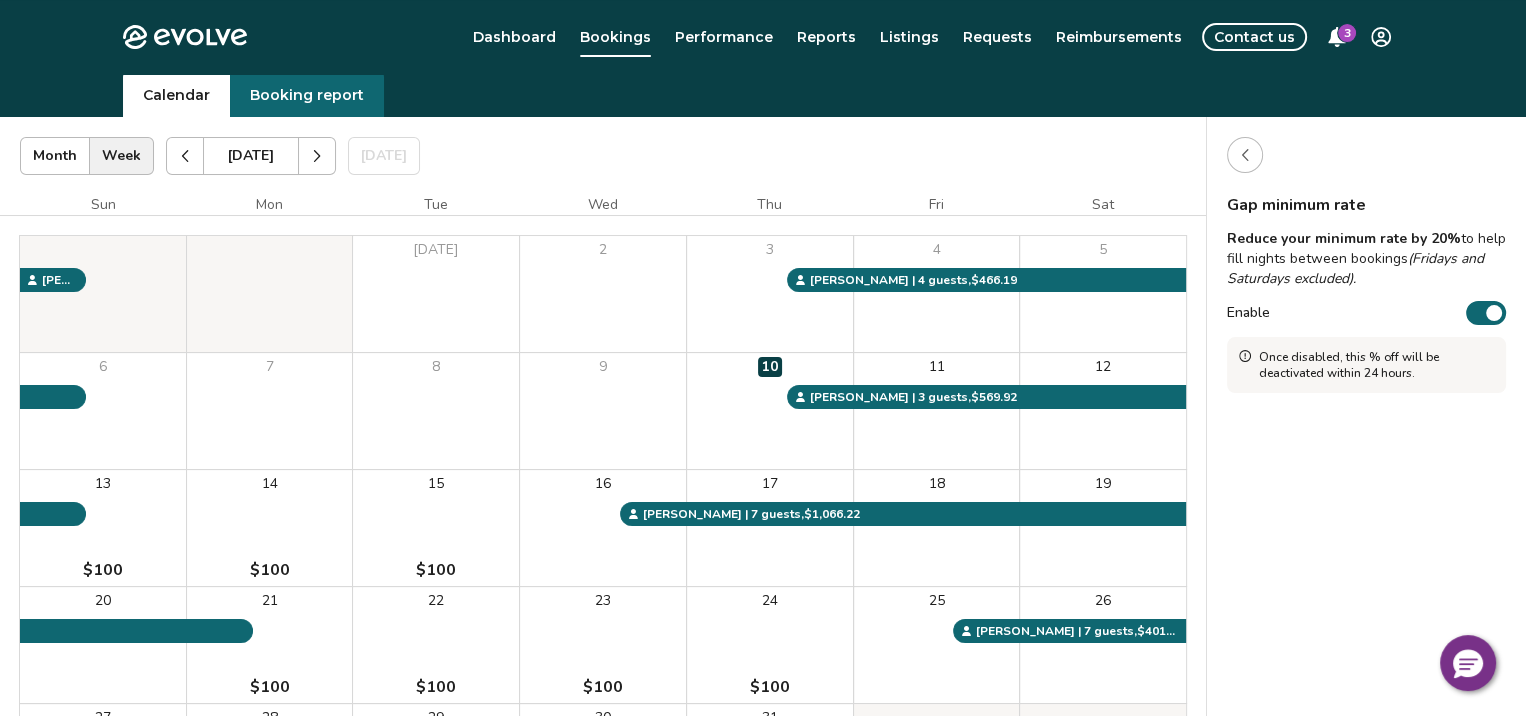 scroll, scrollTop: 0, scrollLeft: 0, axis: both 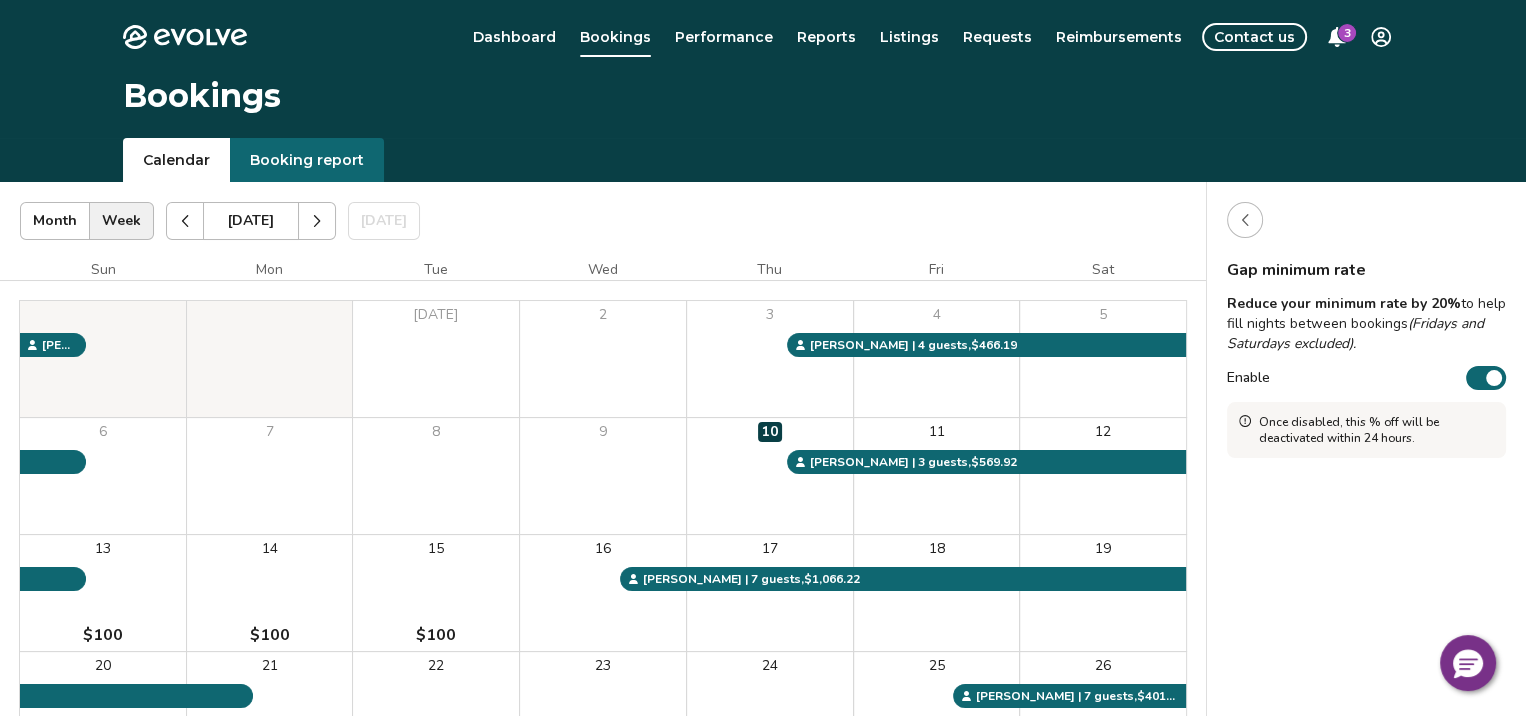 click at bounding box center [1245, 220] 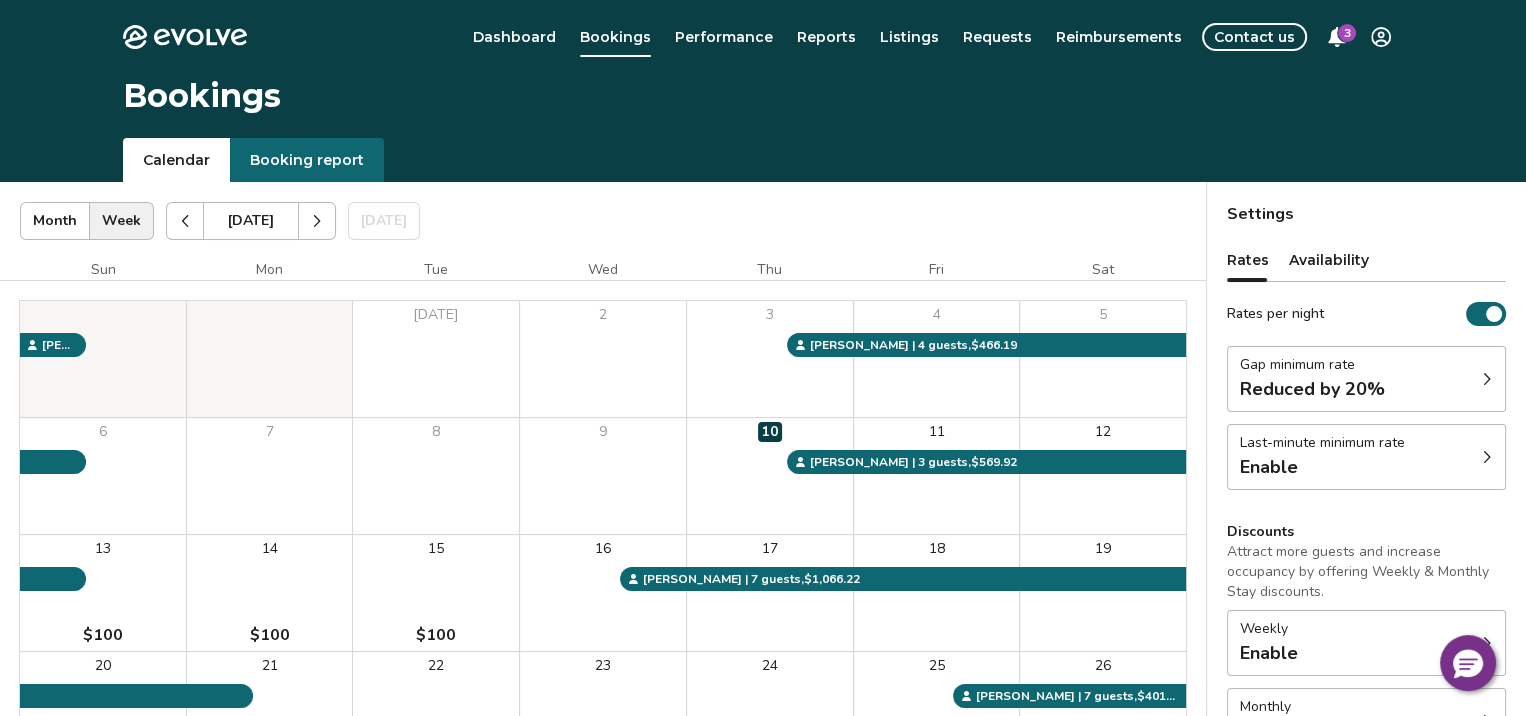click 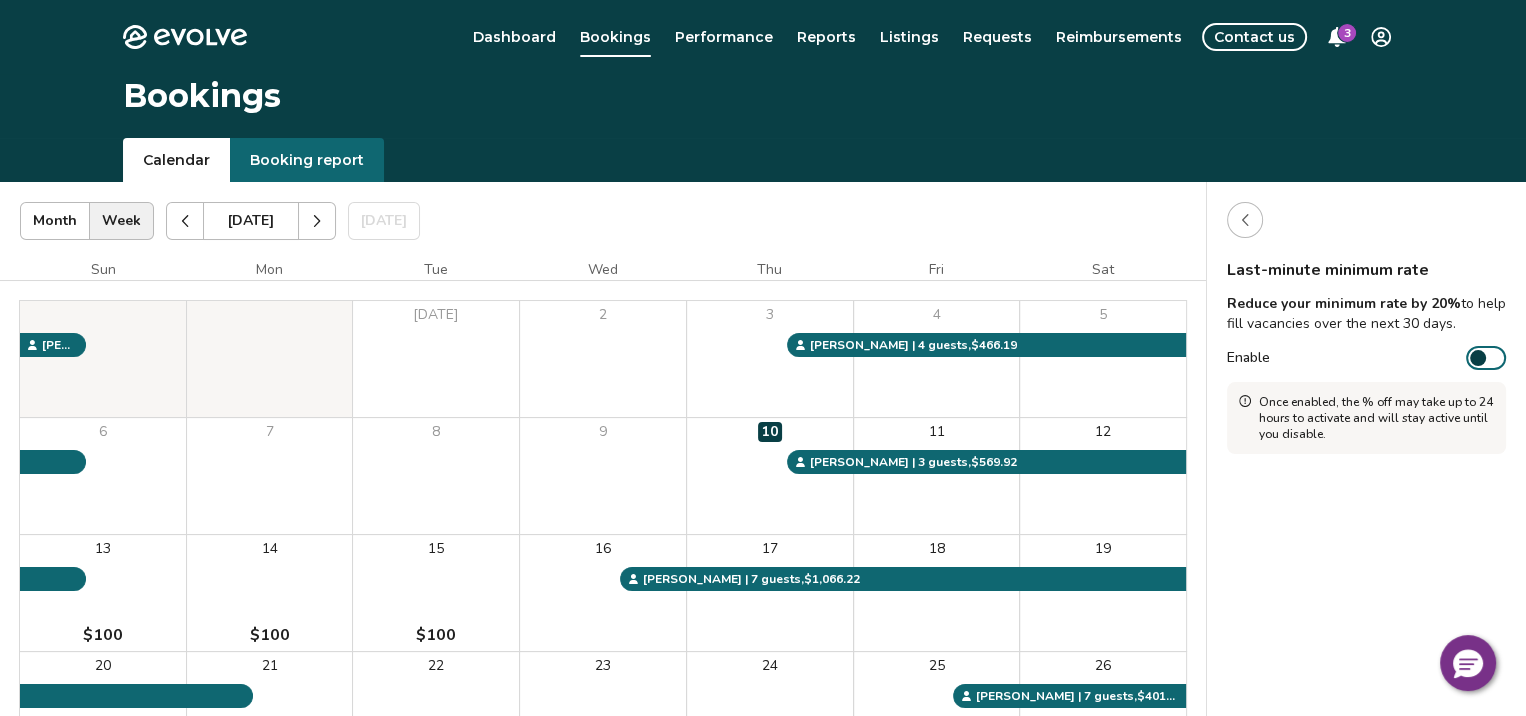 click at bounding box center [1478, 358] 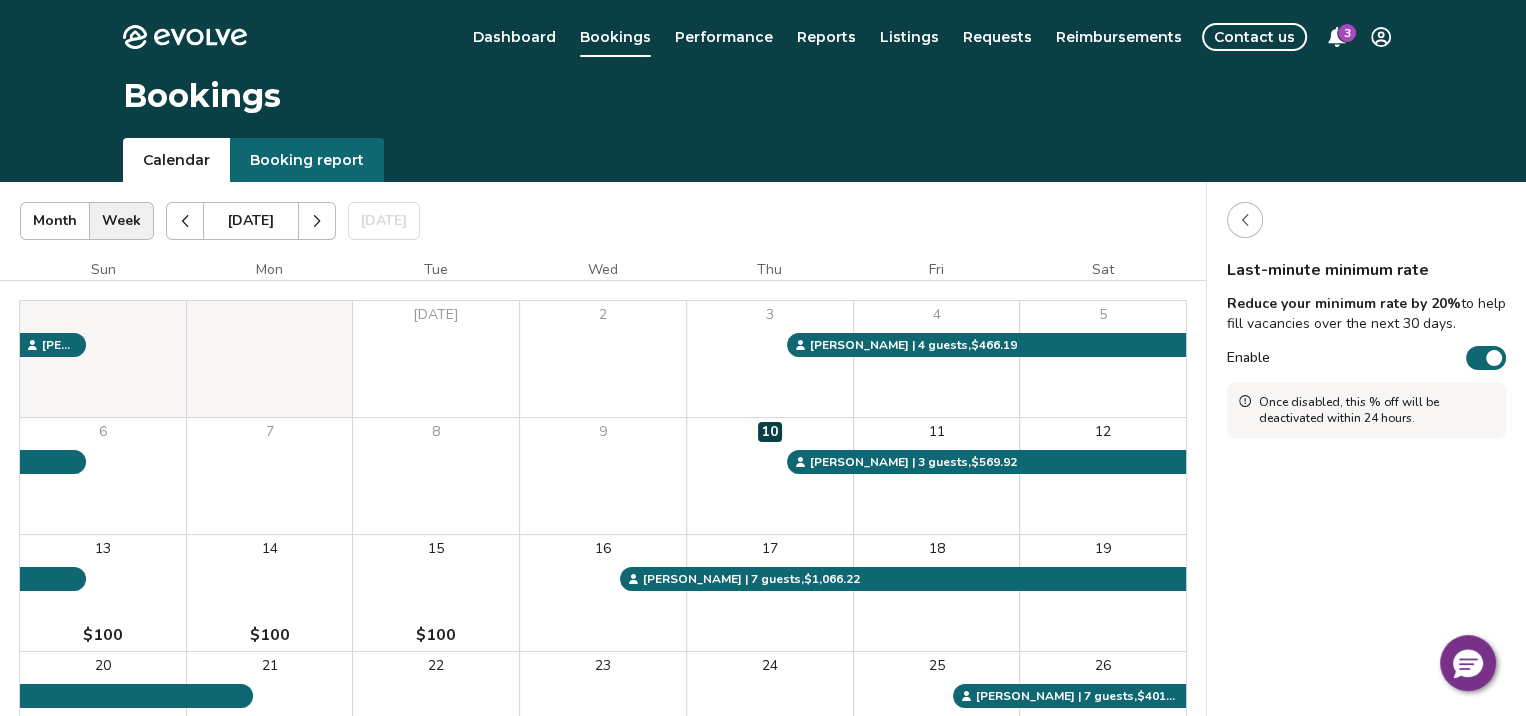 click 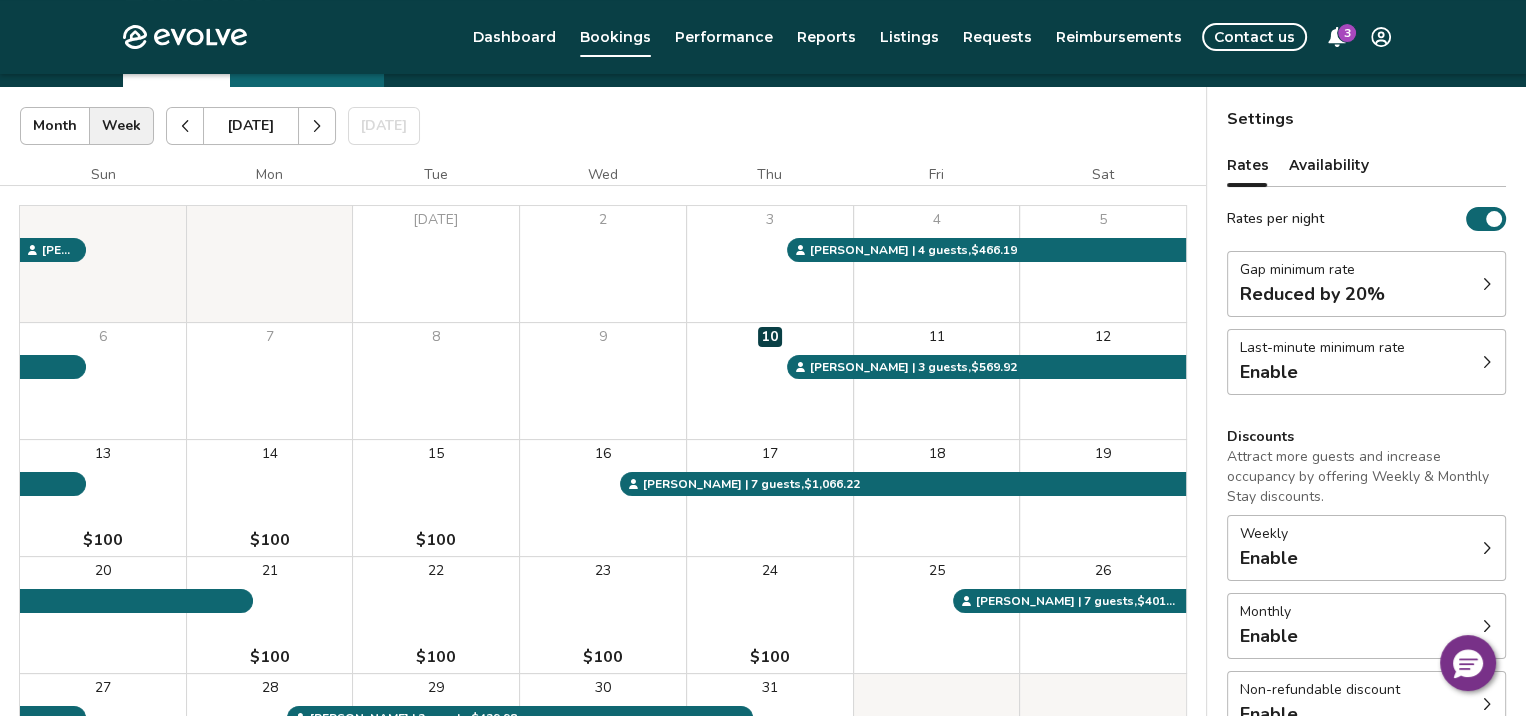 scroll, scrollTop: 166, scrollLeft: 0, axis: vertical 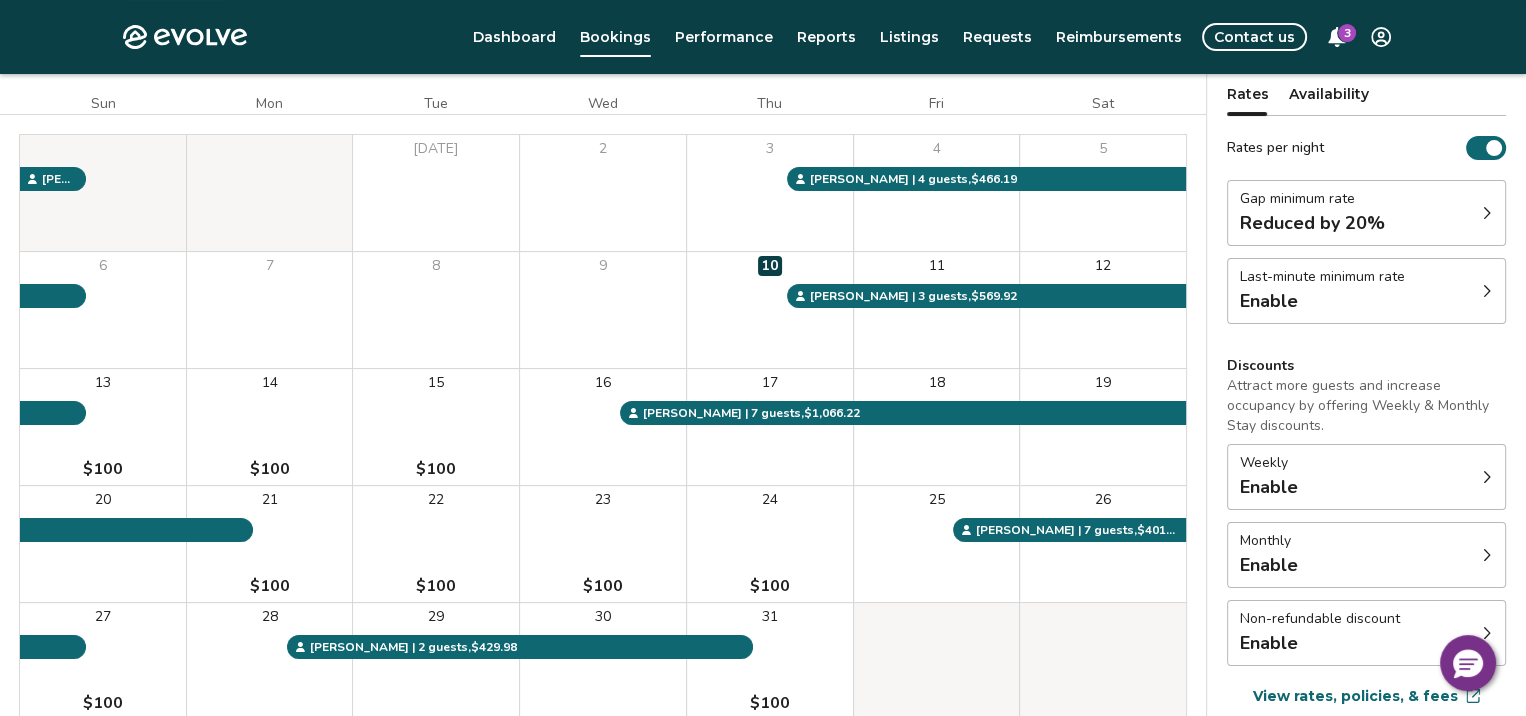 click 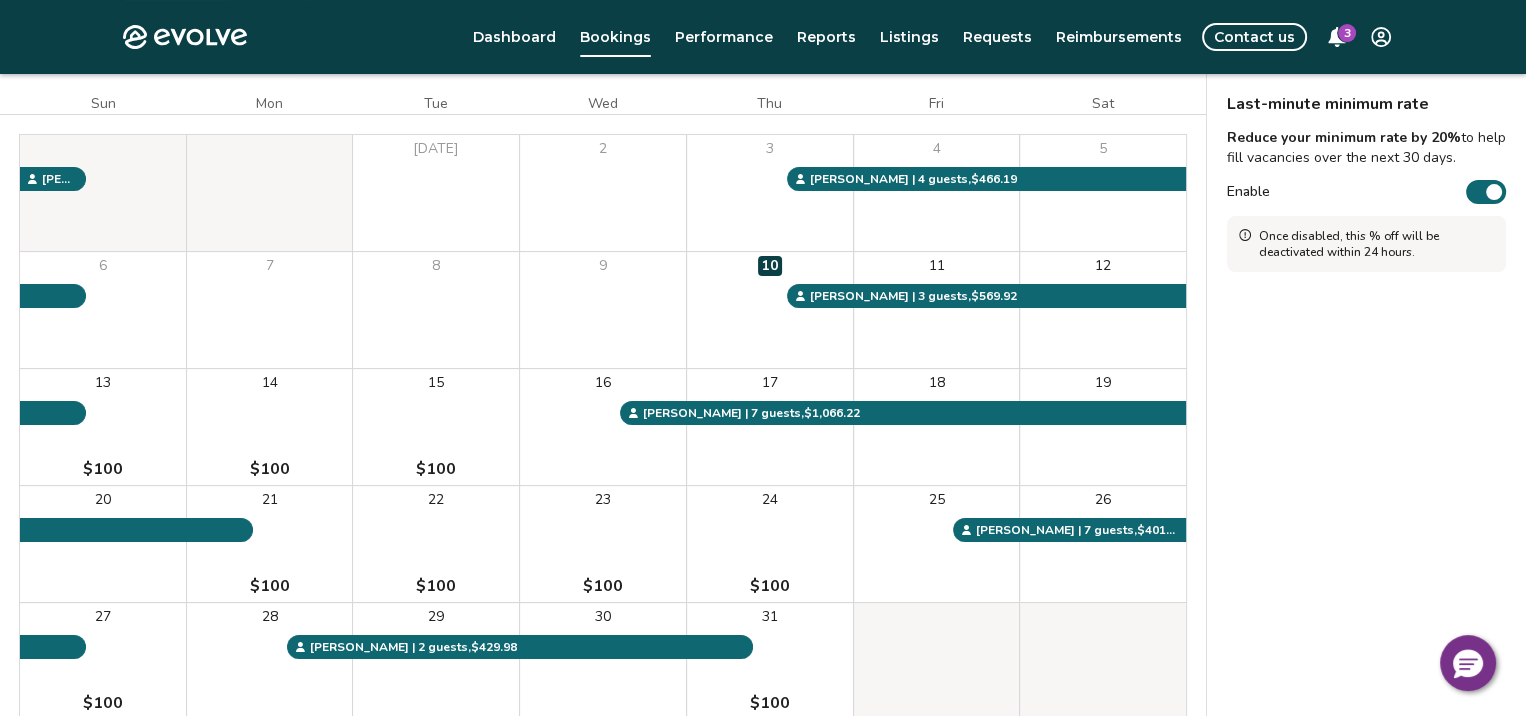 click on "Enable" at bounding box center [1486, 192] 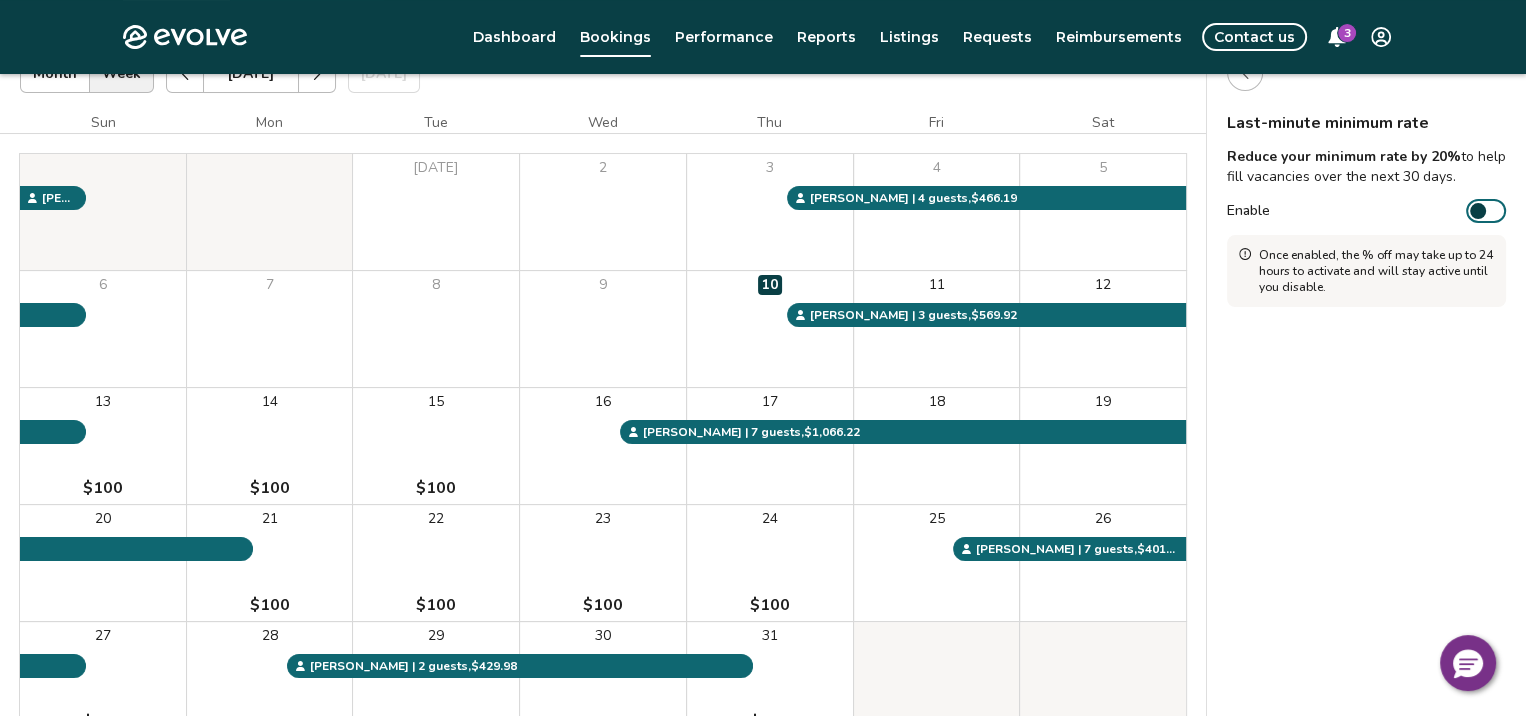 scroll, scrollTop: 0, scrollLeft: 0, axis: both 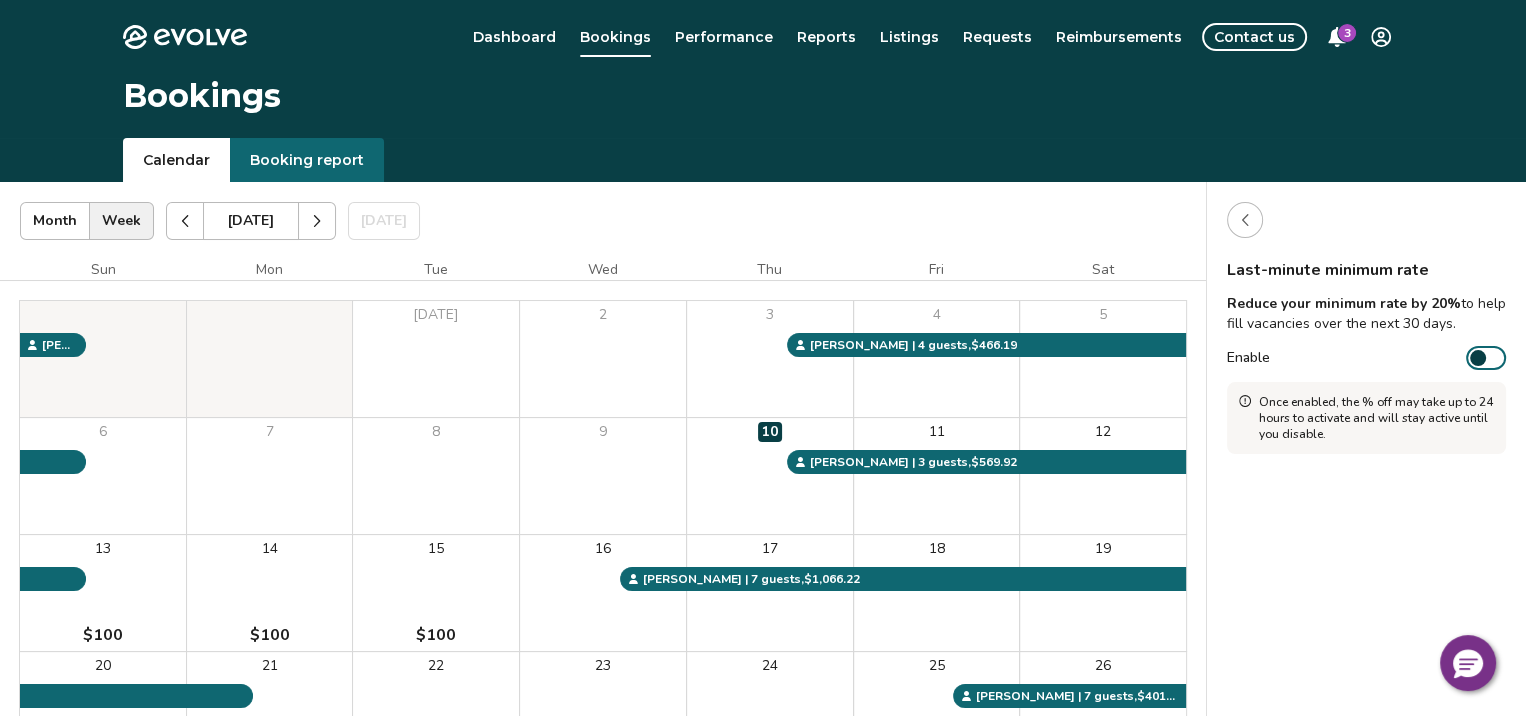 click at bounding box center [1245, 220] 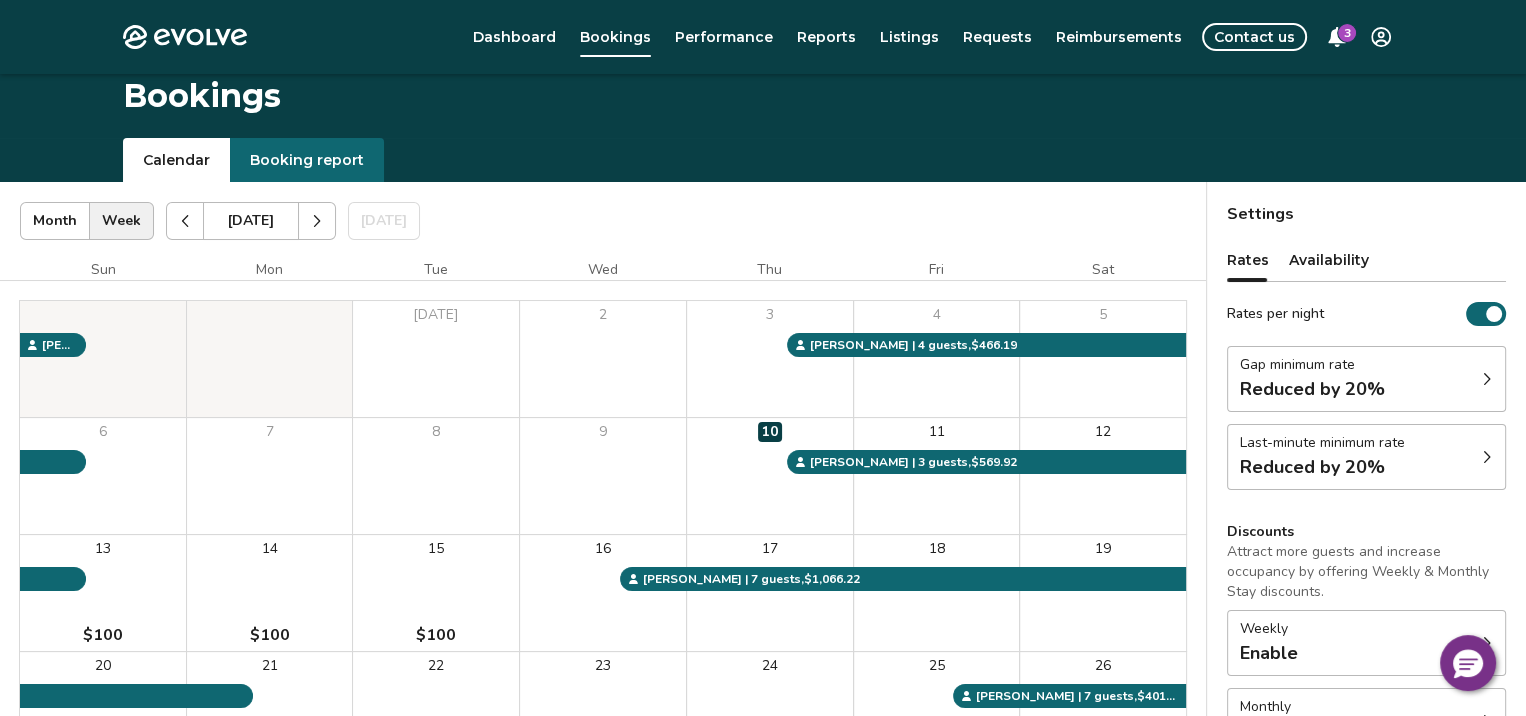scroll, scrollTop: 166, scrollLeft: 0, axis: vertical 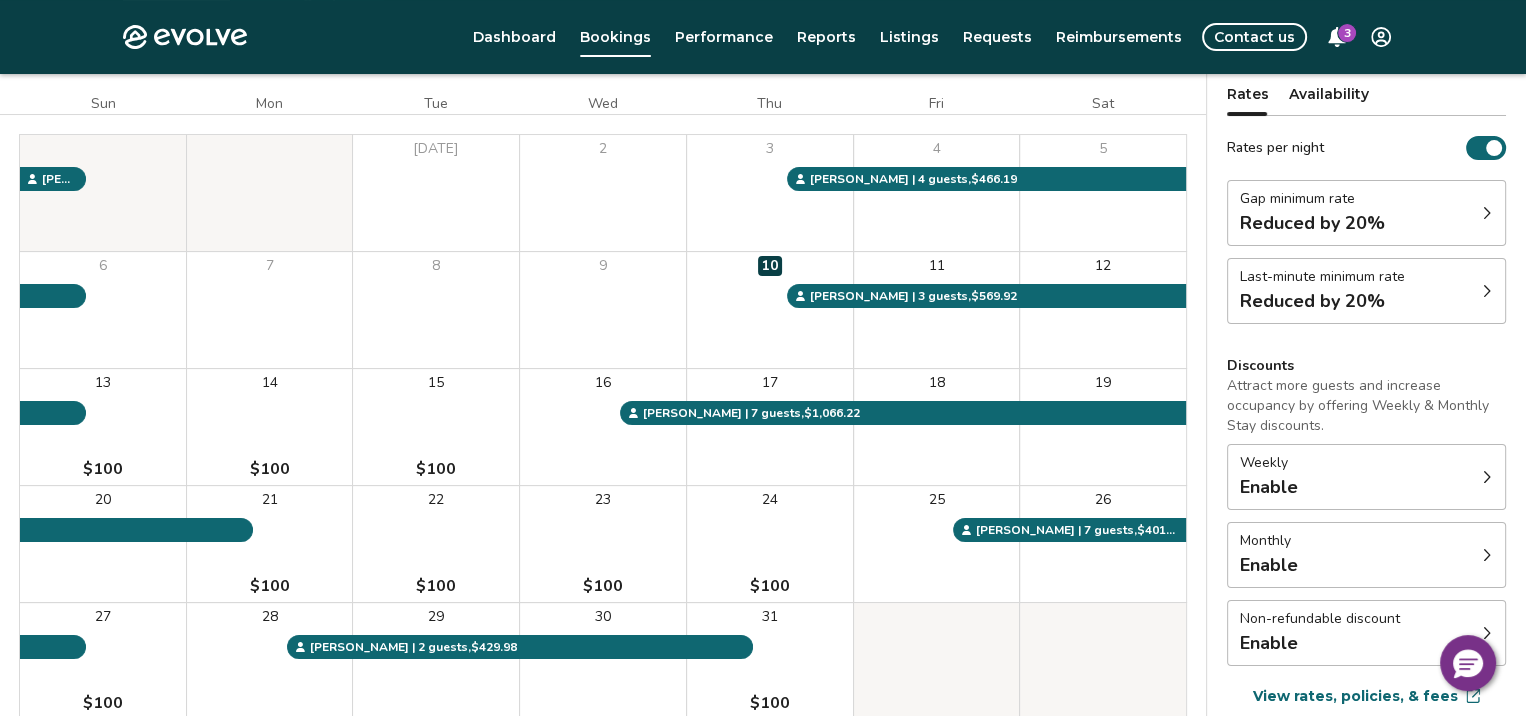 click on "Weekly Enable" at bounding box center [1366, 477] 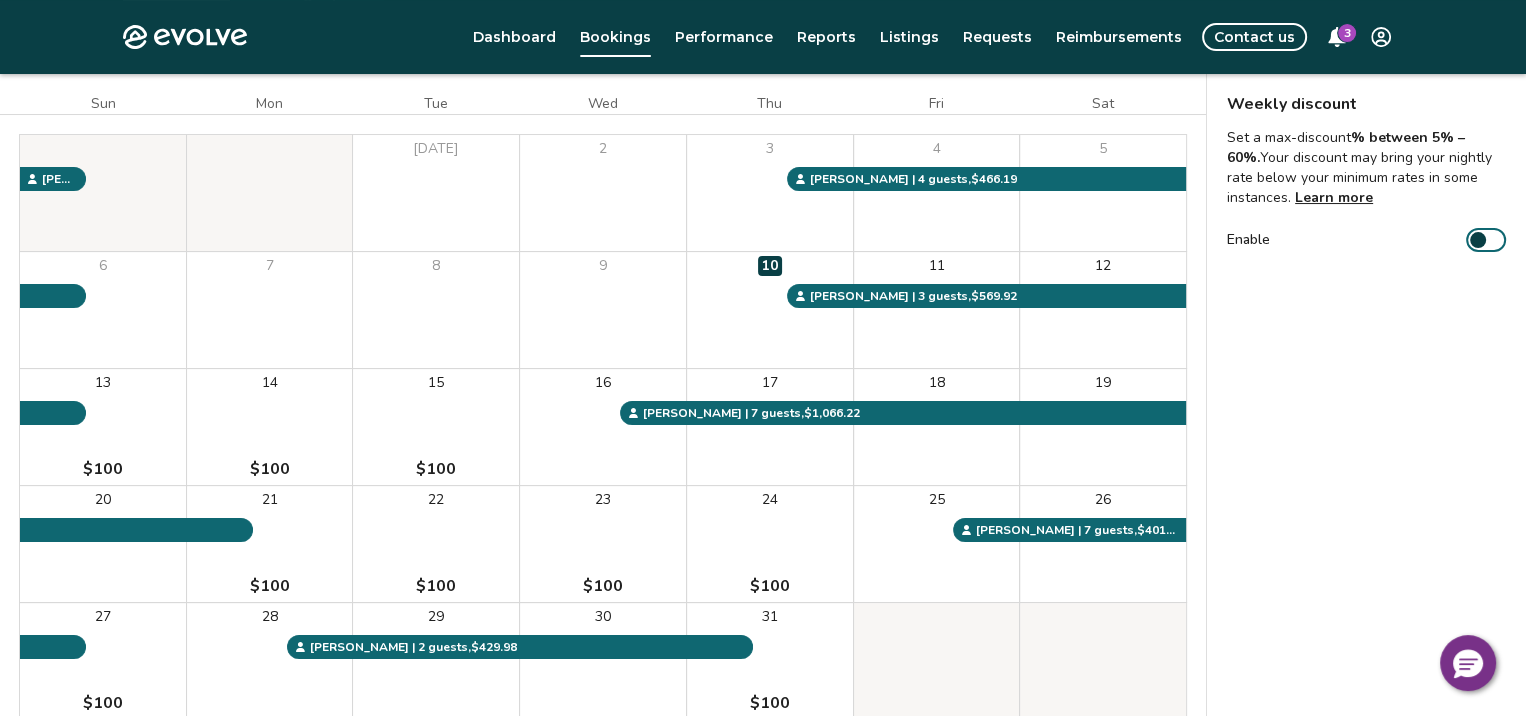click at bounding box center [1478, 240] 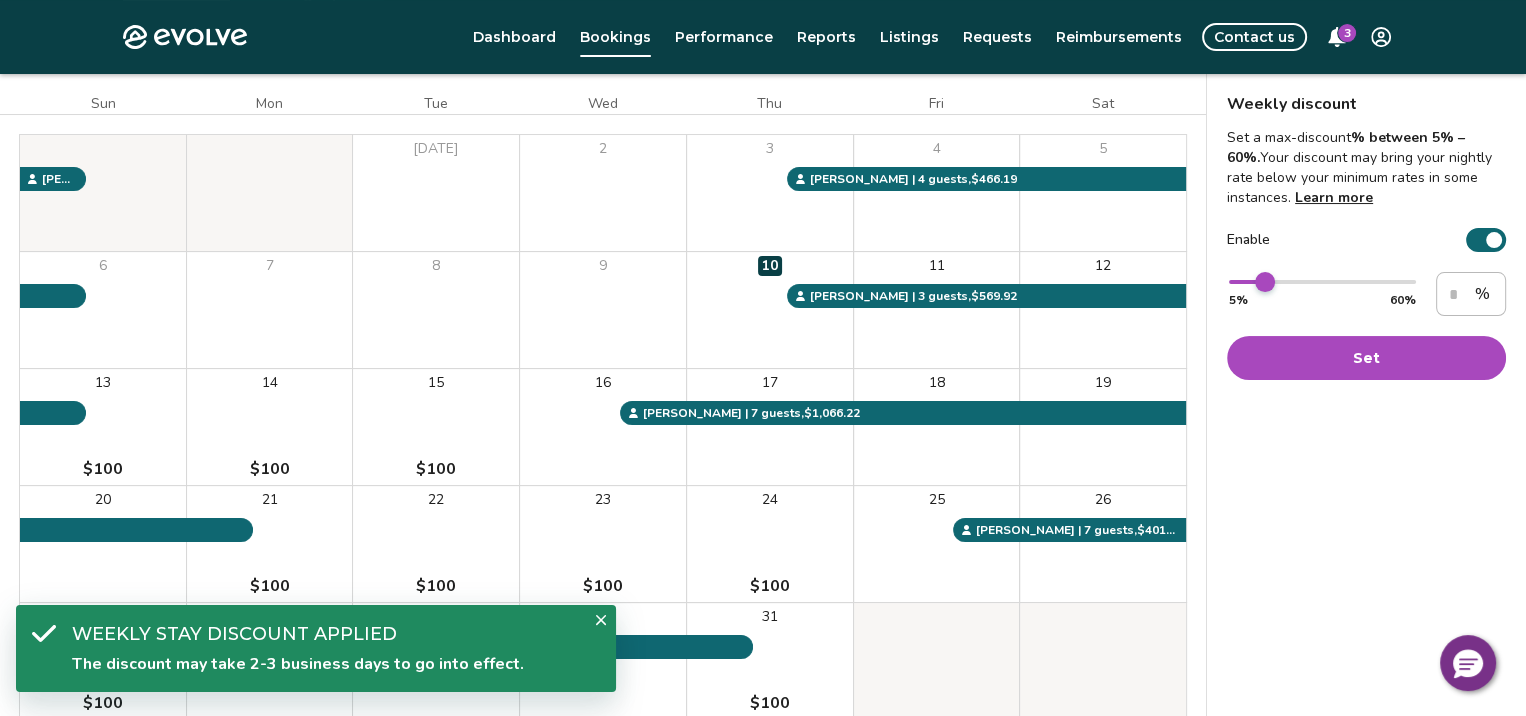 type on "**" 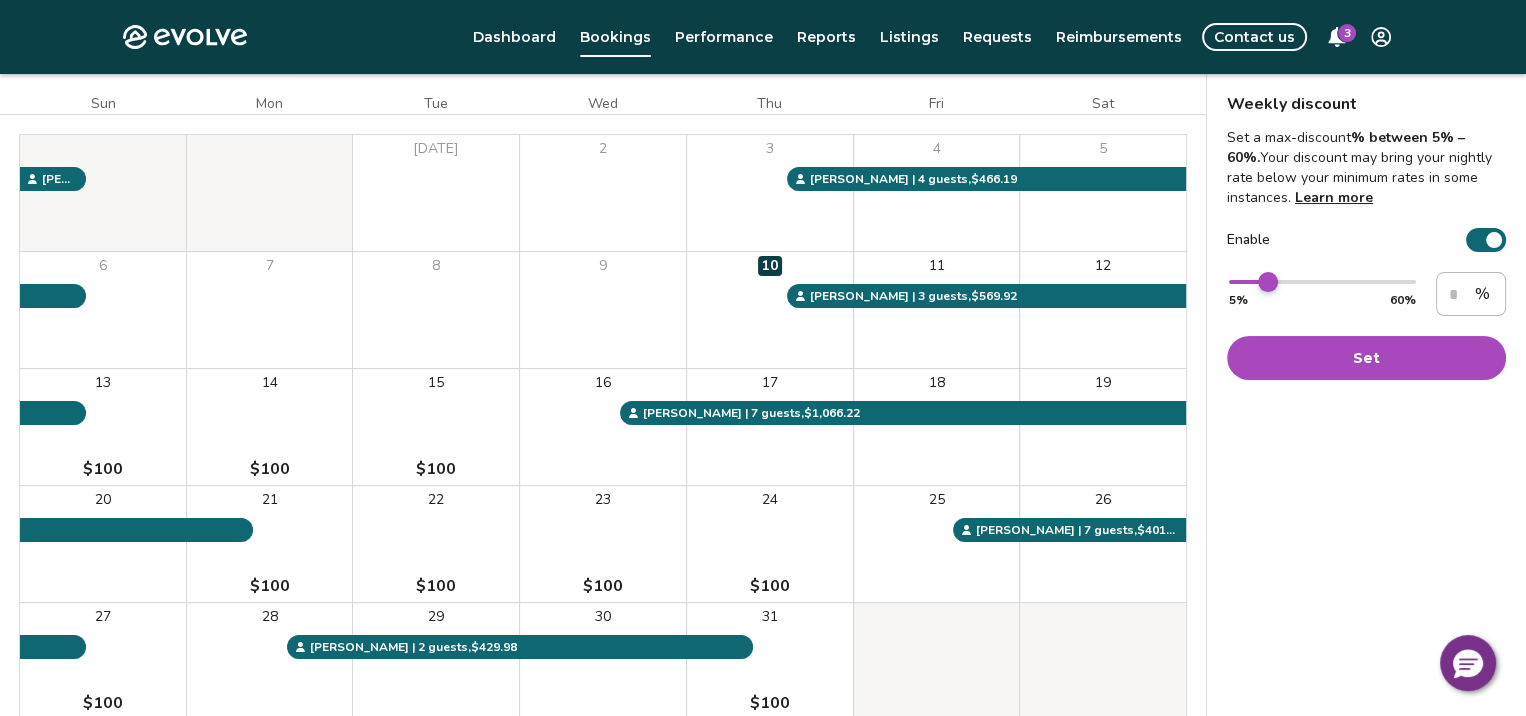 click at bounding box center [1268, 282] 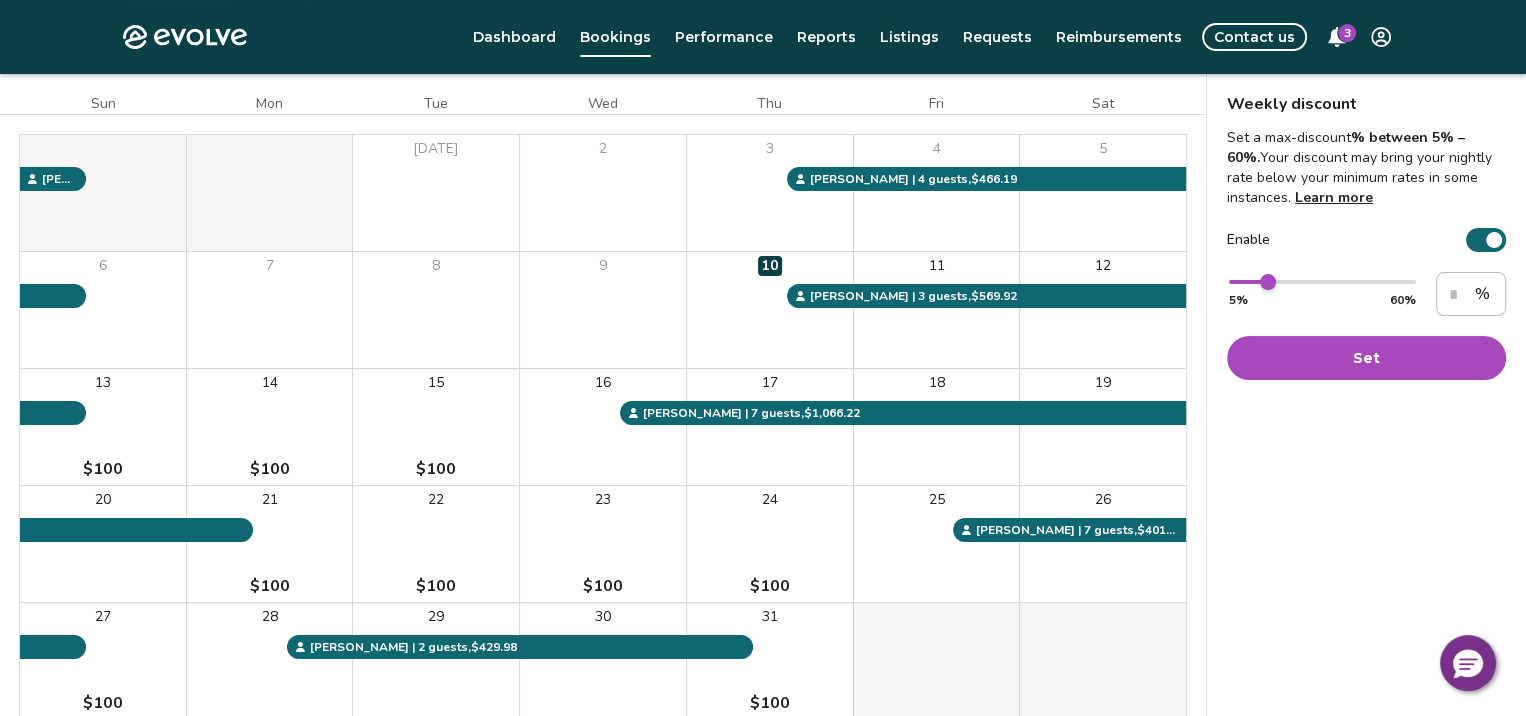 click on "Set" at bounding box center (1366, 358) 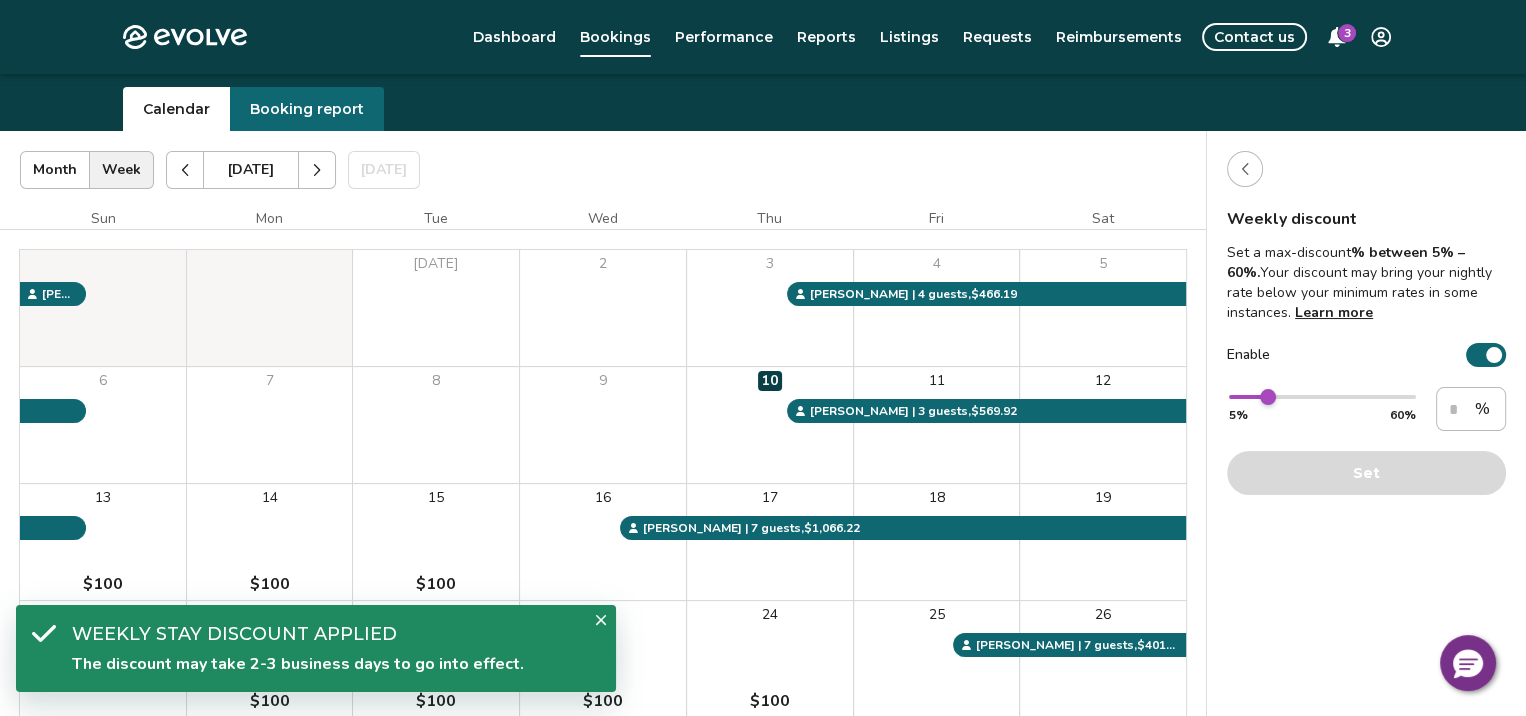 scroll, scrollTop: 0, scrollLeft: 0, axis: both 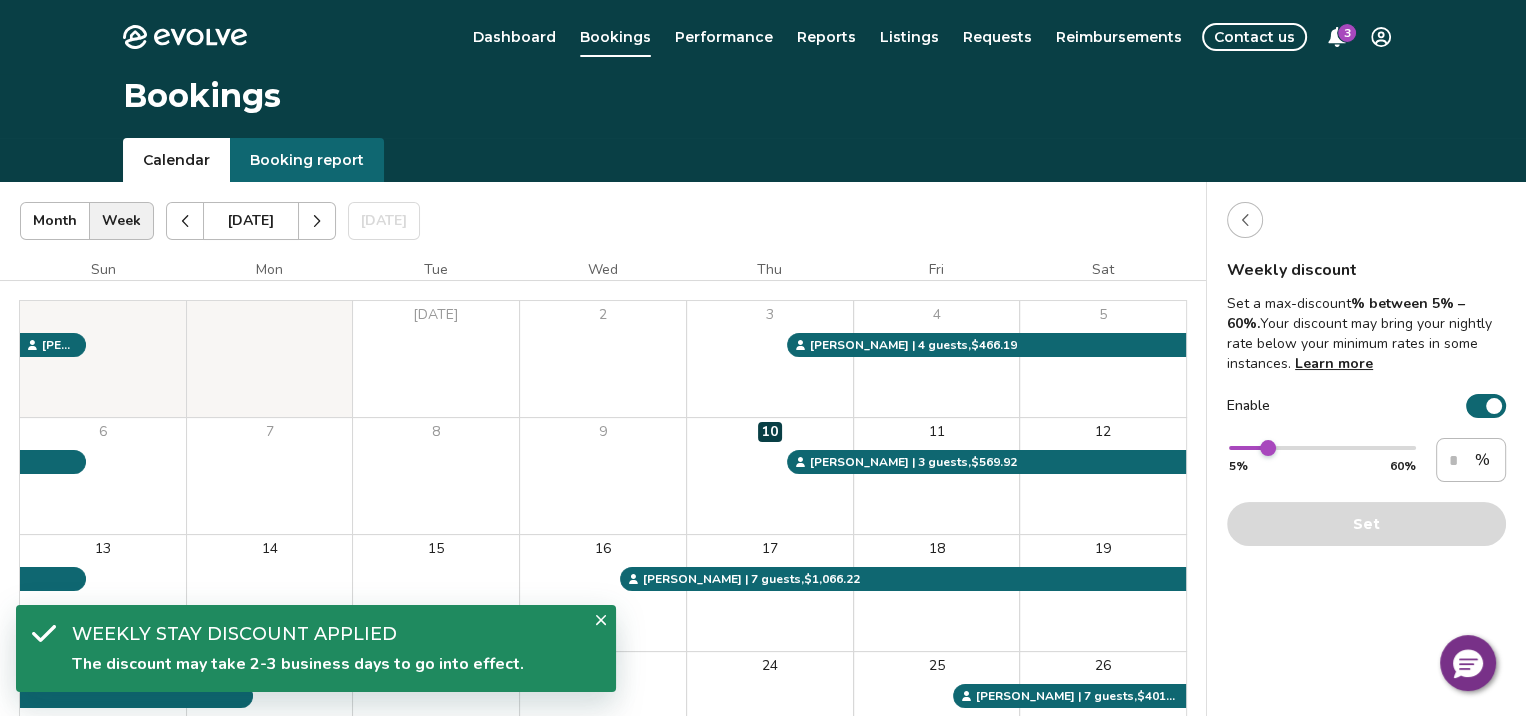 click 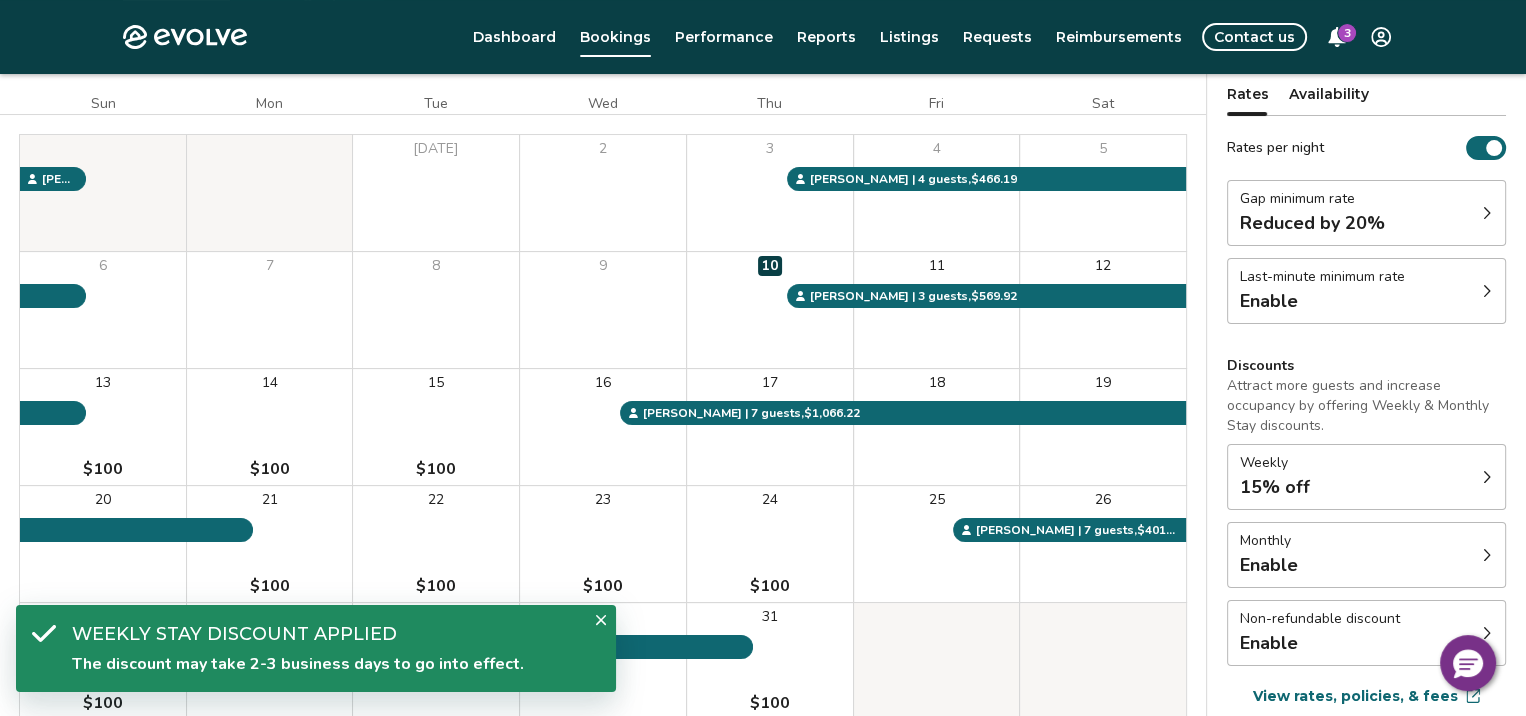 scroll, scrollTop: 317, scrollLeft: 0, axis: vertical 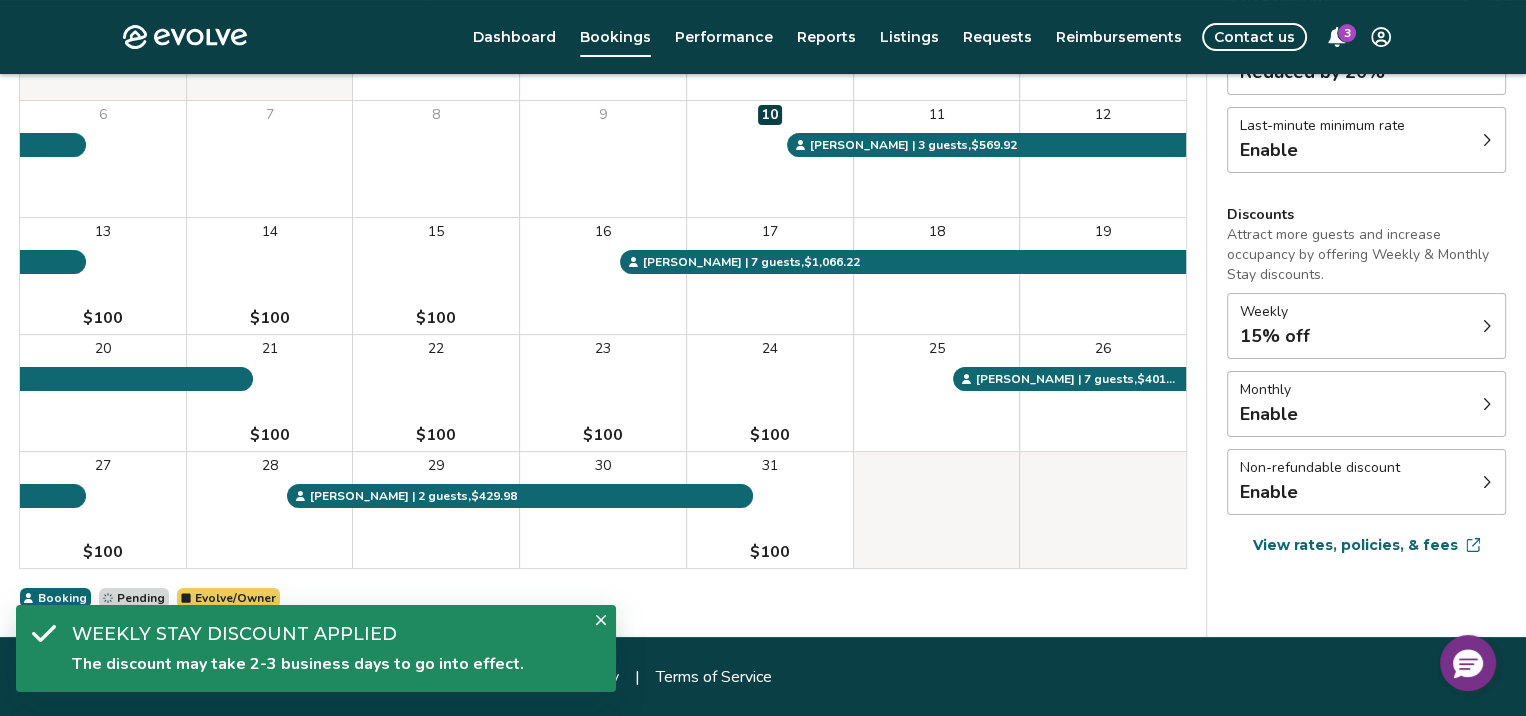 click 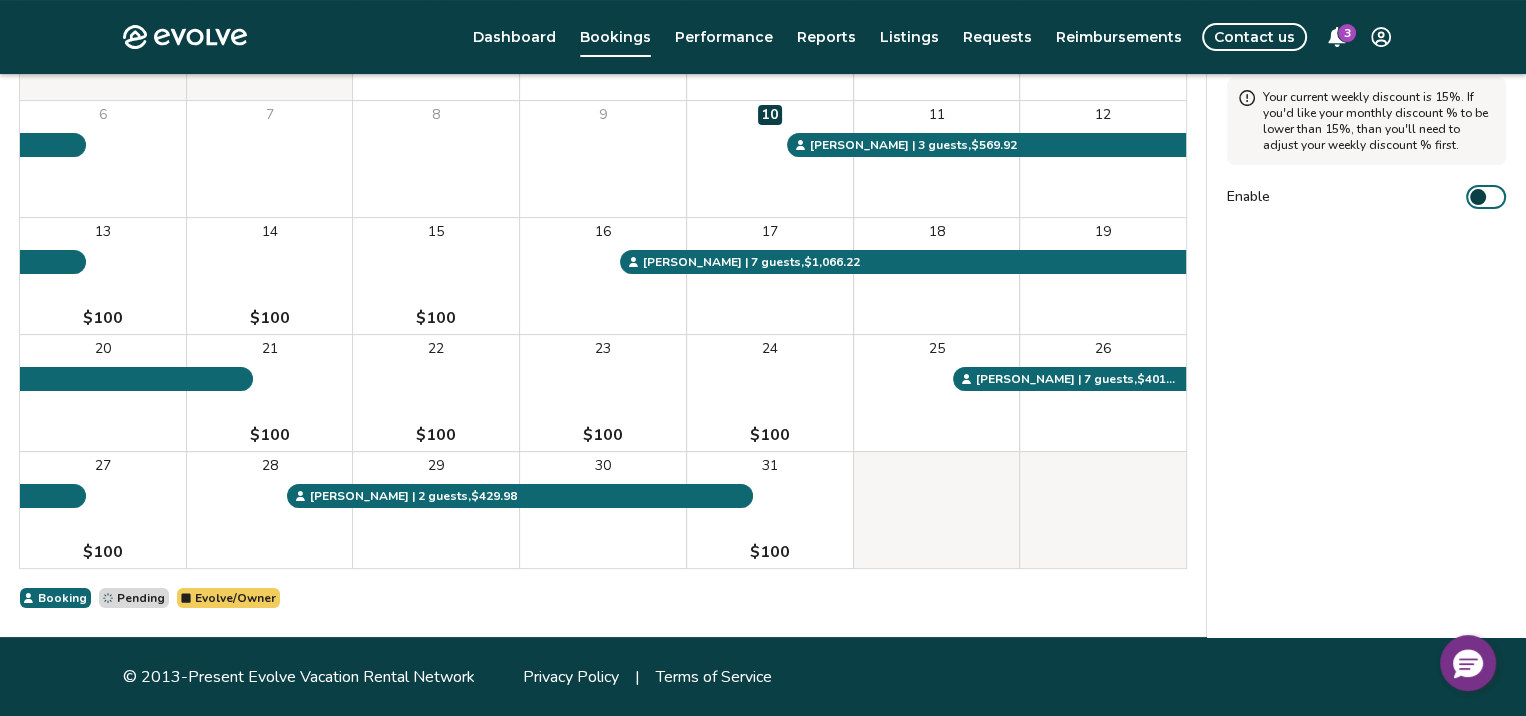 click at bounding box center [1478, 197] 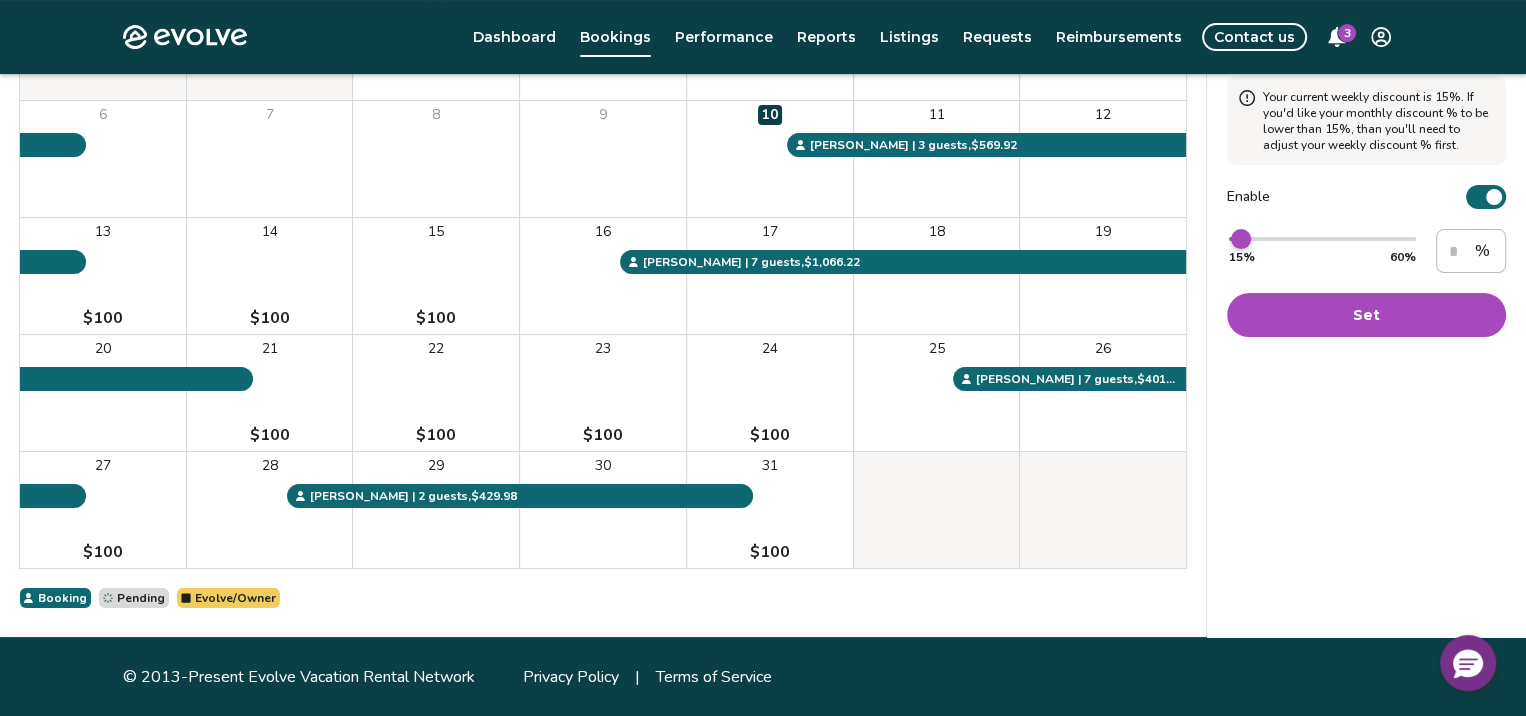 type on "**" 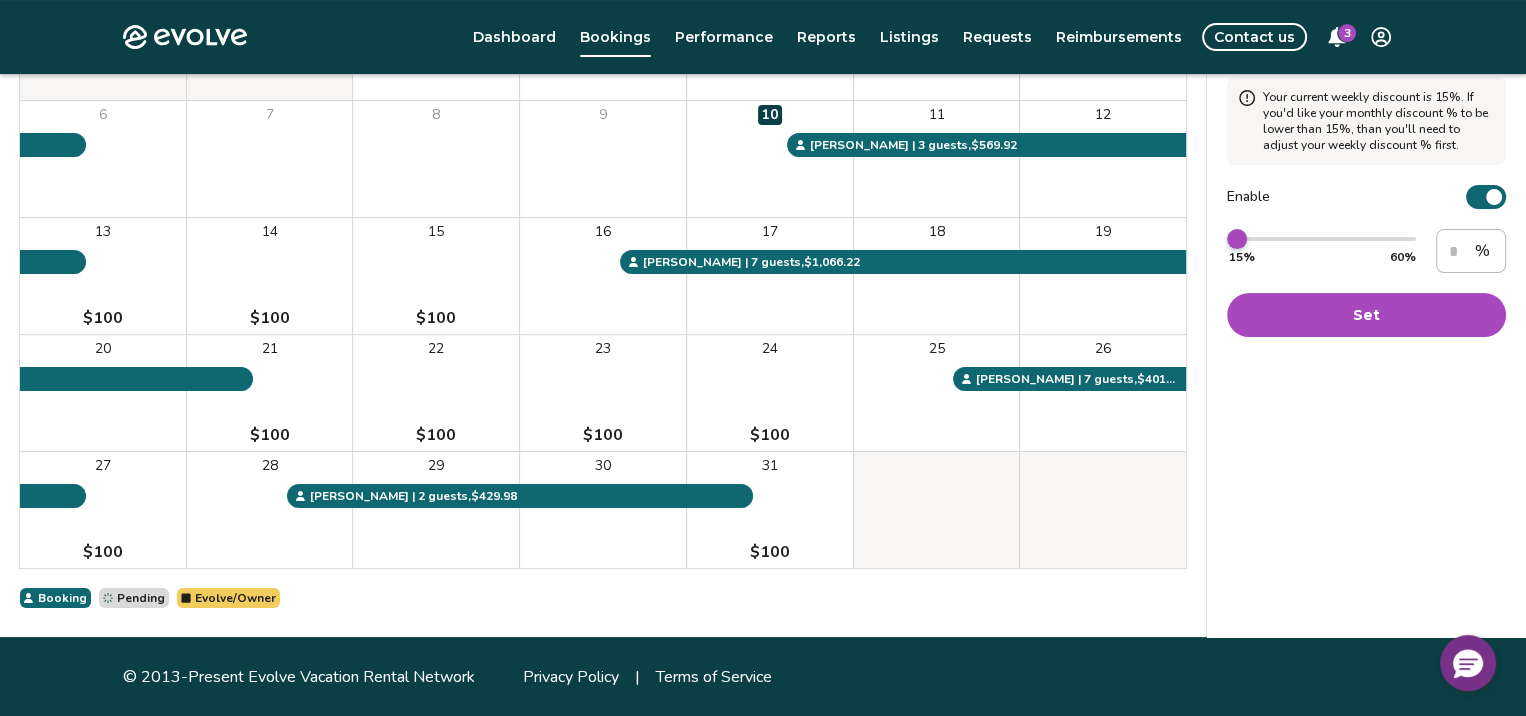 click at bounding box center [1237, 239] 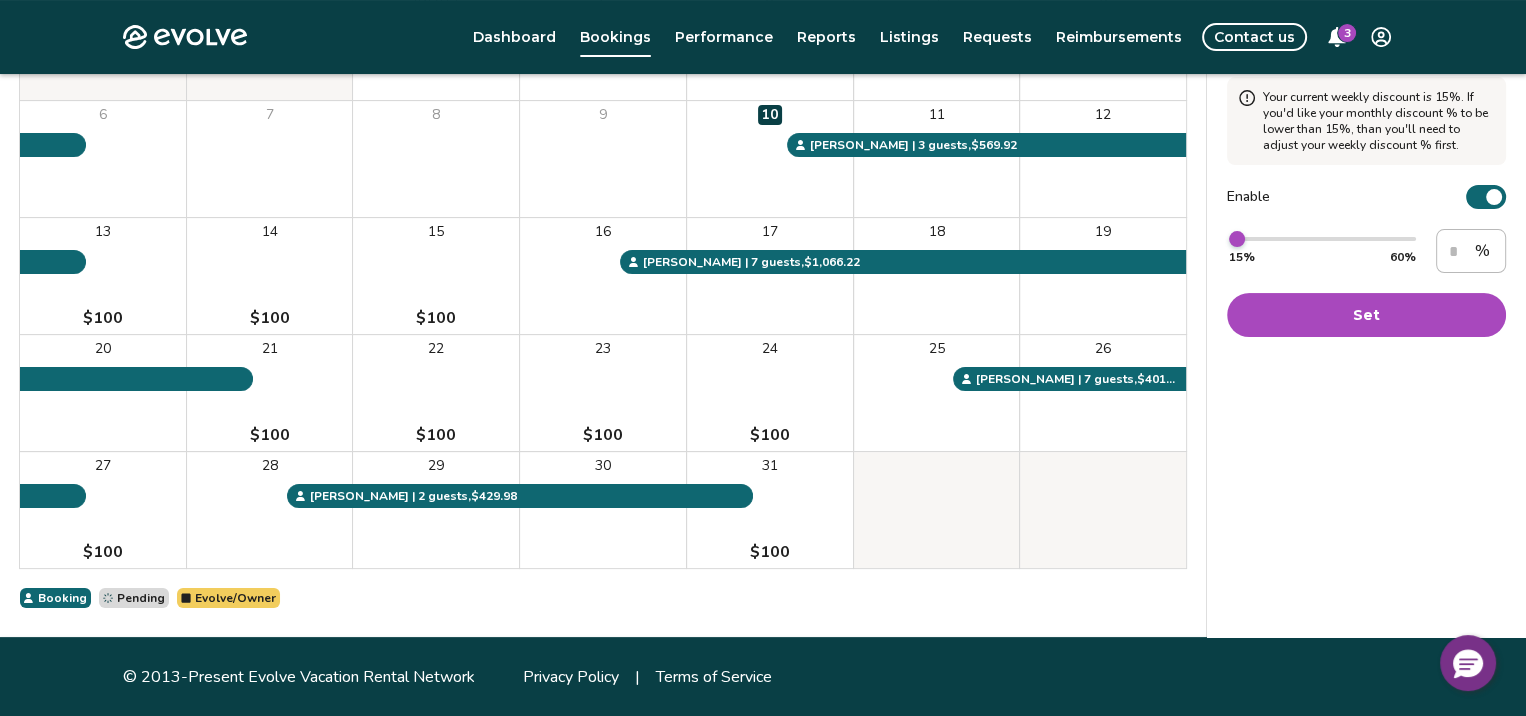 click on "Set" at bounding box center (1366, 315) 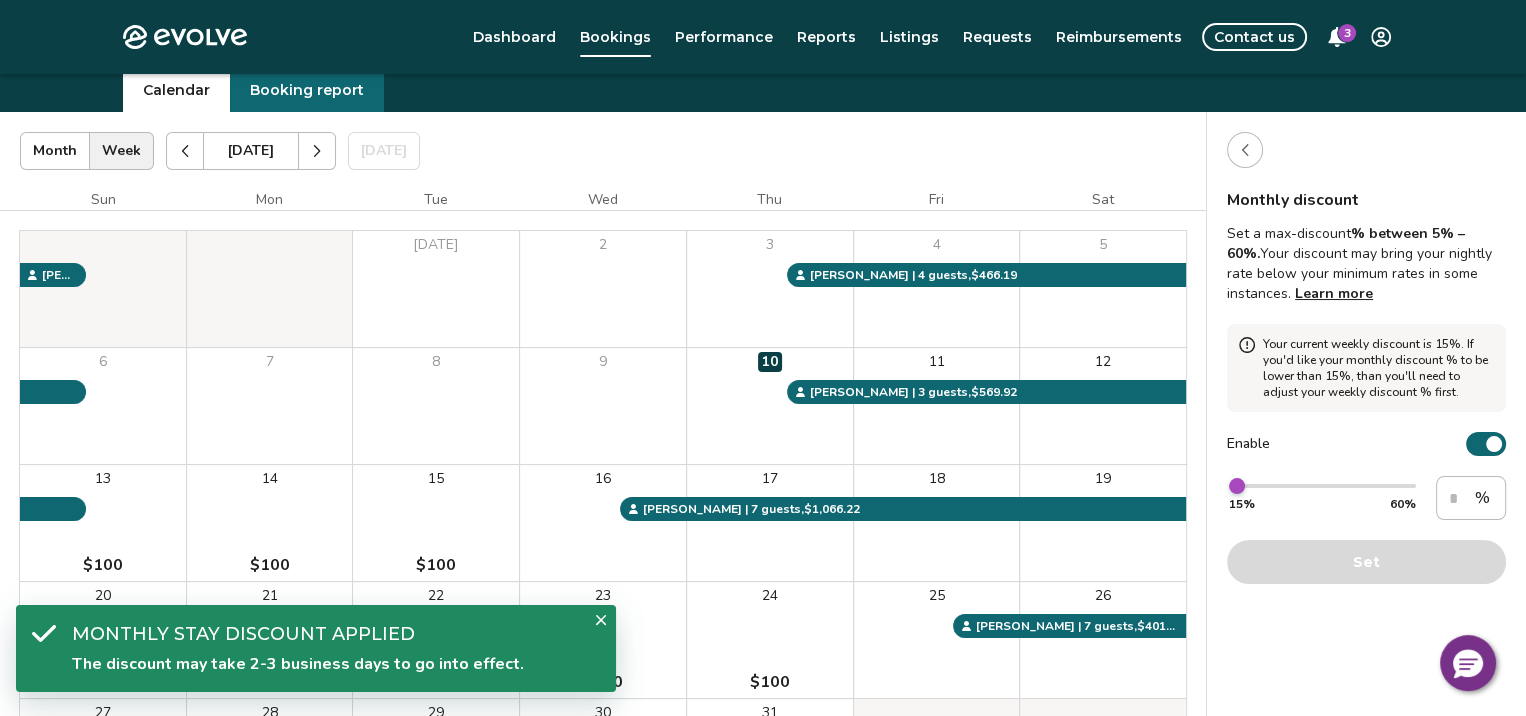 scroll, scrollTop: 0, scrollLeft: 0, axis: both 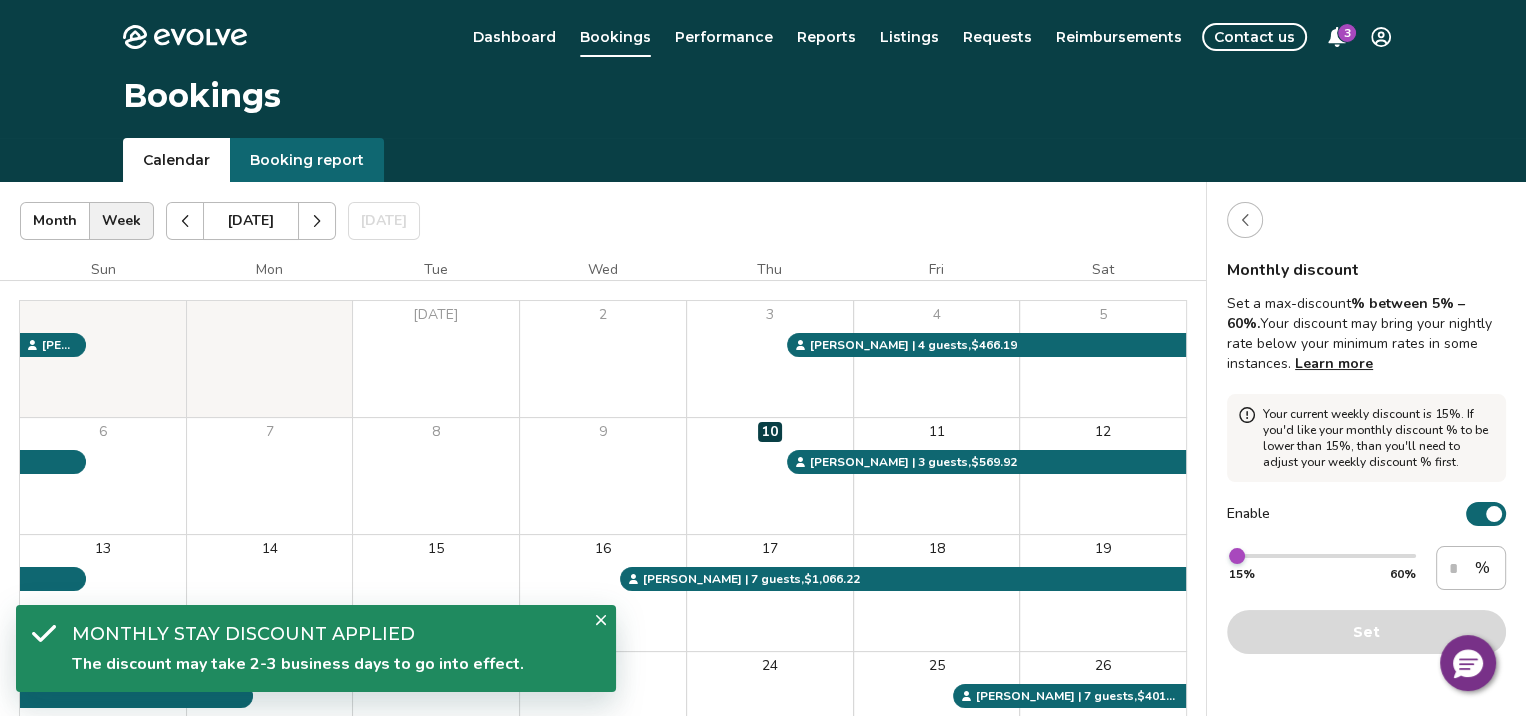 click at bounding box center (1245, 220) 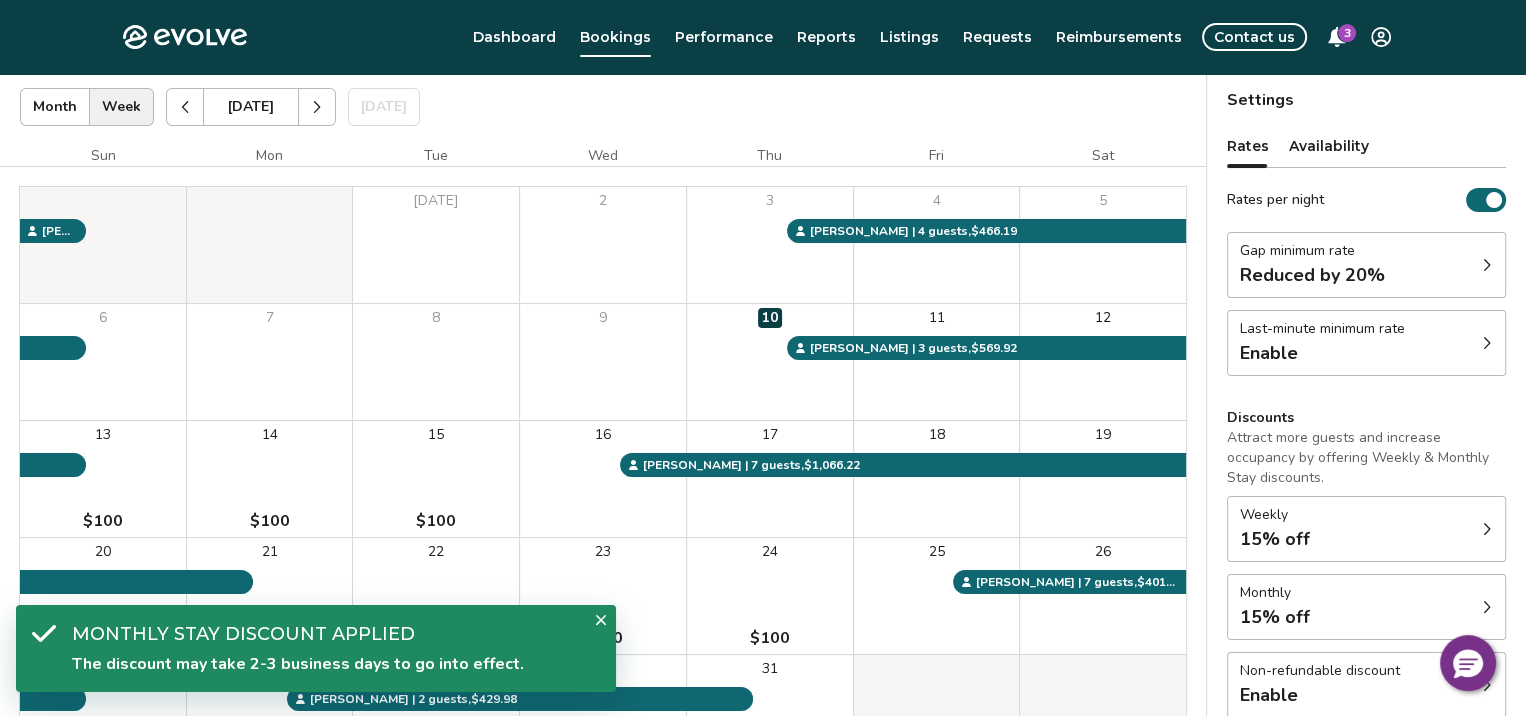 scroll, scrollTop: 166, scrollLeft: 0, axis: vertical 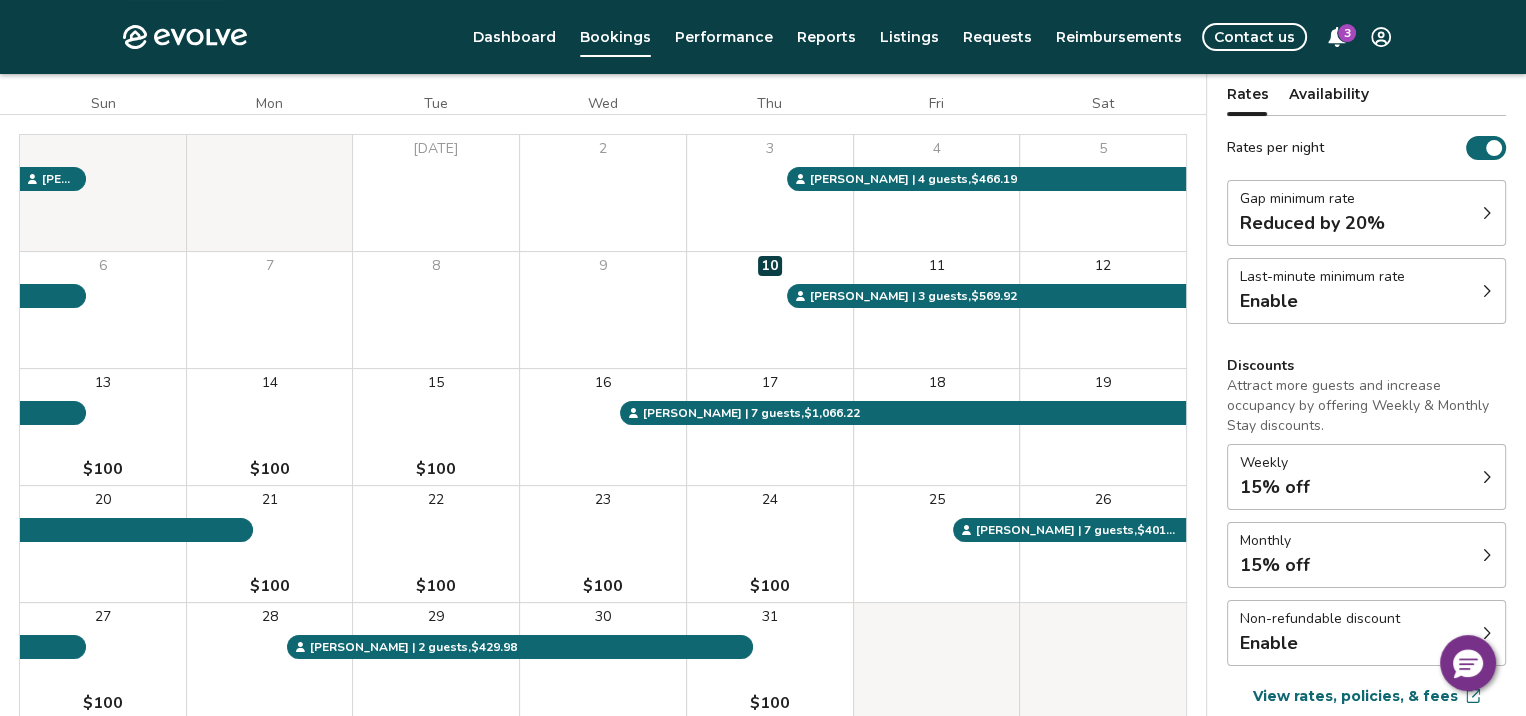 click on "Weekly 15% off" at bounding box center [1366, 477] 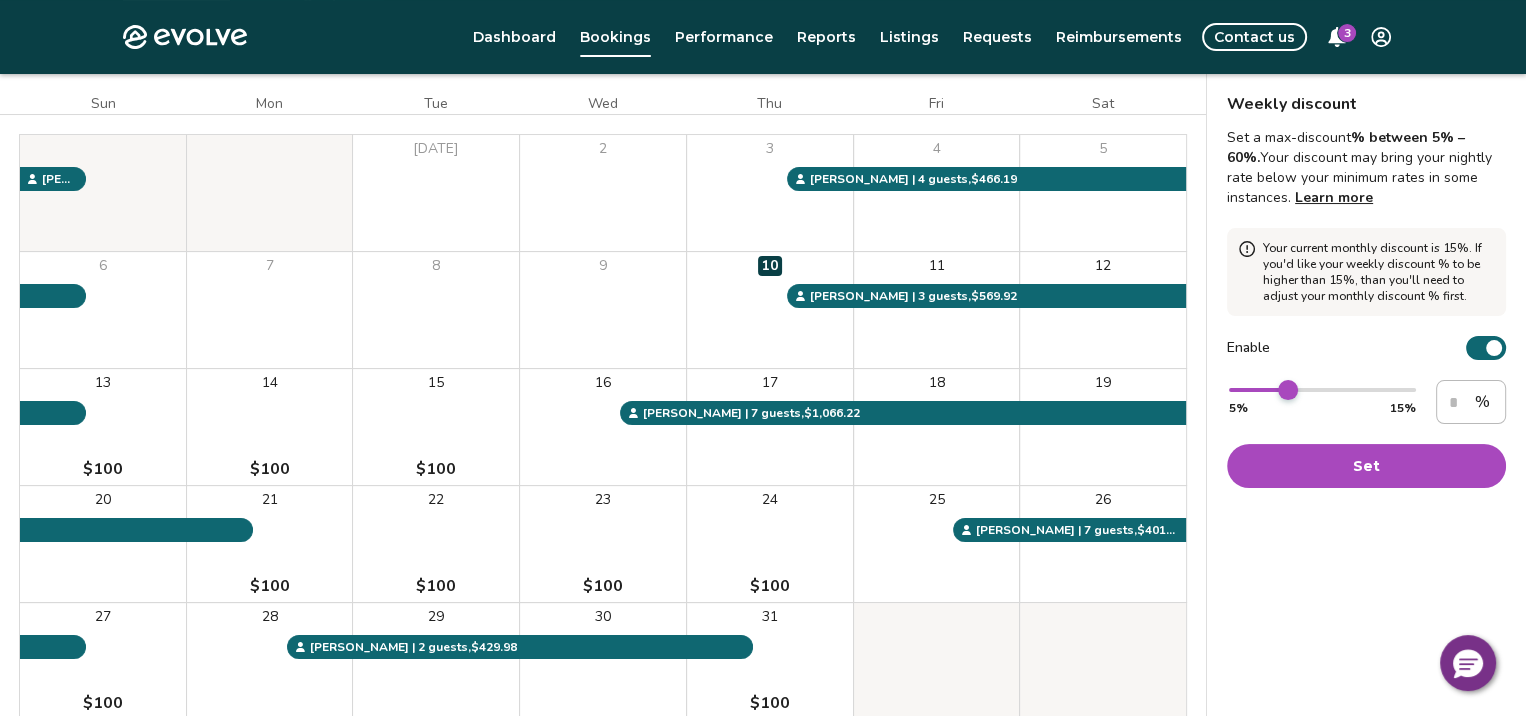 type on "*" 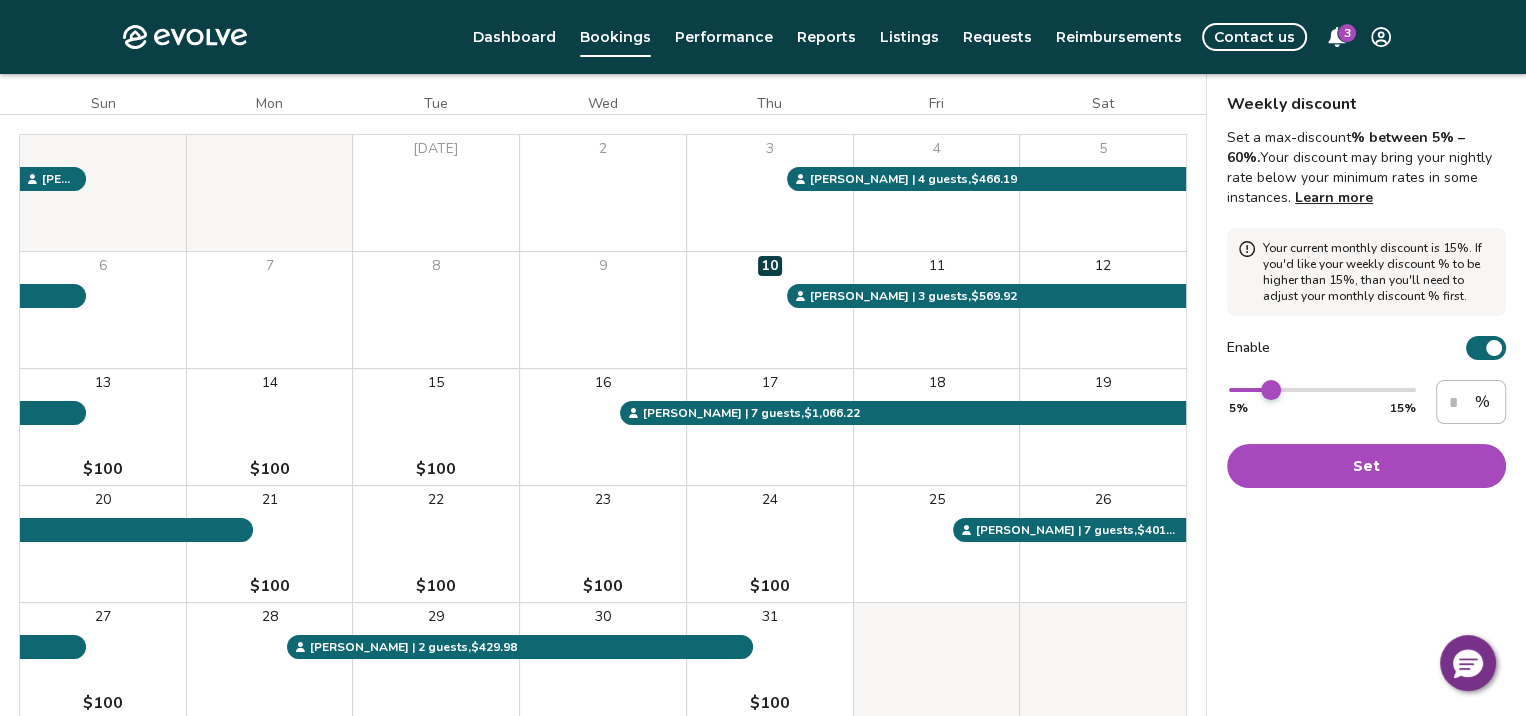 click at bounding box center [1271, 390] 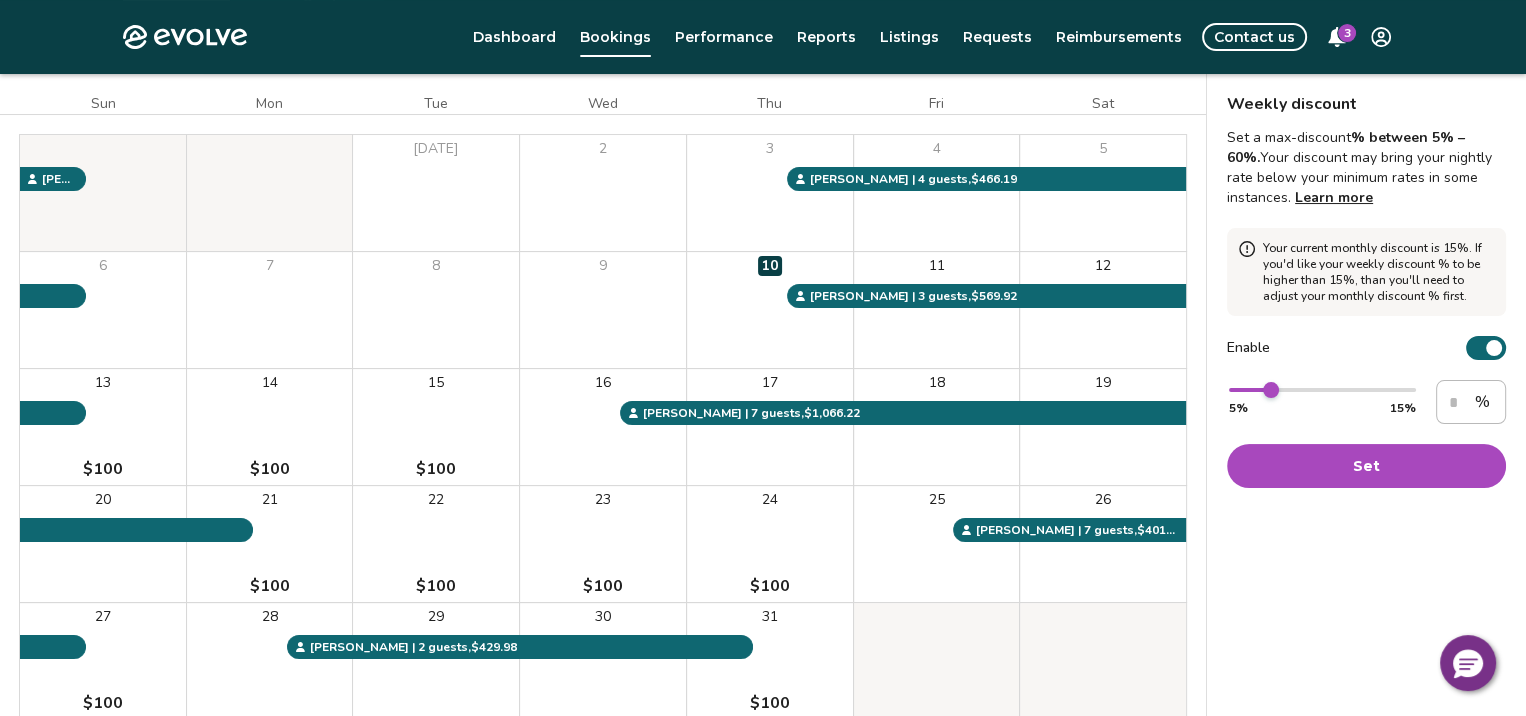 click on "Set" at bounding box center [1366, 466] 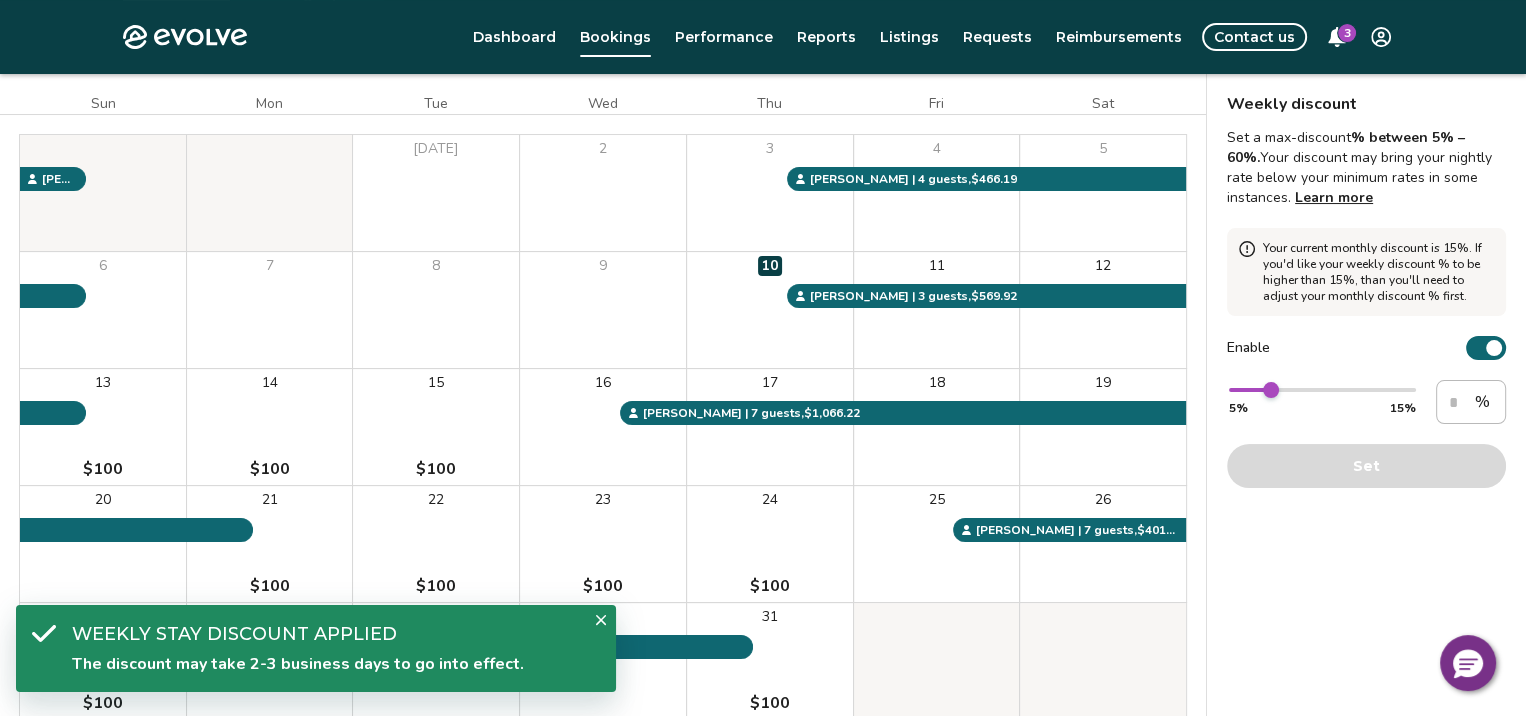 scroll, scrollTop: 317, scrollLeft: 0, axis: vertical 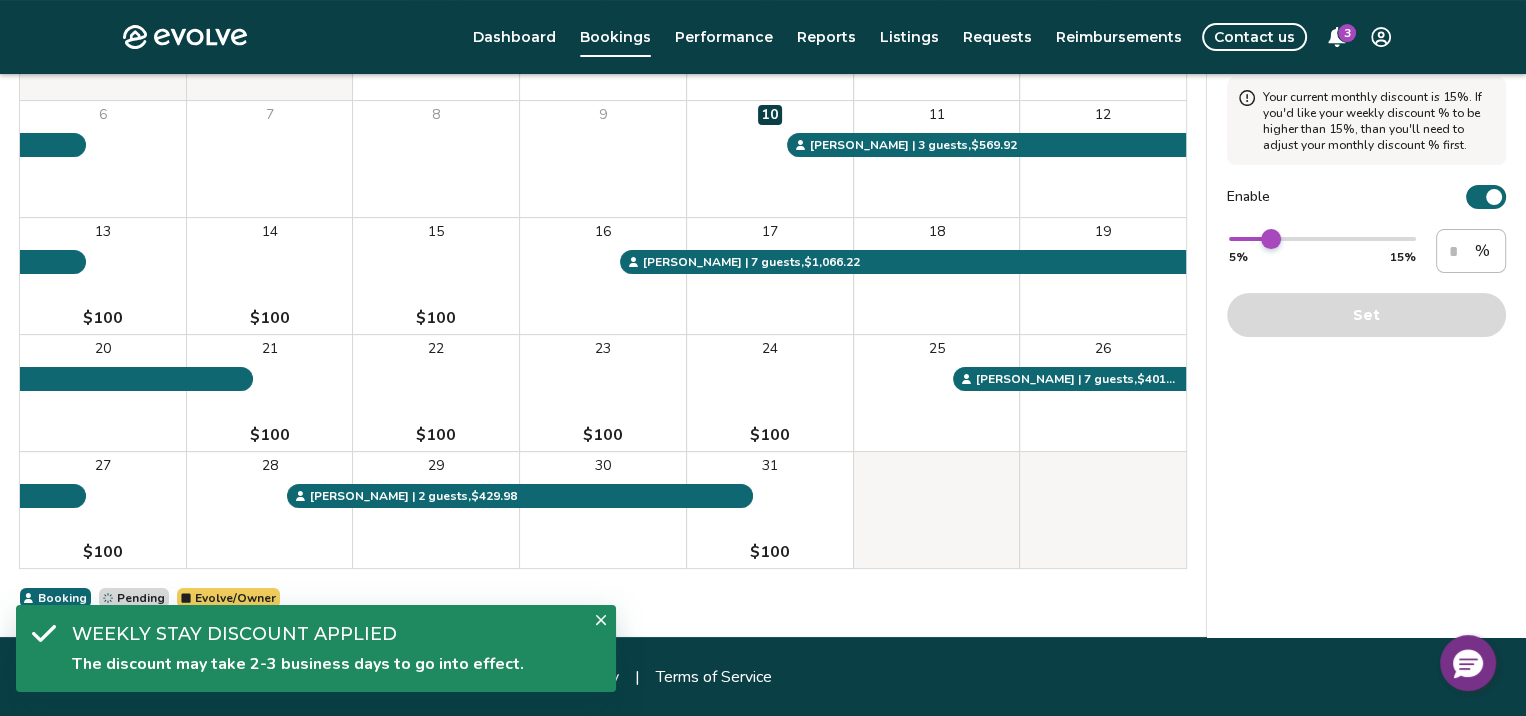 click at bounding box center (1271, 239) 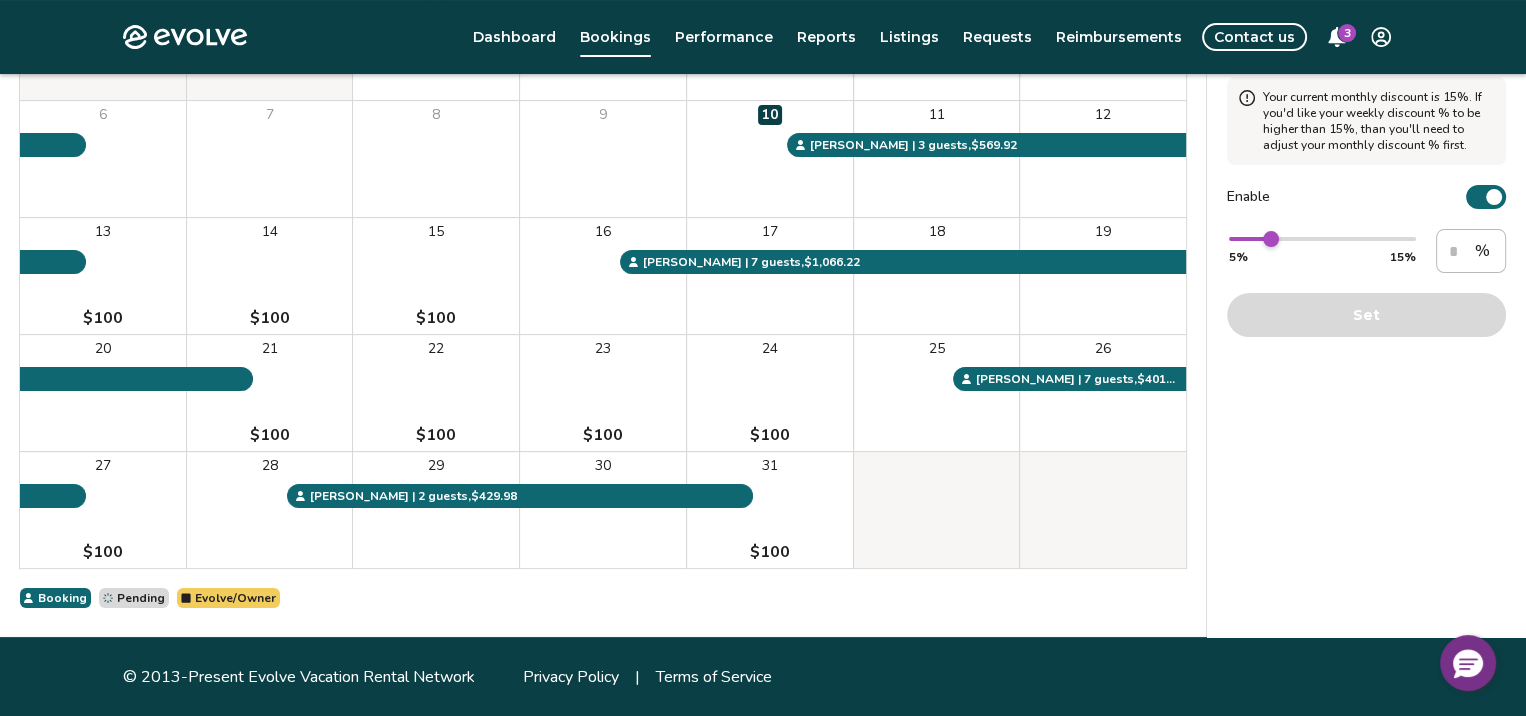 click on "* 5% 15% * % Set" at bounding box center [1366, 283] 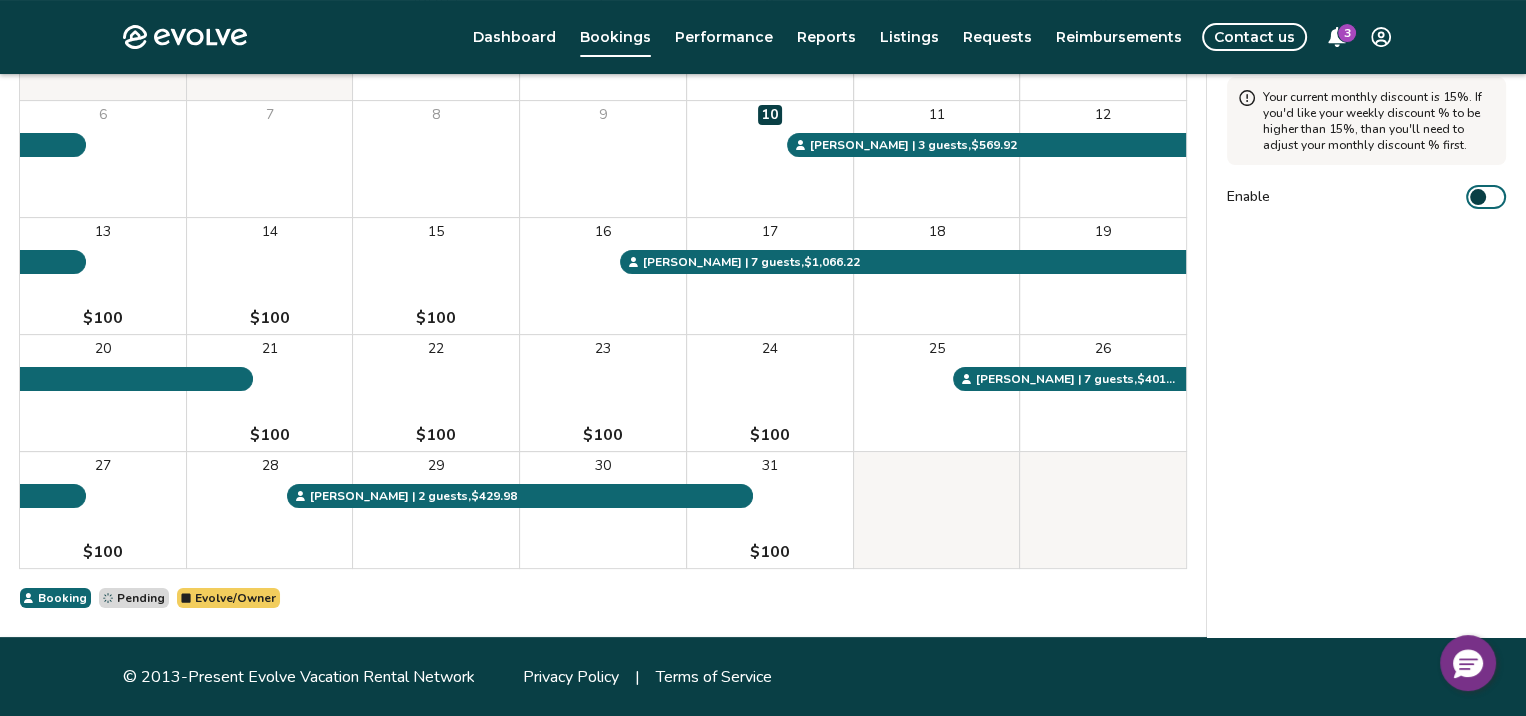 click on "Enable" at bounding box center (1486, 197) 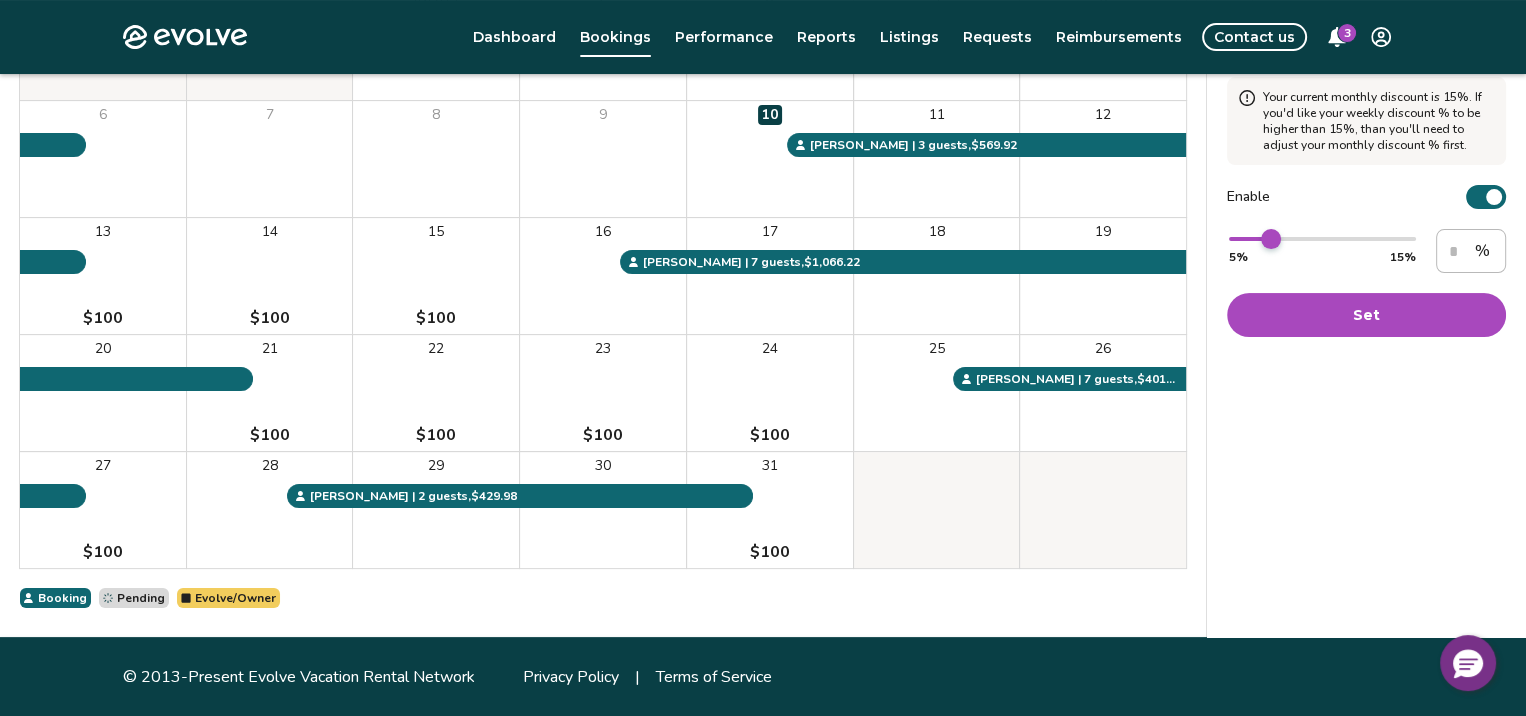 type on "*" 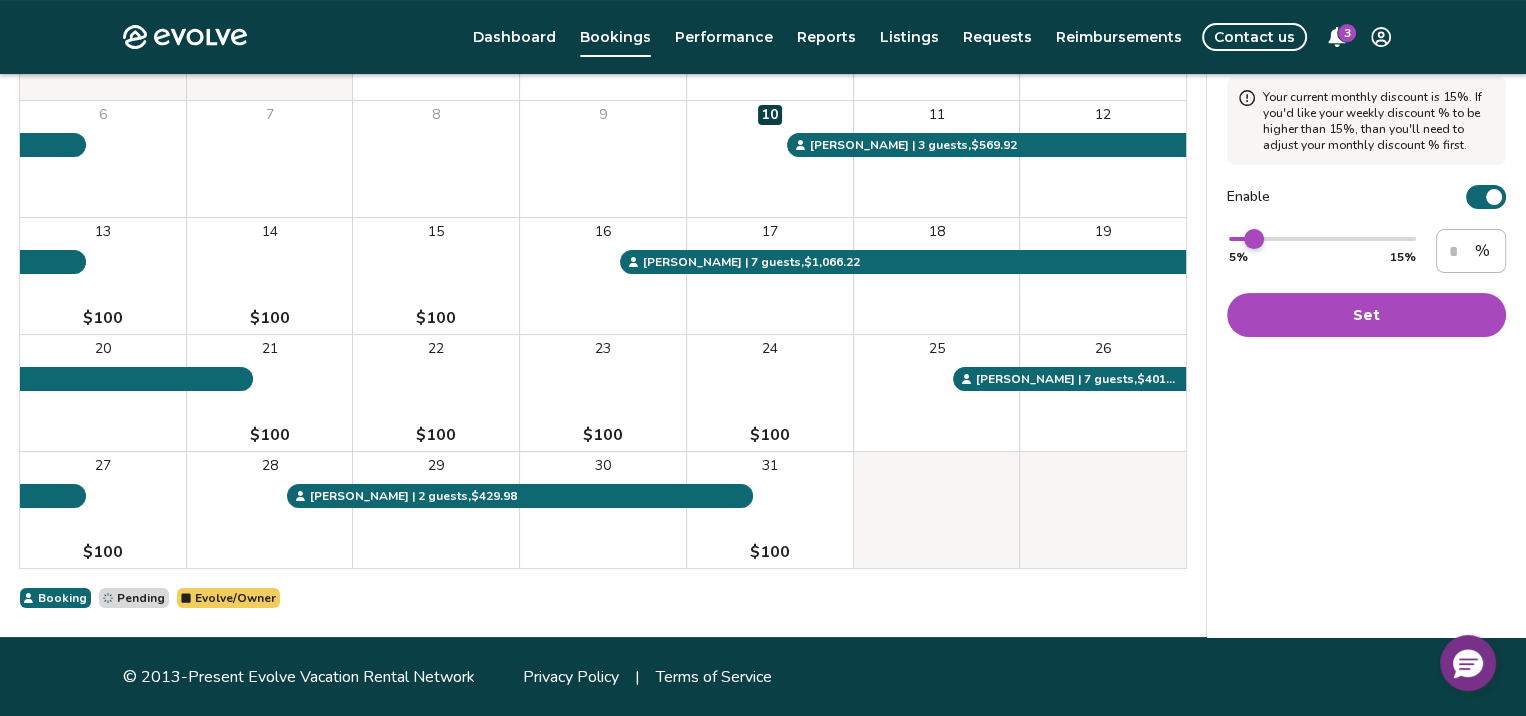 click at bounding box center [1254, 239] 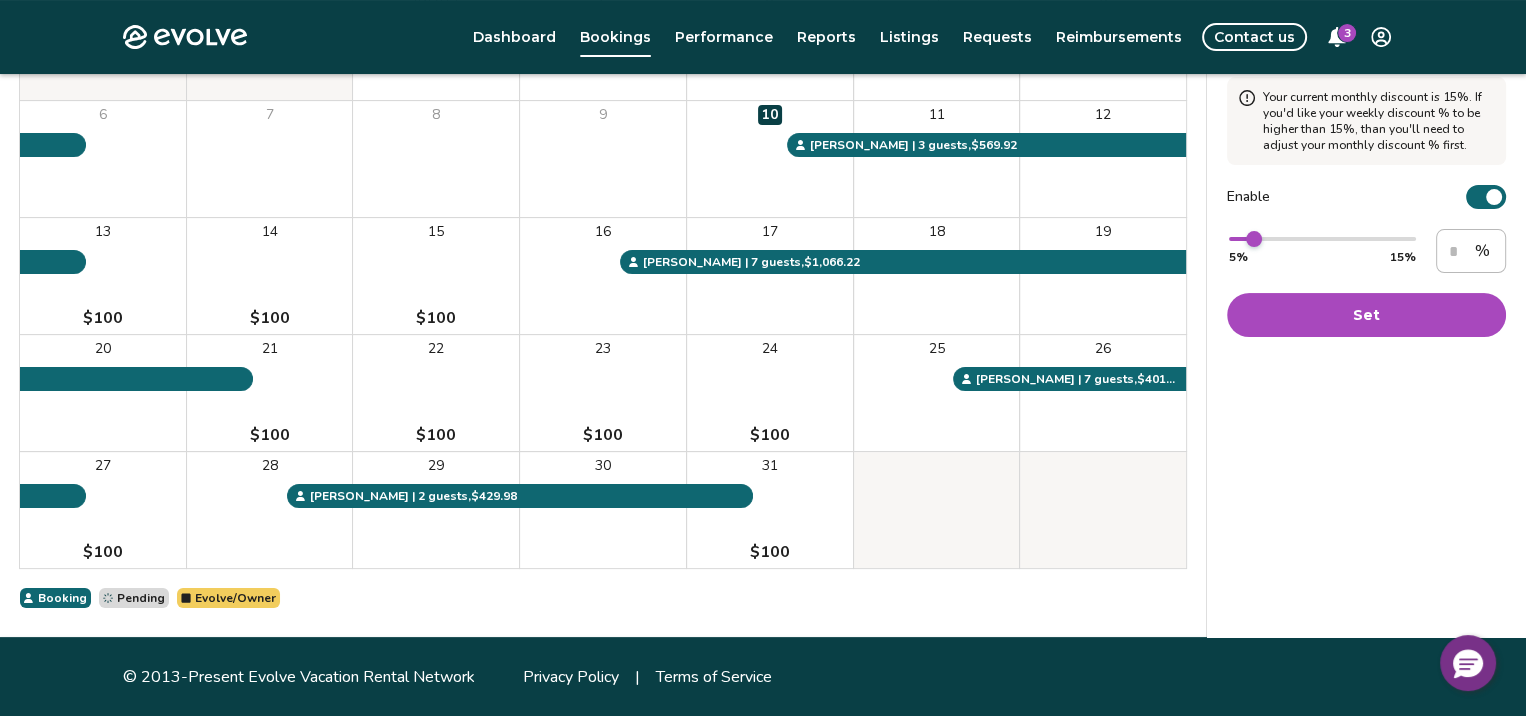 click on "Set" at bounding box center [1366, 315] 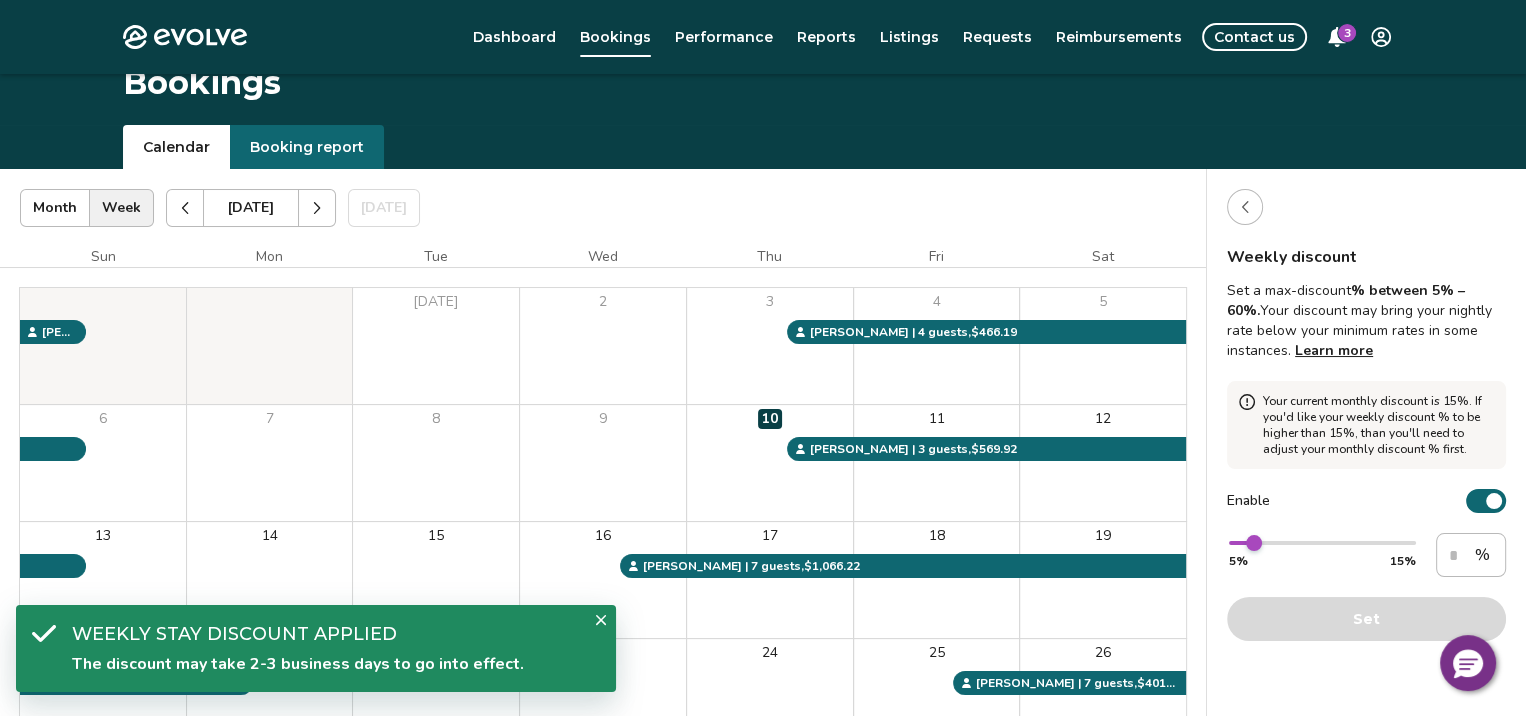 scroll, scrollTop: 0, scrollLeft: 0, axis: both 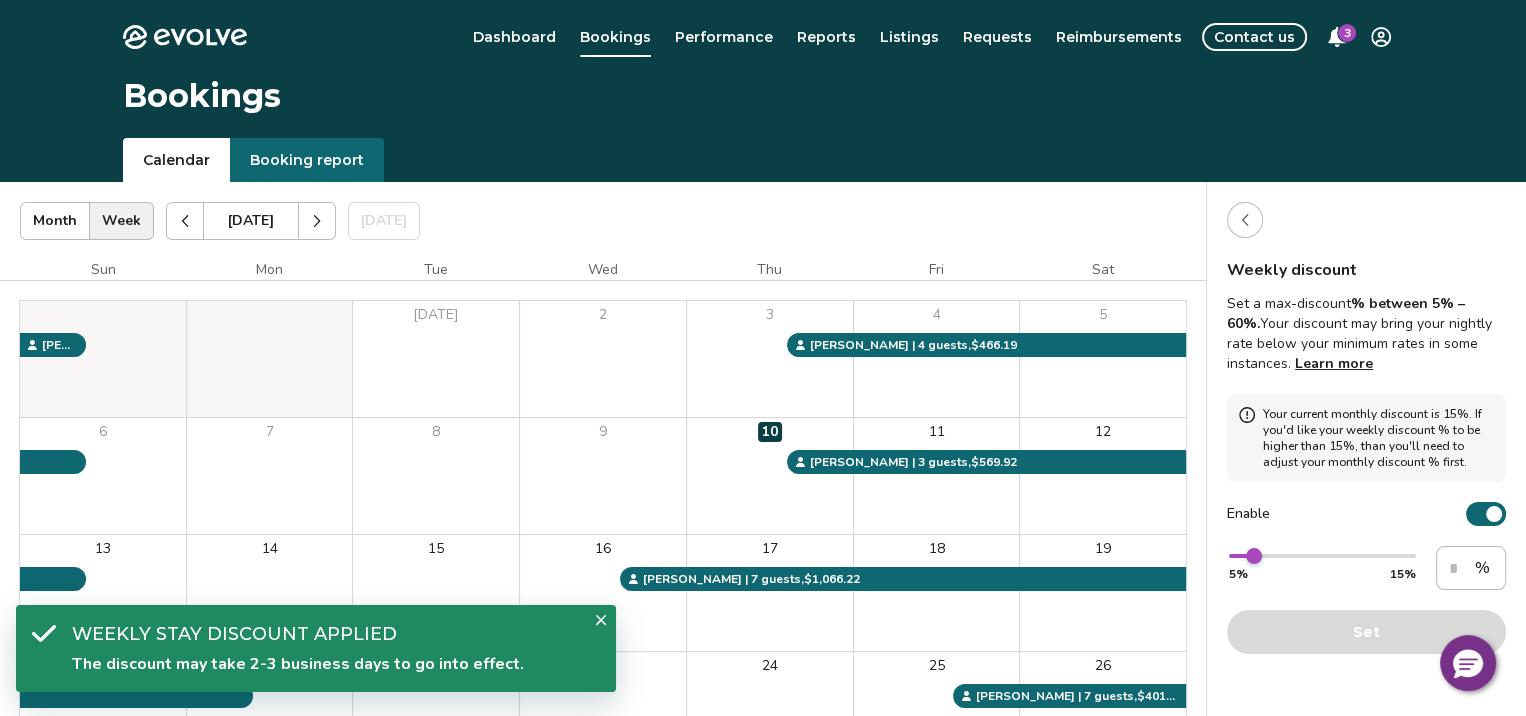 click at bounding box center (1245, 220) 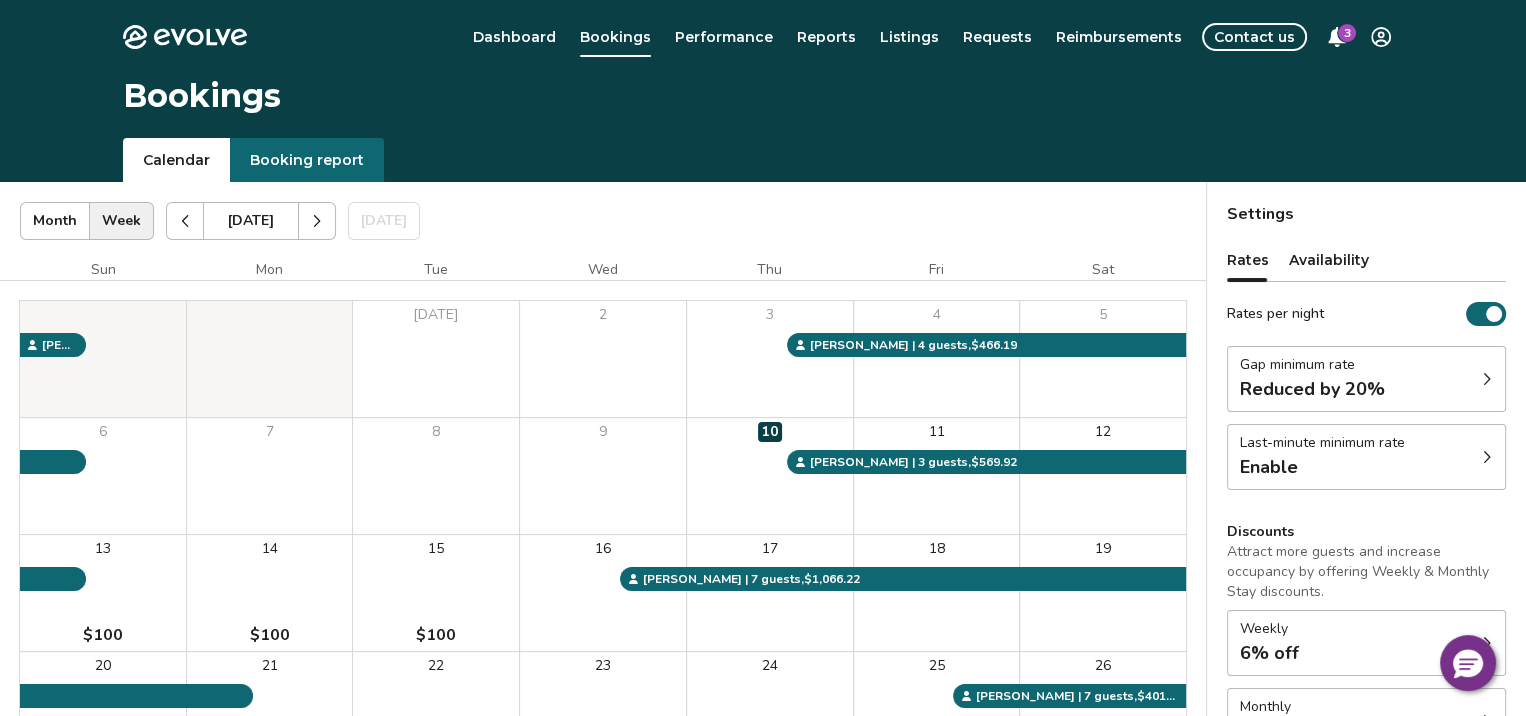 click at bounding box center (1494, 314) 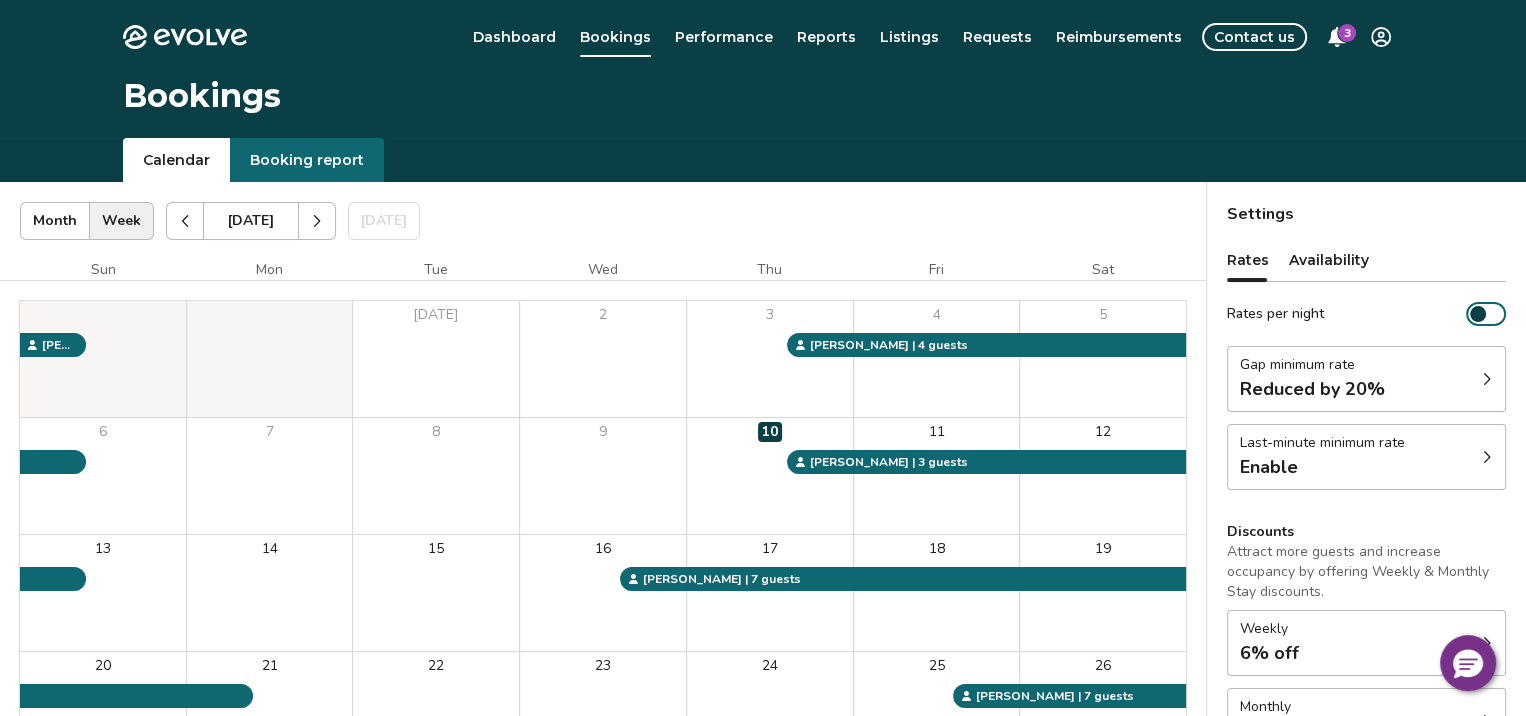 click on "Rates per night" at bounding box center [1486, 314] 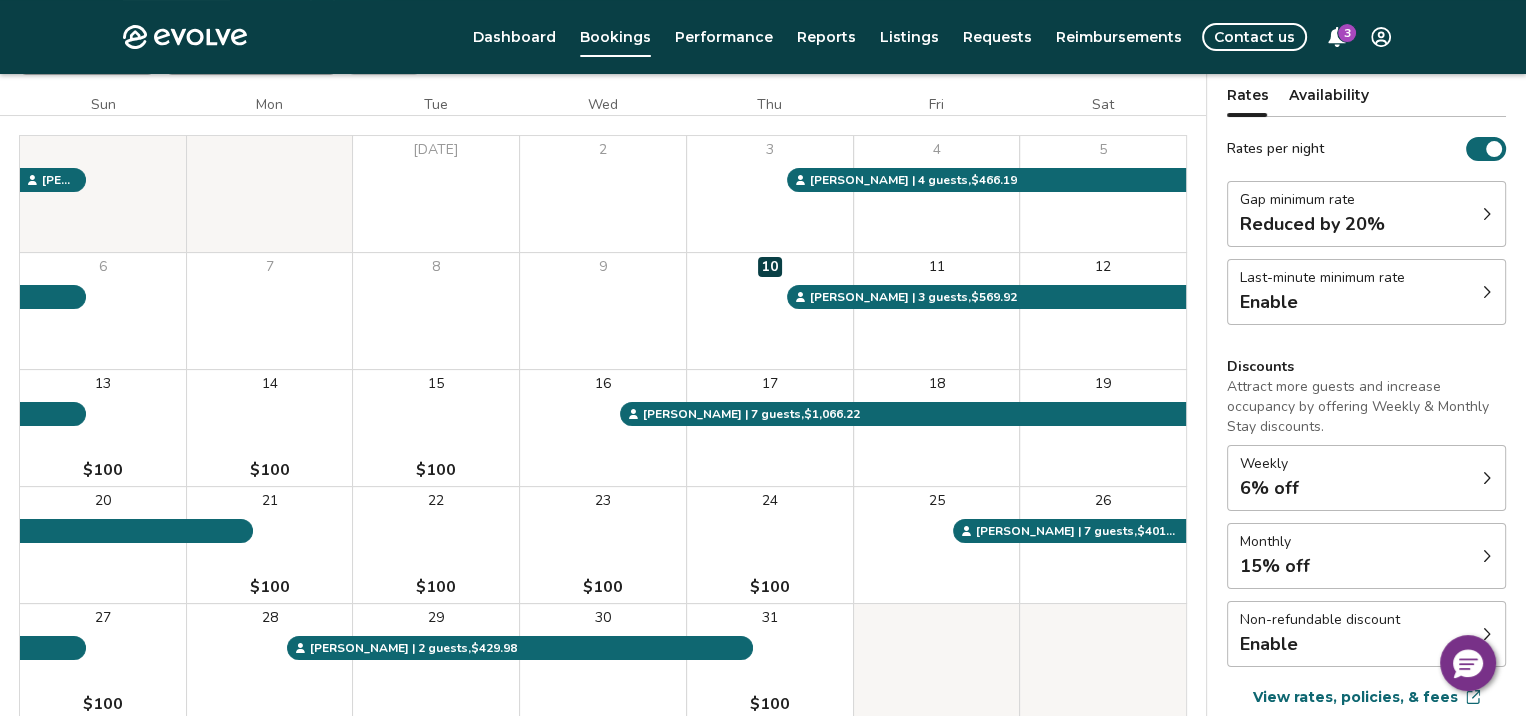 scroll, scrollTop: 166, scrollLeft: 0, axis: vertical 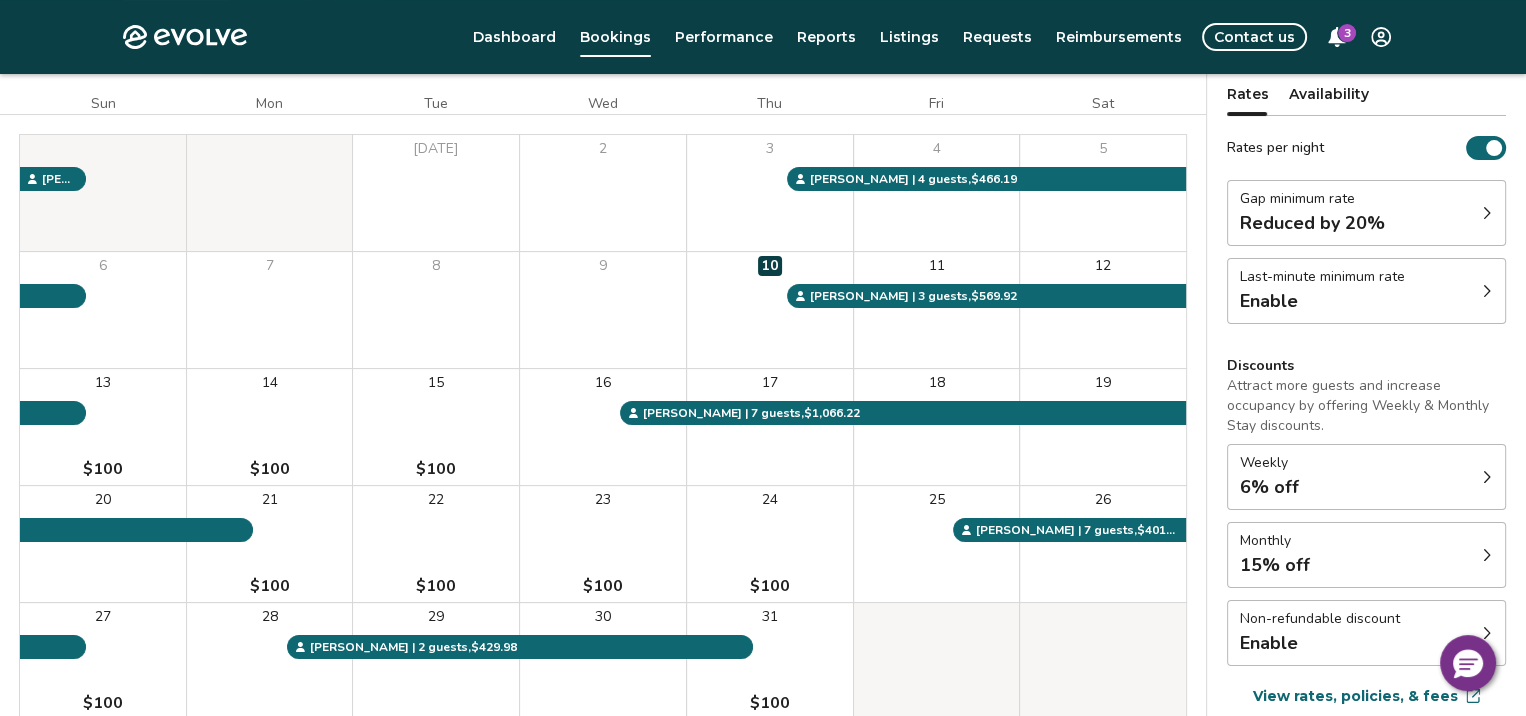 click 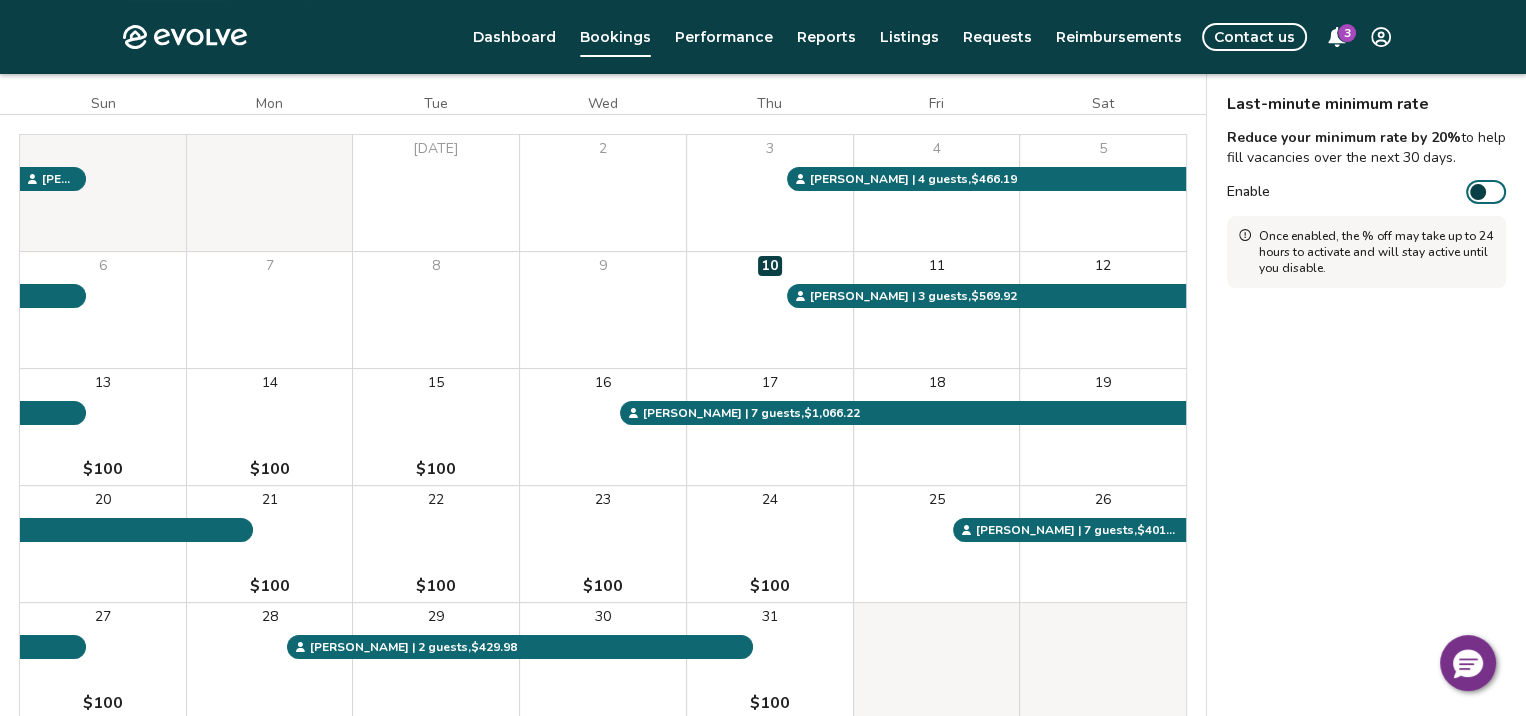 click on "Enable" at bounding box center [1486, 192] 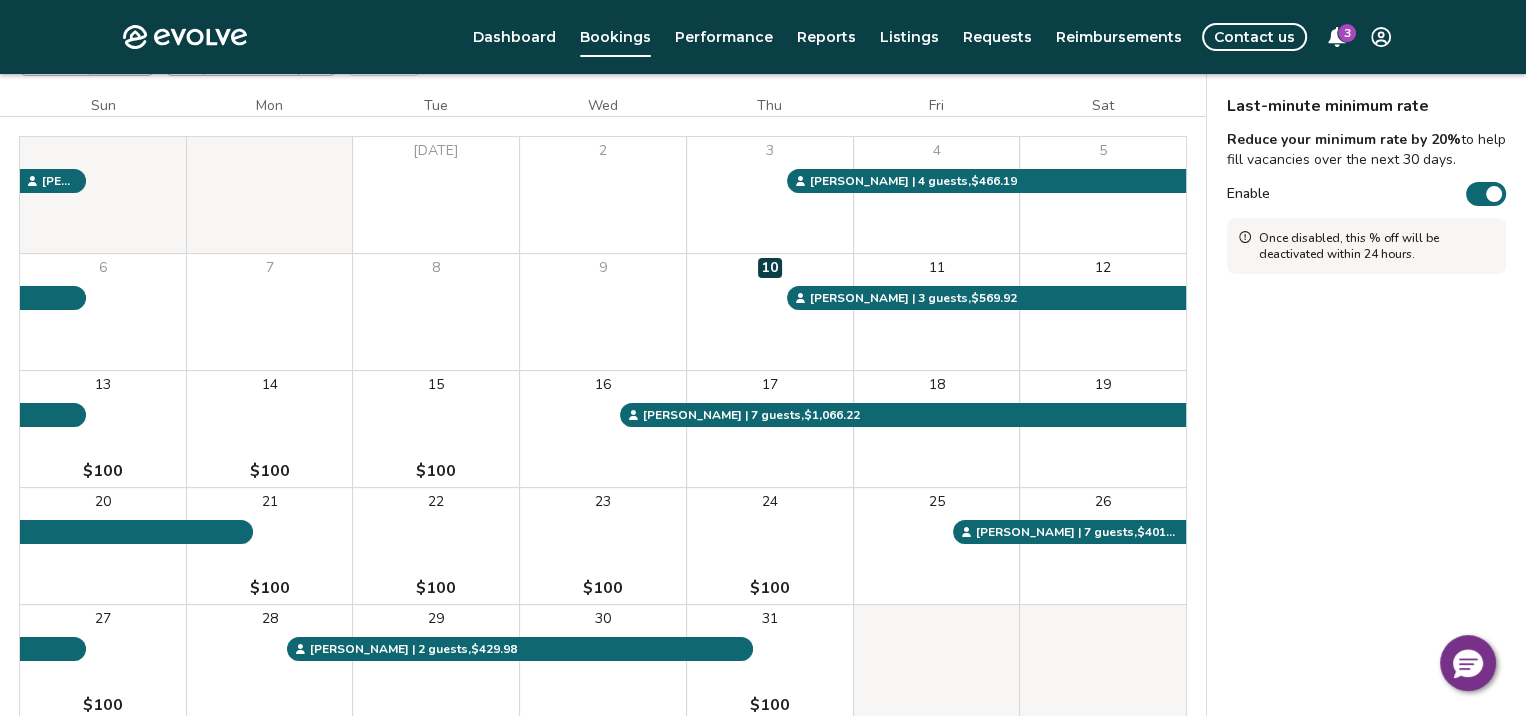 scroll, scrollTop: 0, scrollLeft: 0, axis: both 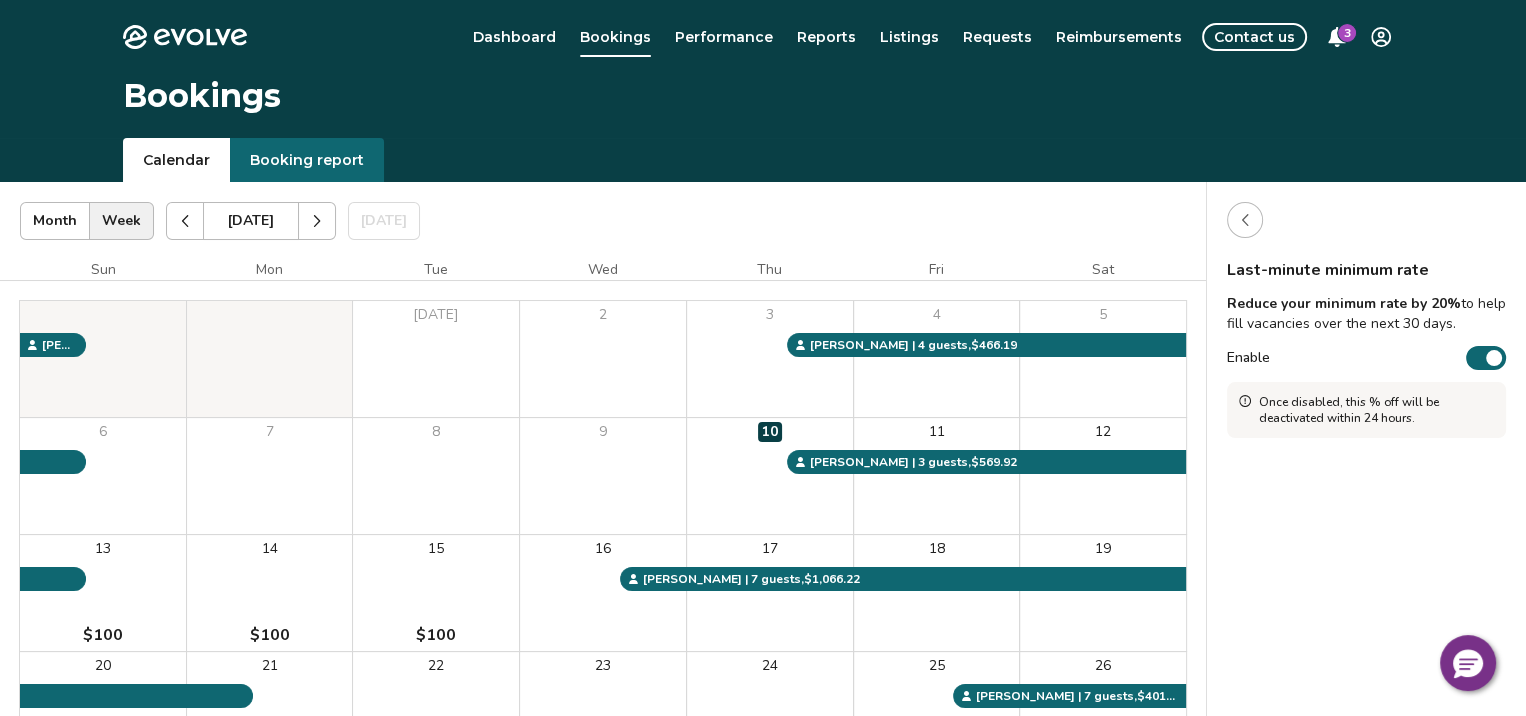 click 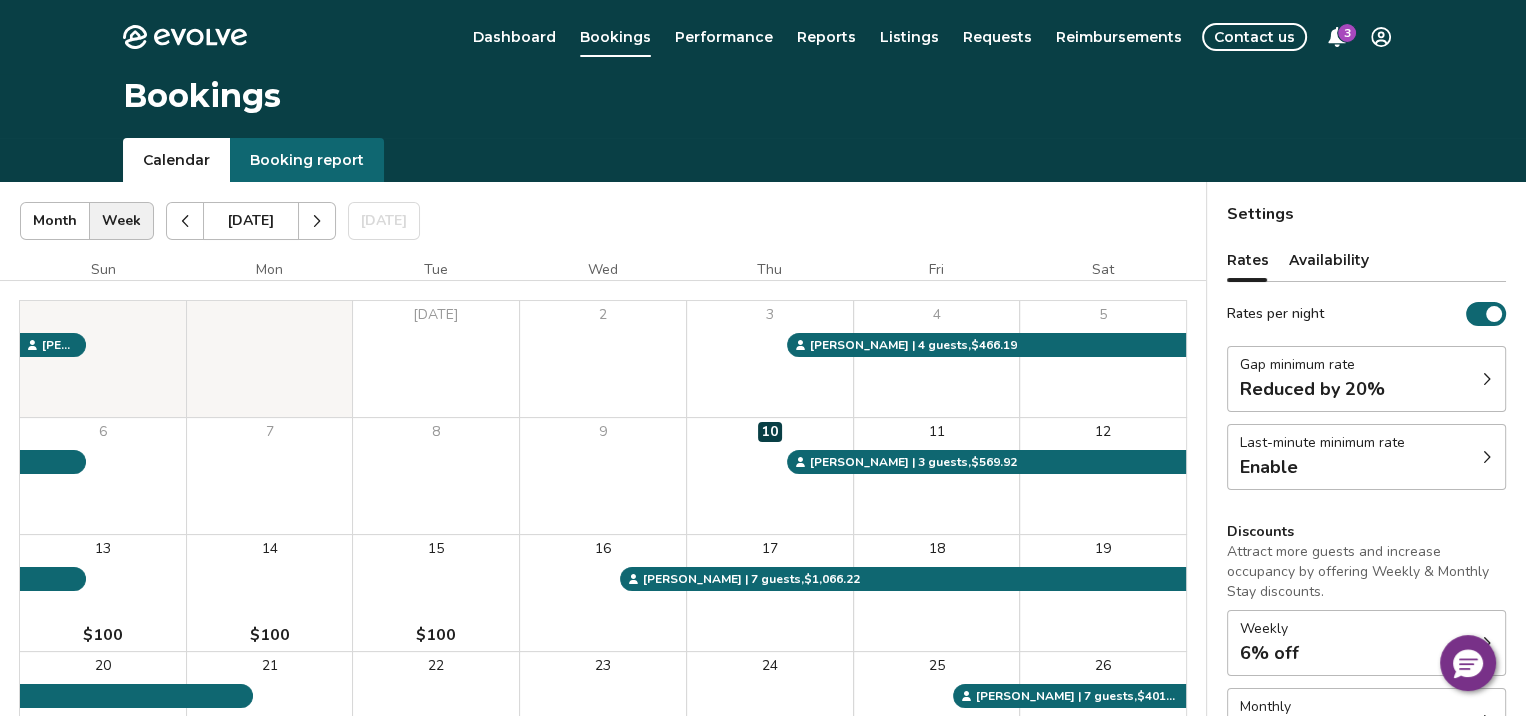 click 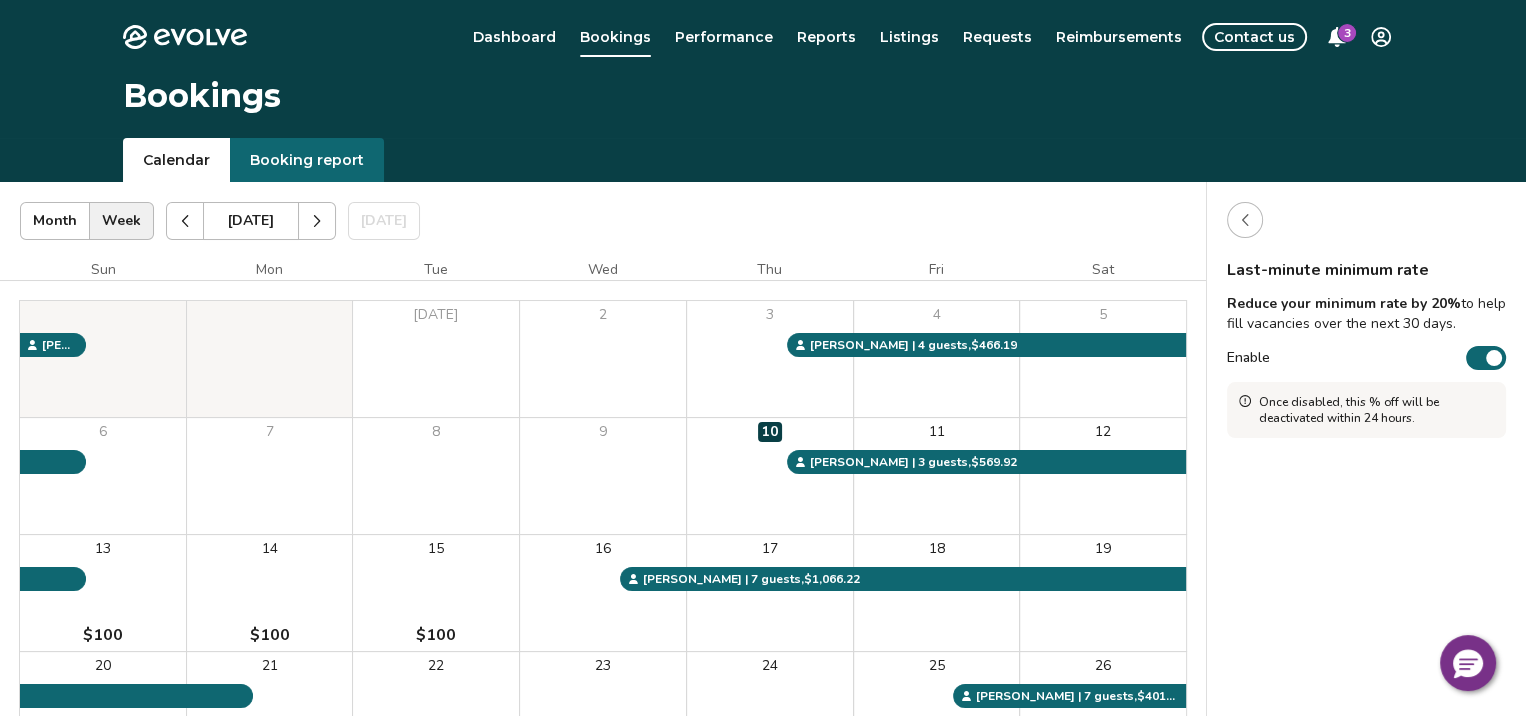 click on "Enable" at bounding box center (1486, 358) 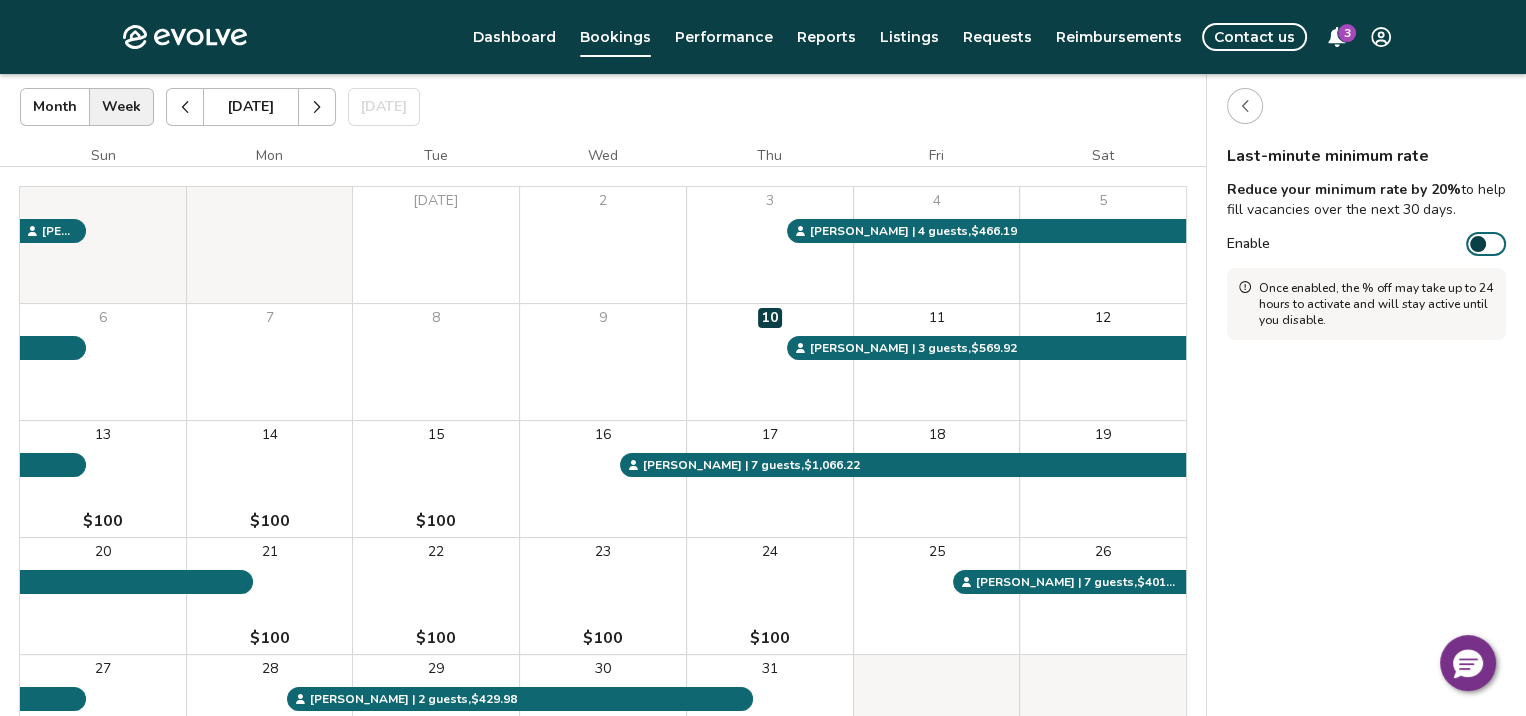scroll, scrollTop: 166, scrollLeft: 0, axis: vertical 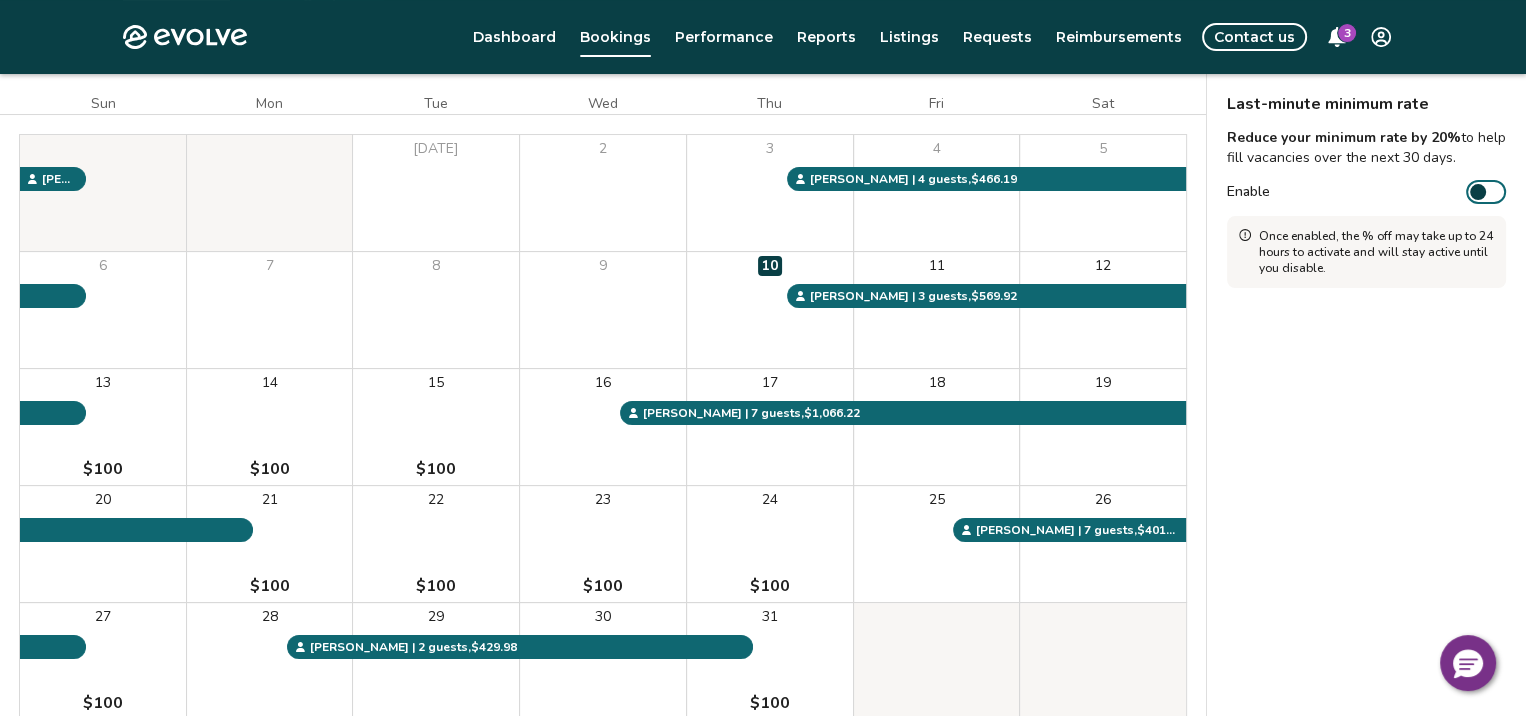 click on "Last-minute minimum rate Reduce your minimum rate by 20%  to help fill vacancies over the next 30 days. Enable Once enabled, the % off may take up to 24 hours to activate and will stay active until you disable." at bounding box center [1366, 402] 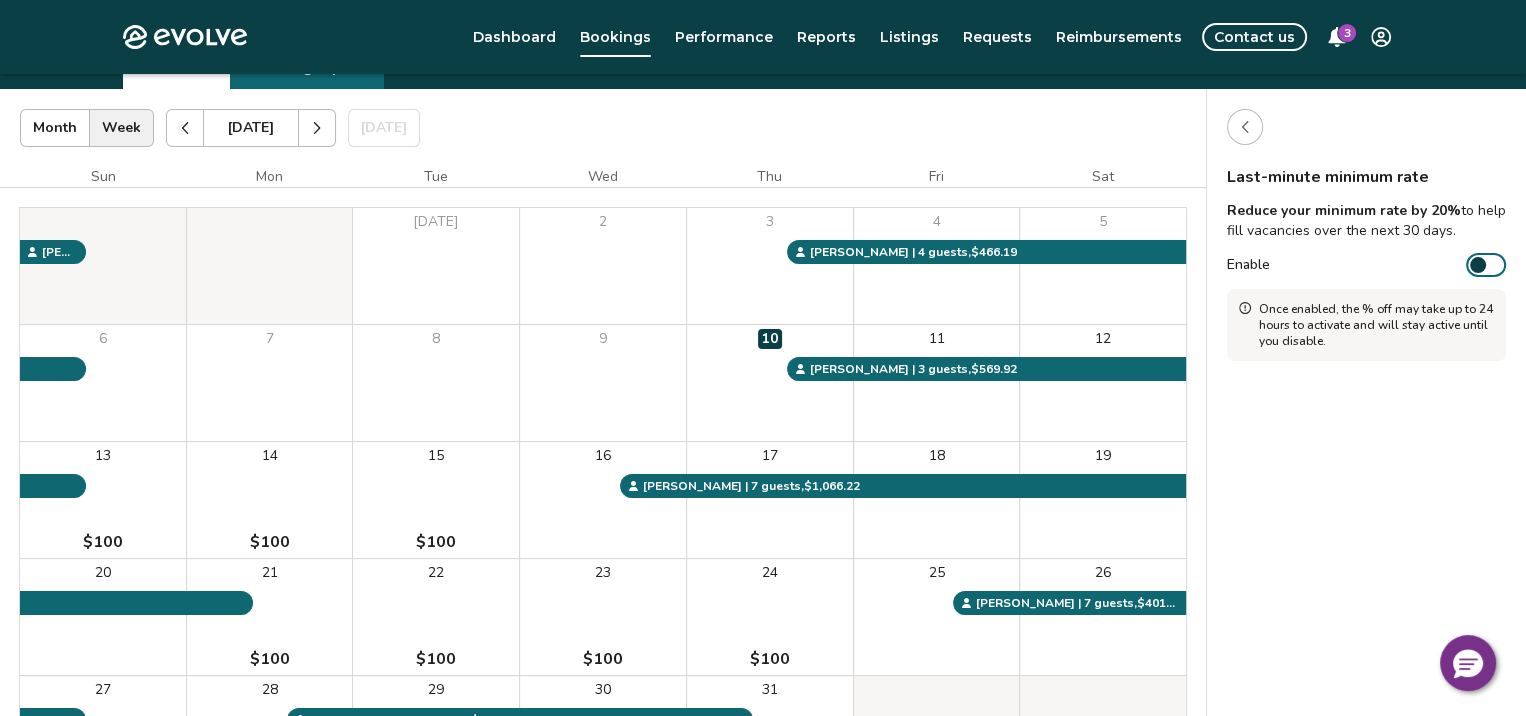 scroll, scrollTop: 0, scrollLeft: 0, axis: both 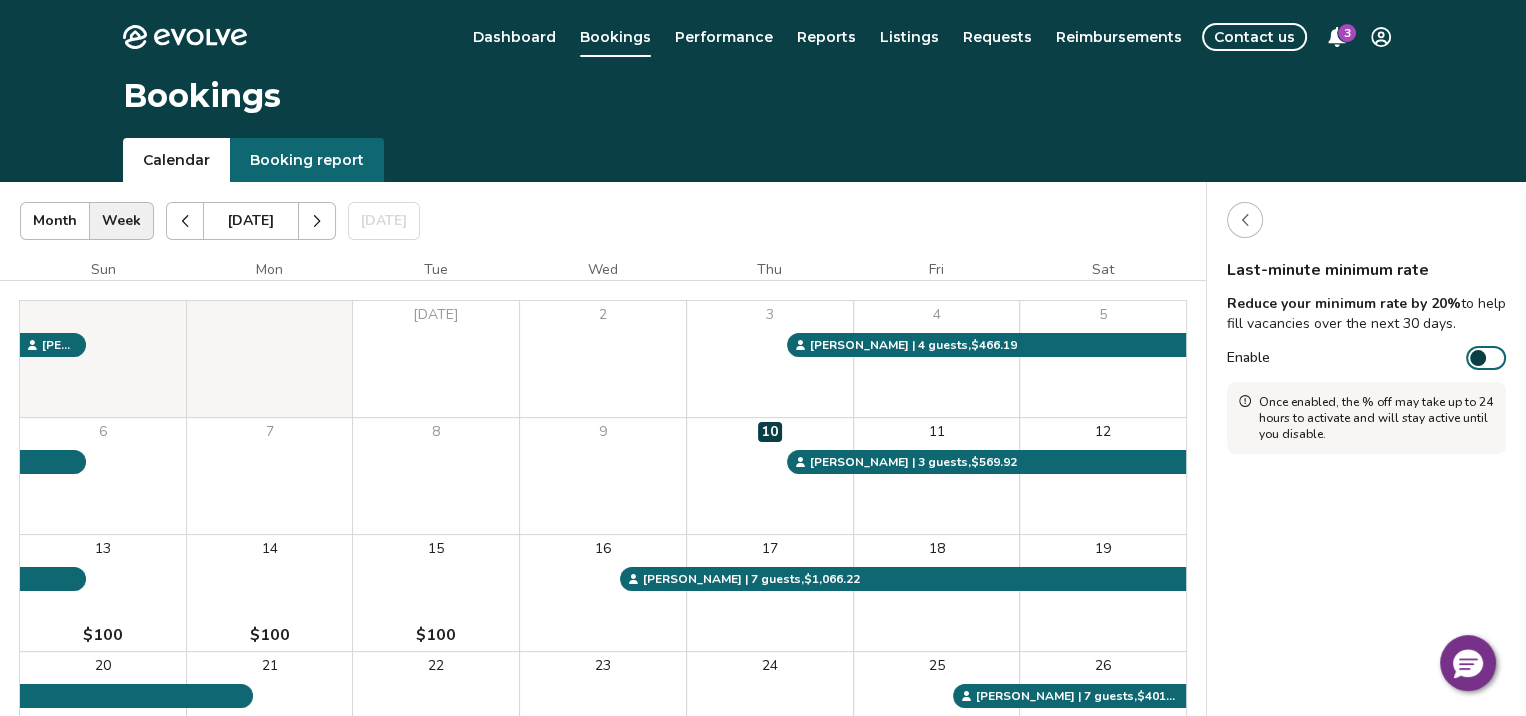 click at bounding box center [1245, 220] 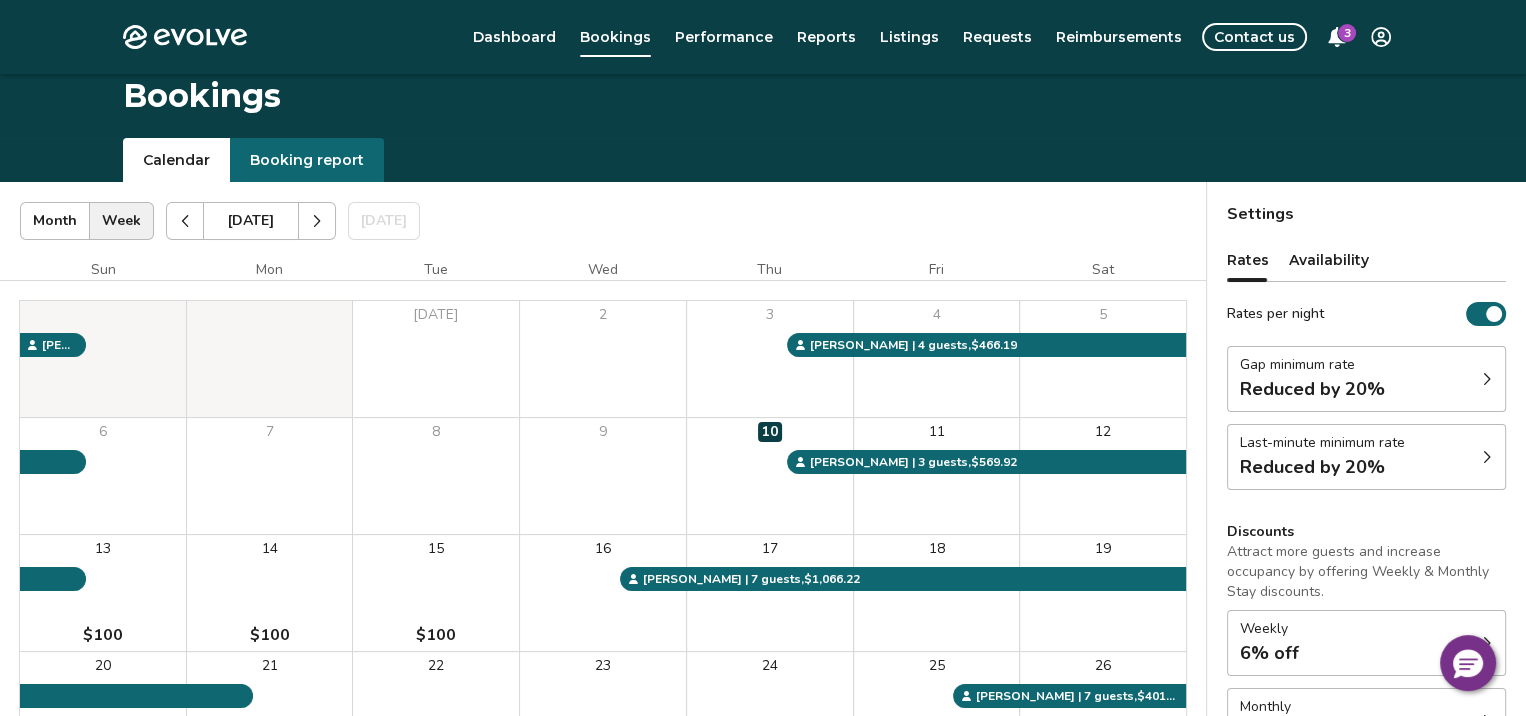 scroll, scrollTop: 166, scrollLeft: 0, axis: vertical 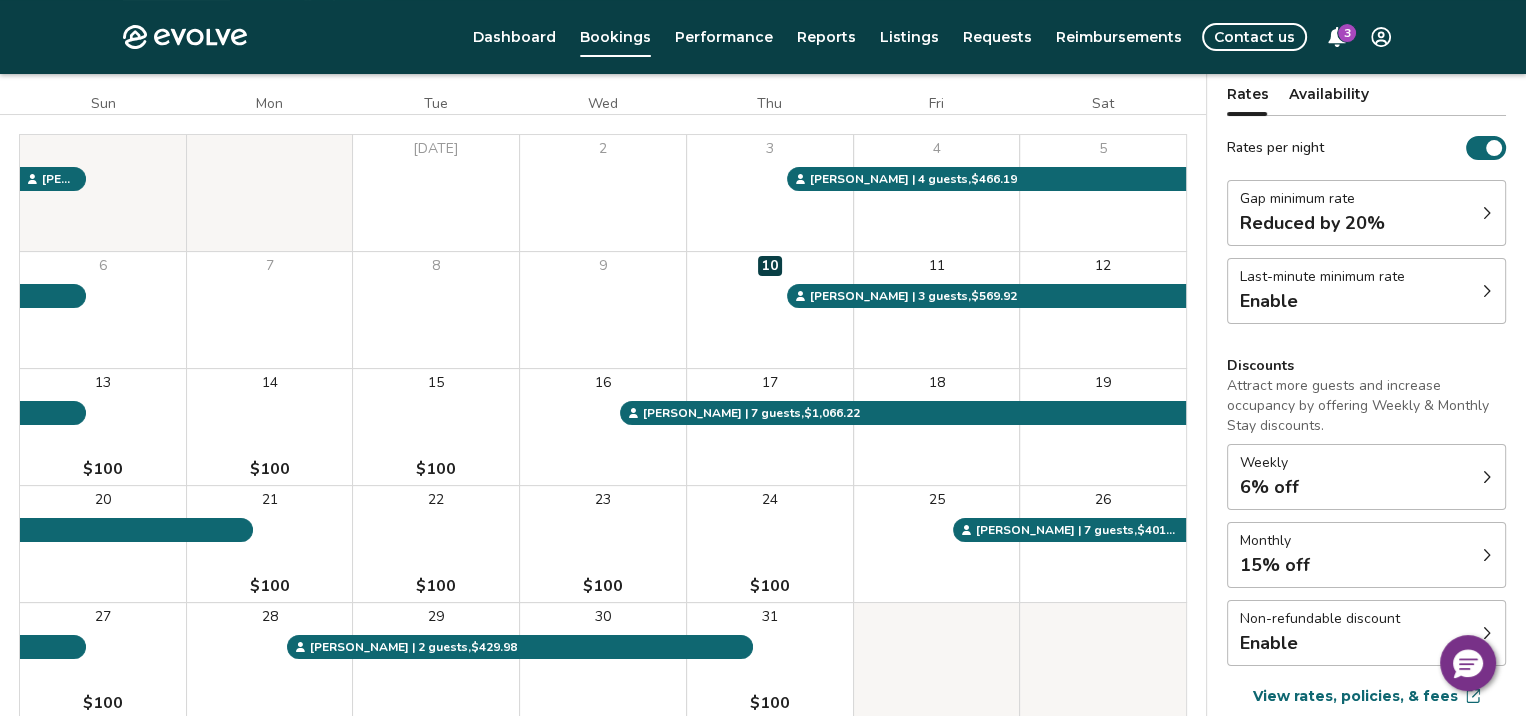 click 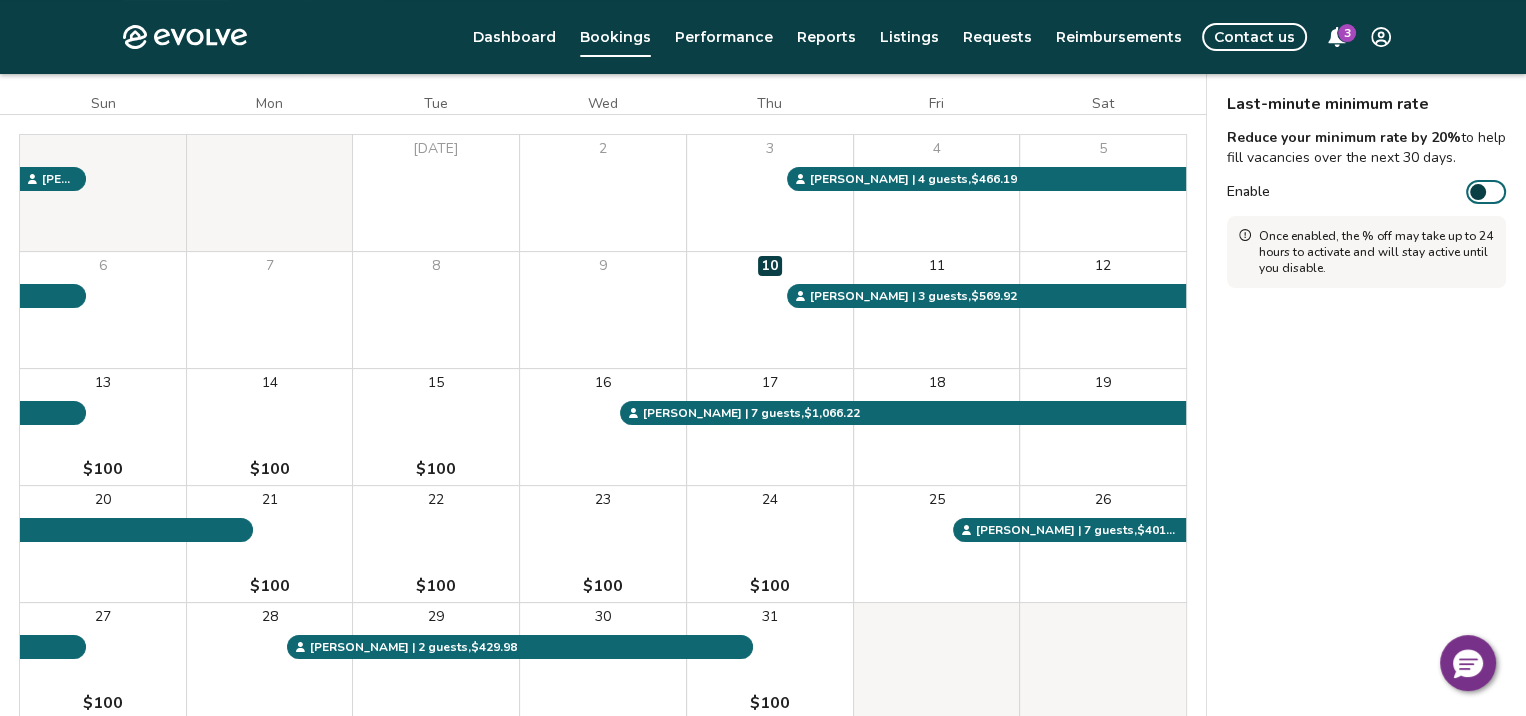 click at bounding box center [1478, 192] 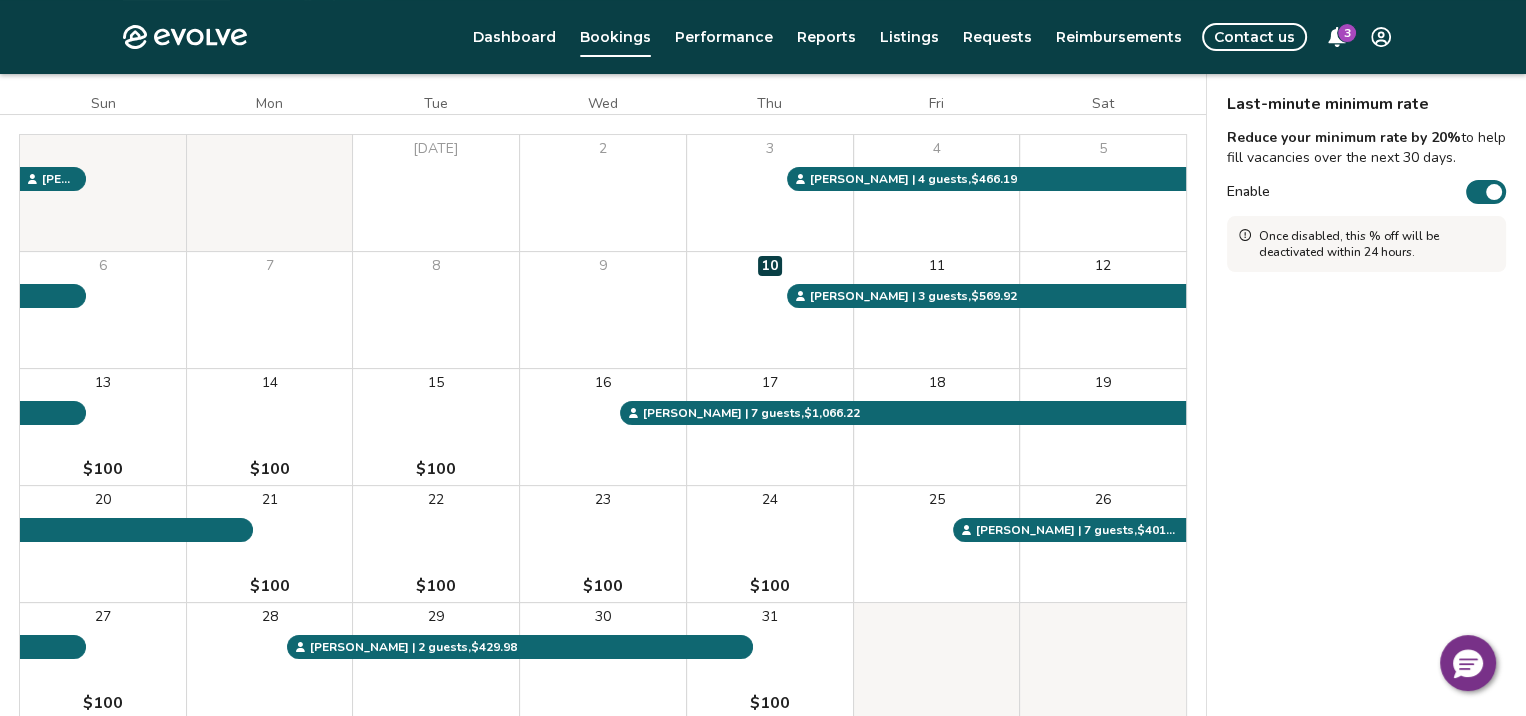 click at bounding box center [1494, 192] 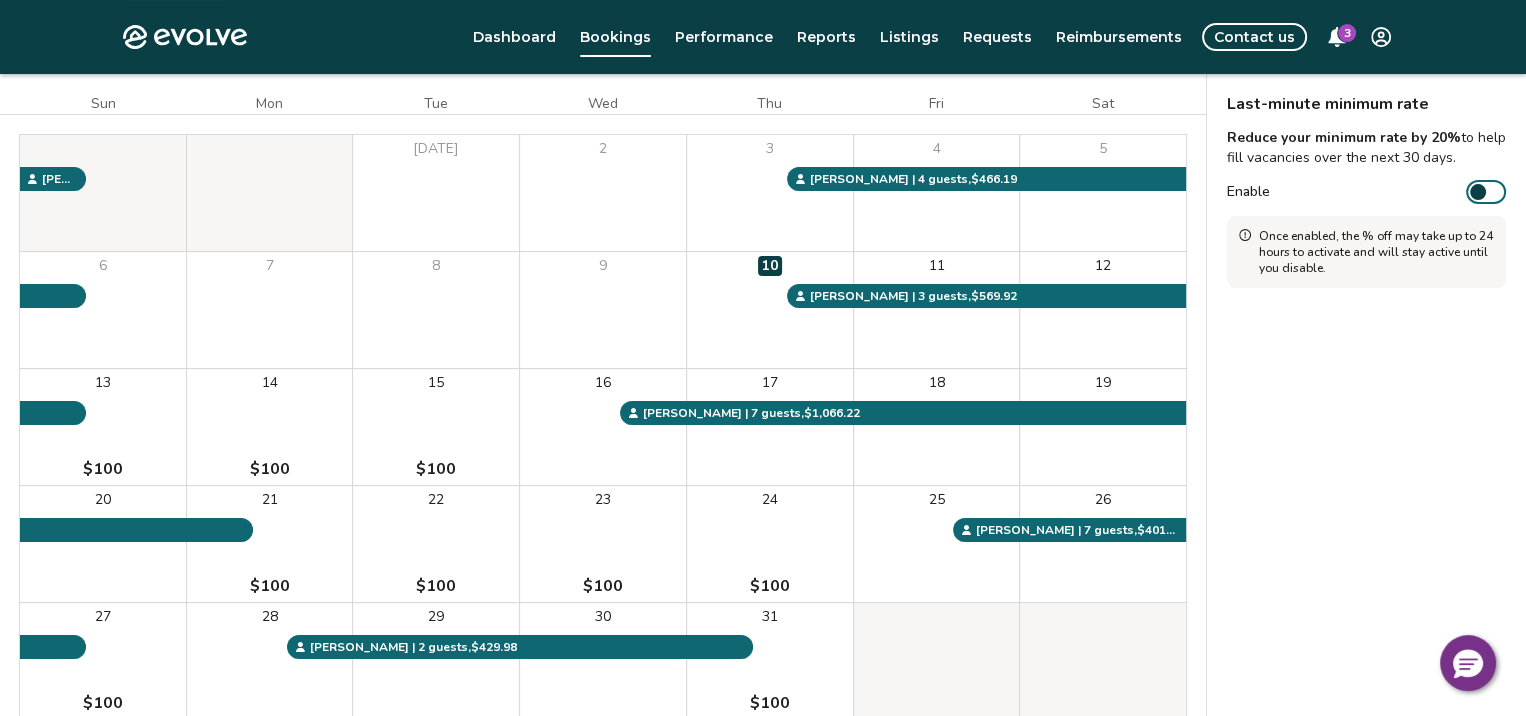 scroll, scrollTop: 0, scrollLeft: 0, axis: both 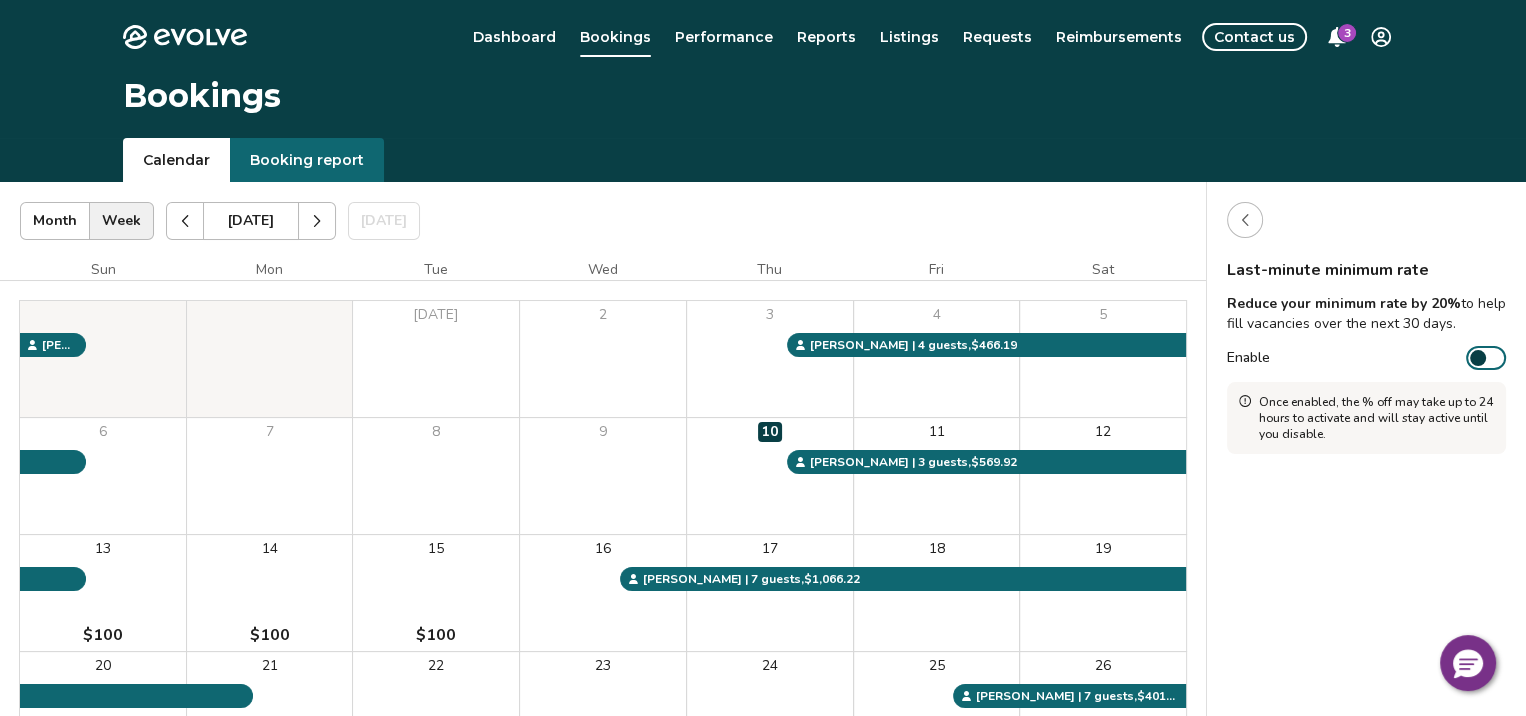 click at bounding box center (1245, 220) 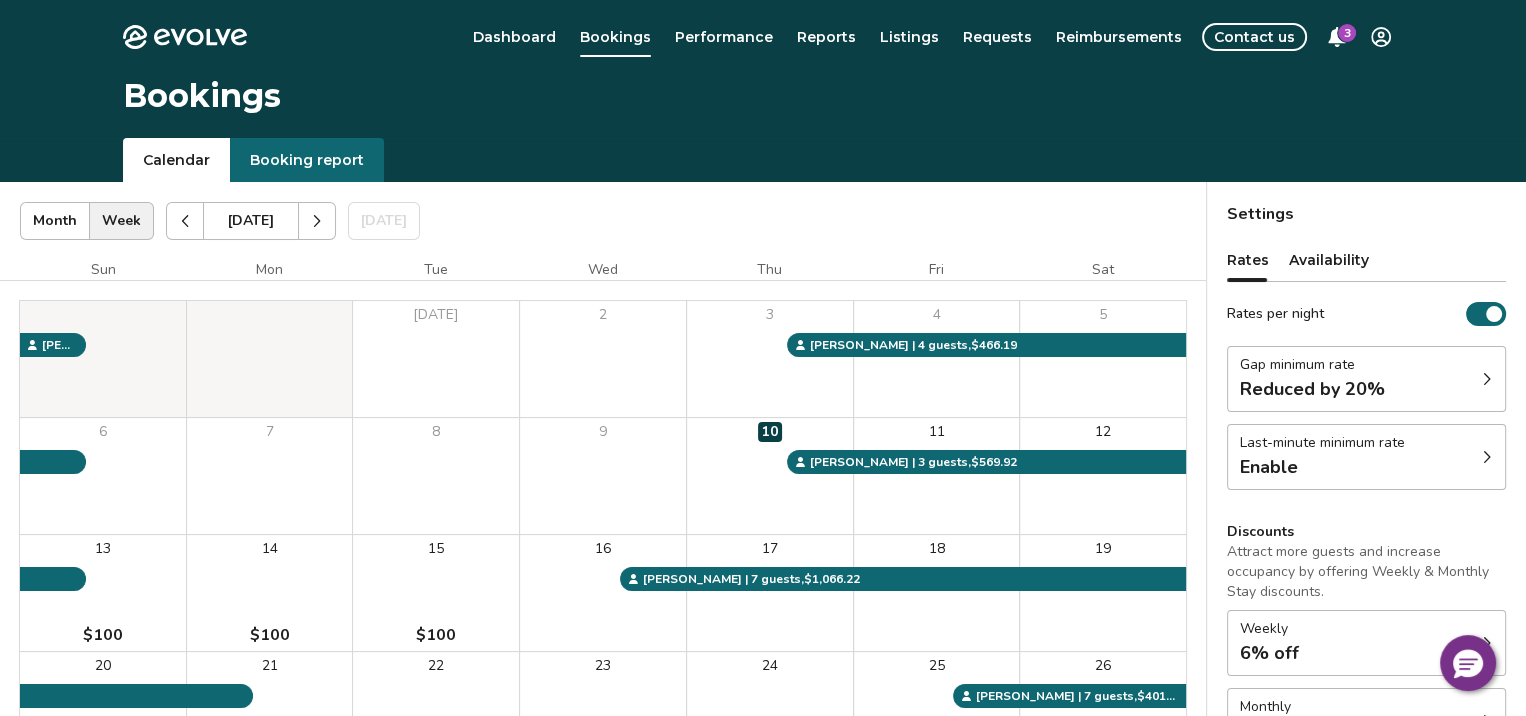 click on "Last-minute minimum rate Enable" at bounding box center (1366, 457) 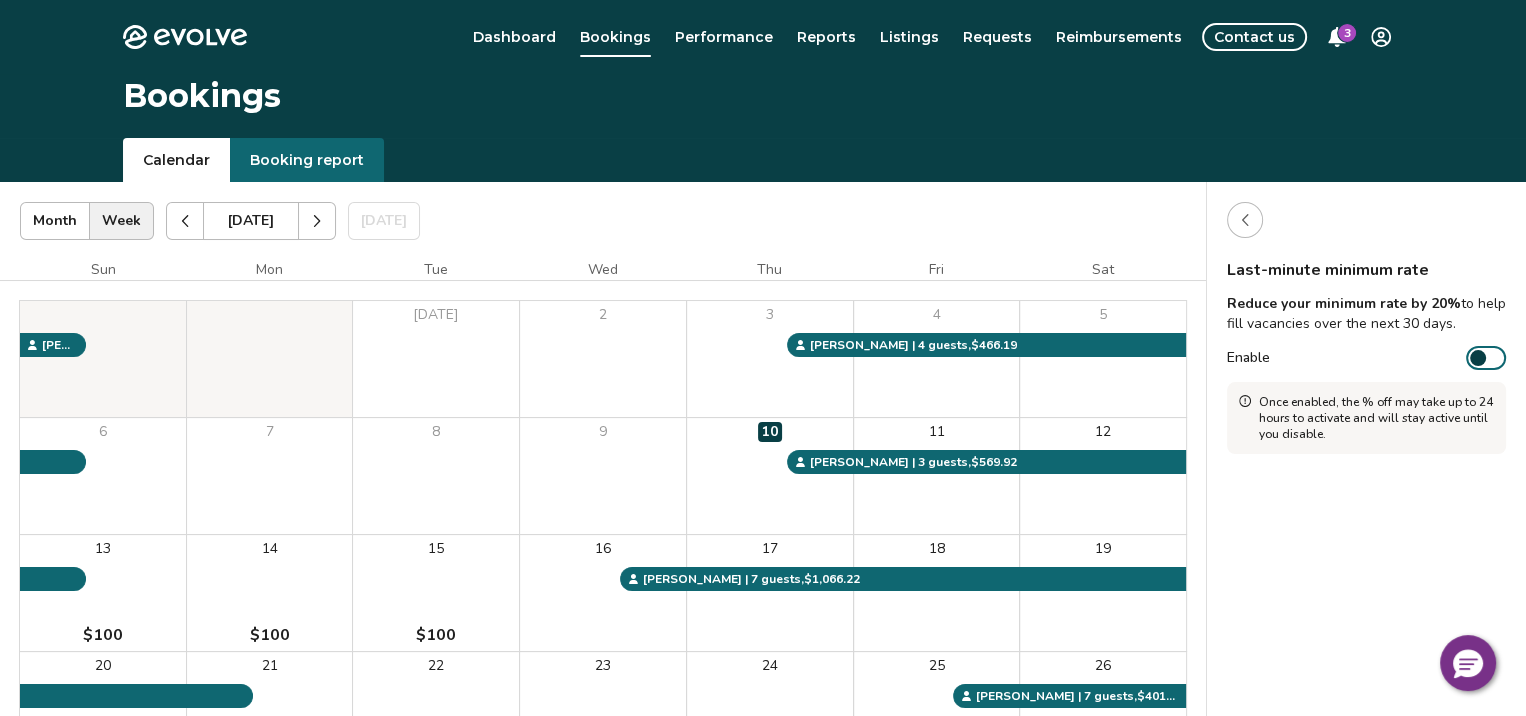 click 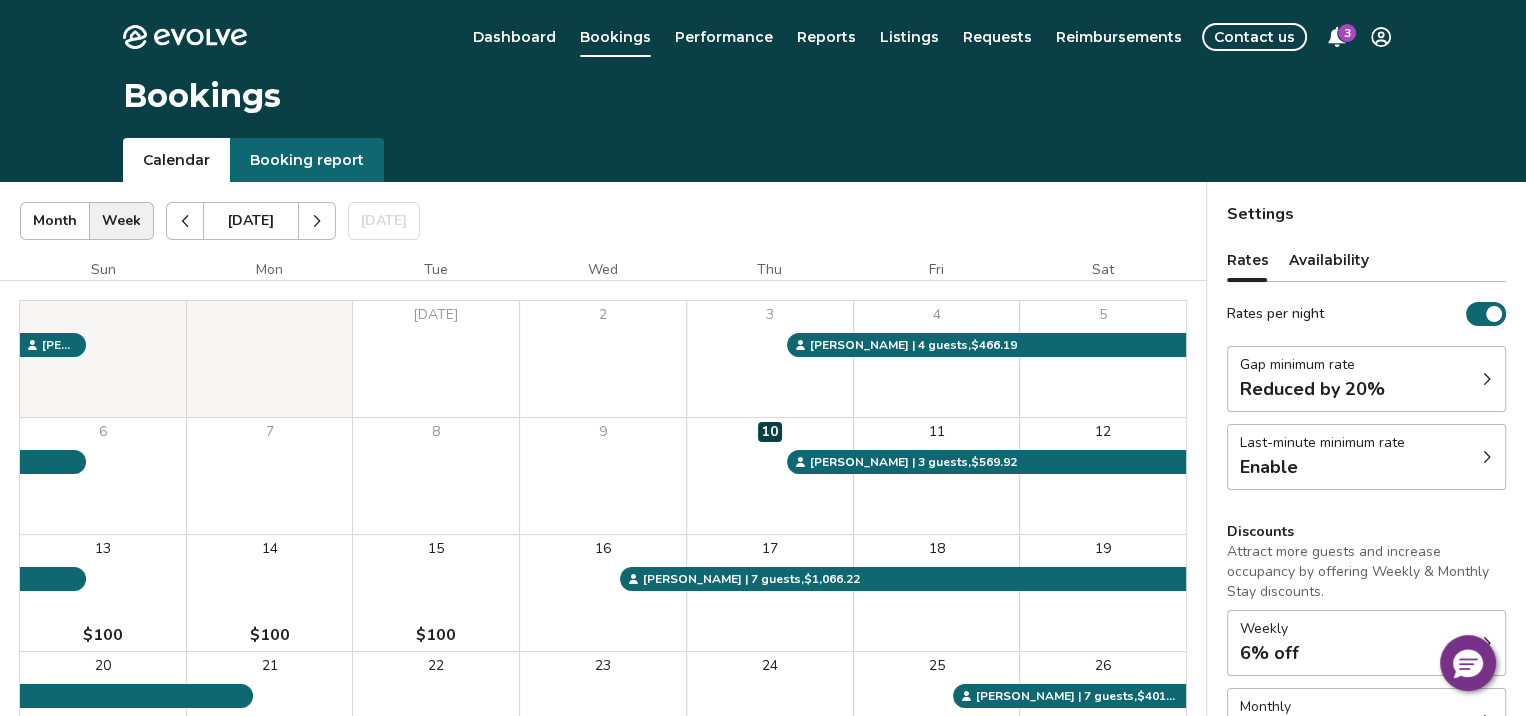 click 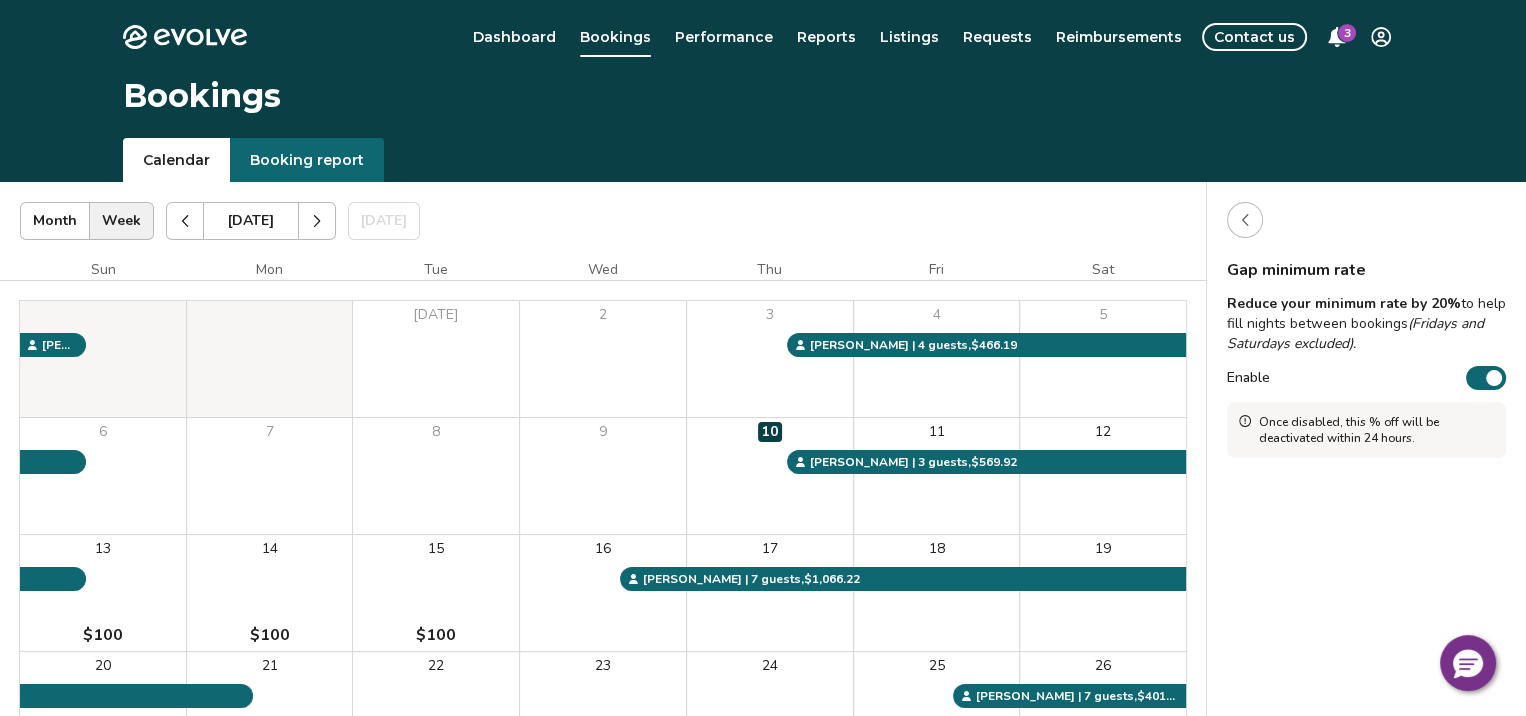 click on "Enable" at bounding box center [1486, 378] 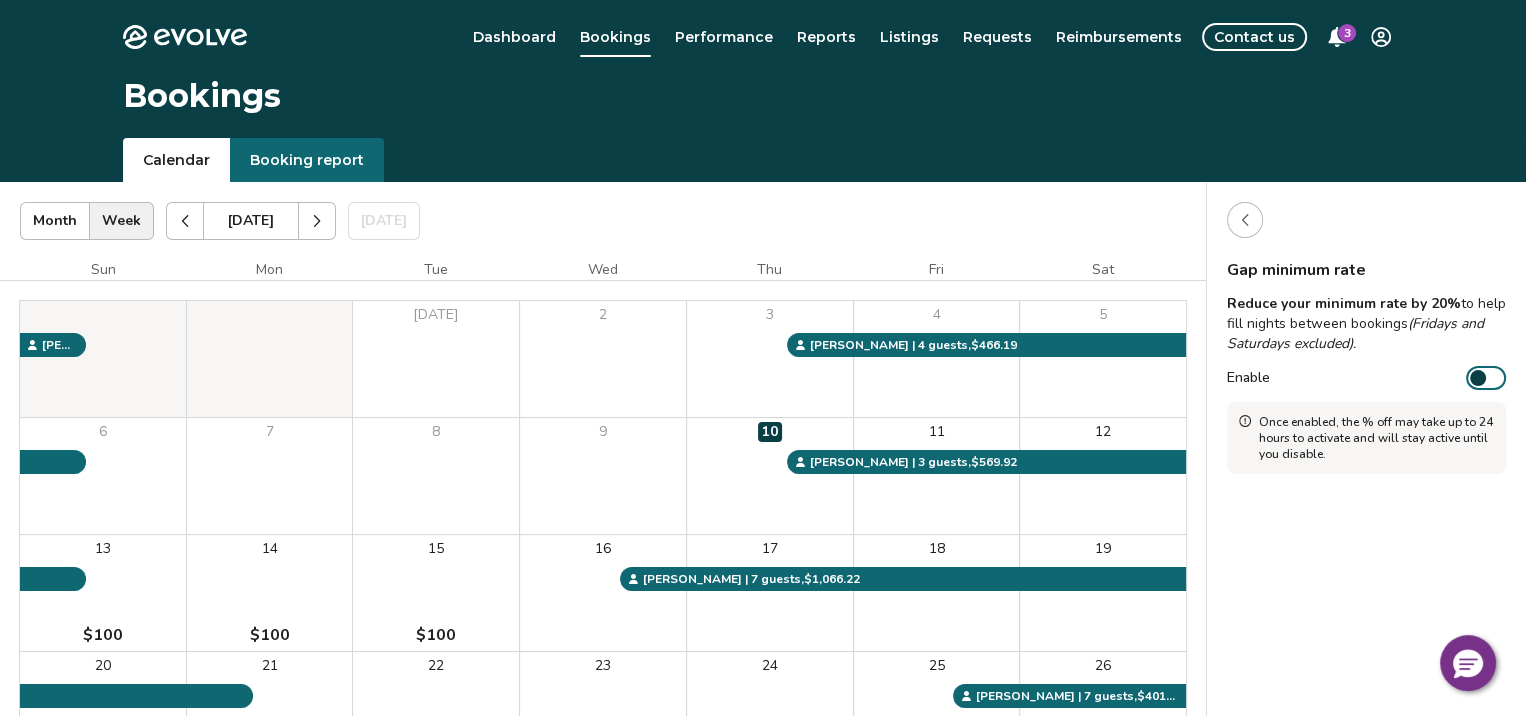 click 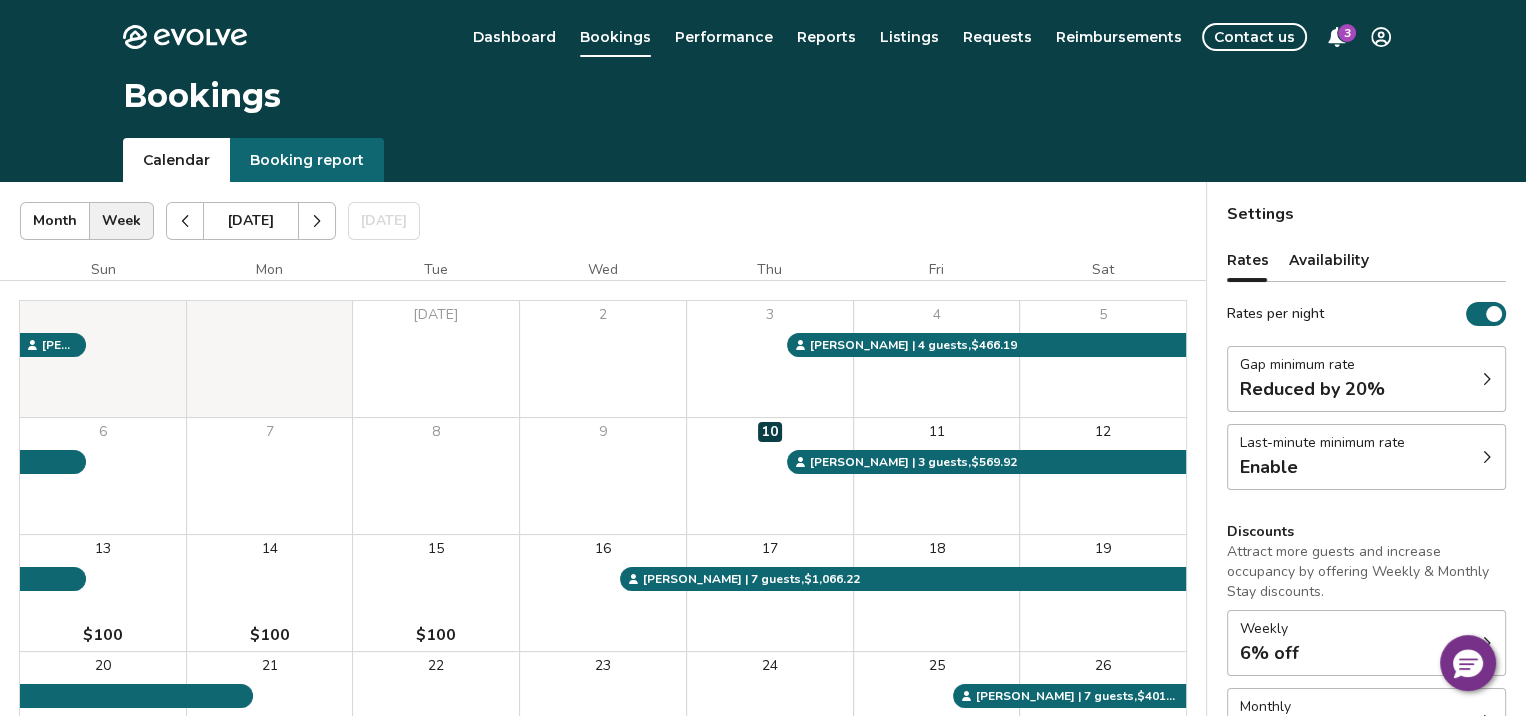 click on "Last-minute minimum rate Enable" at bounding box center (1366, 457) 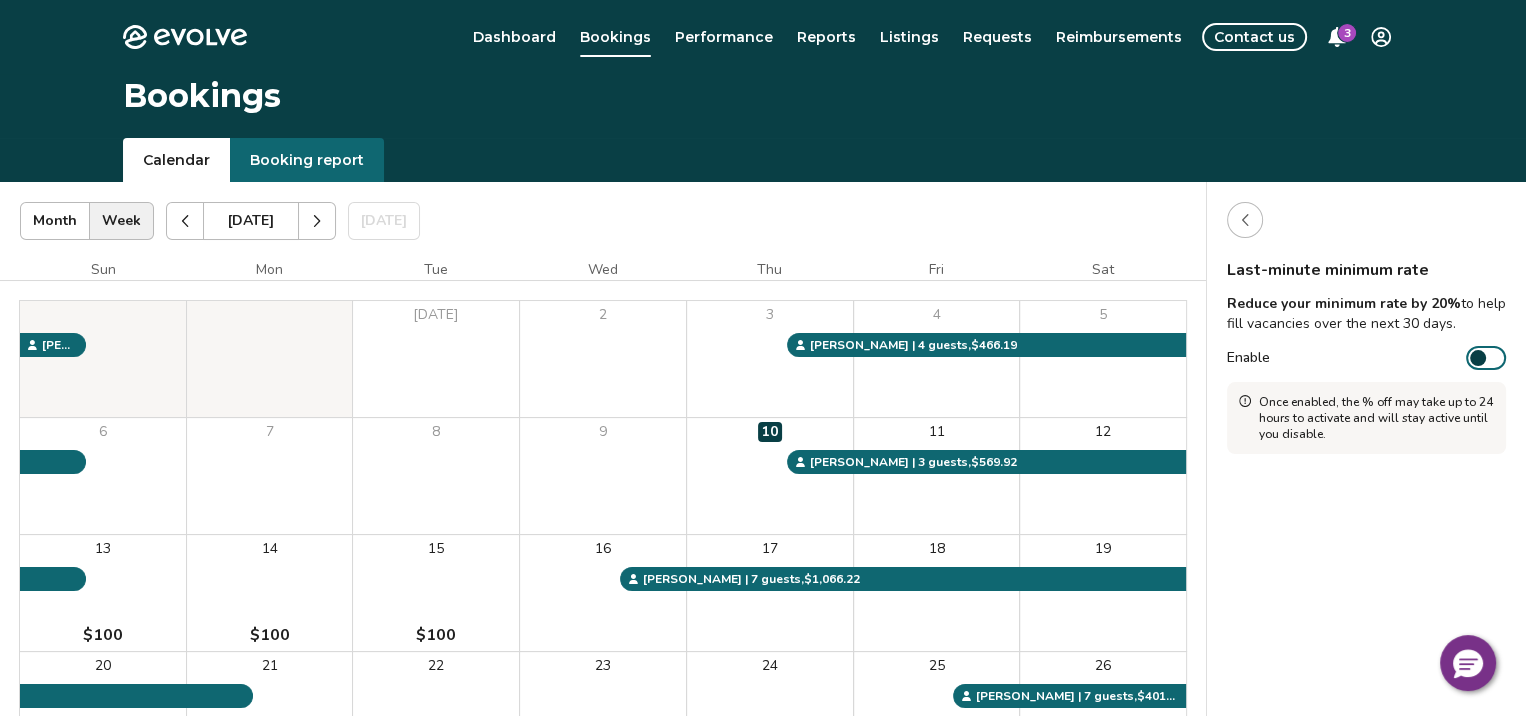 click on "Last-minute minimum rate Reduce your minimum rate by 20%  to help fill vacancies over the next 30 days. Enable Once enabled, the % off may take up to 24 hours to activate and will stay active until you disable." at bounding box center (1366, 568) 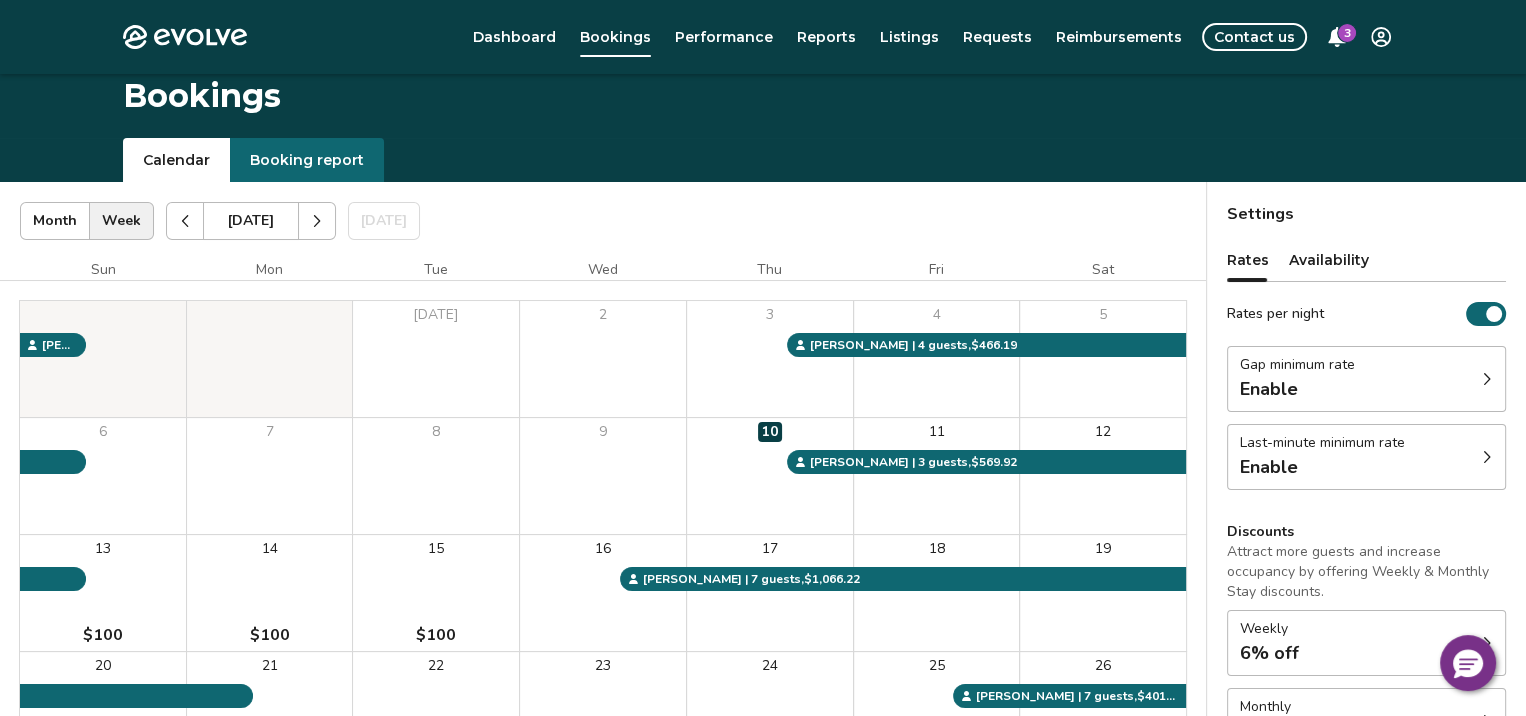scroll, scrollTop: 166, scrollLeft: 0, axis: vertical 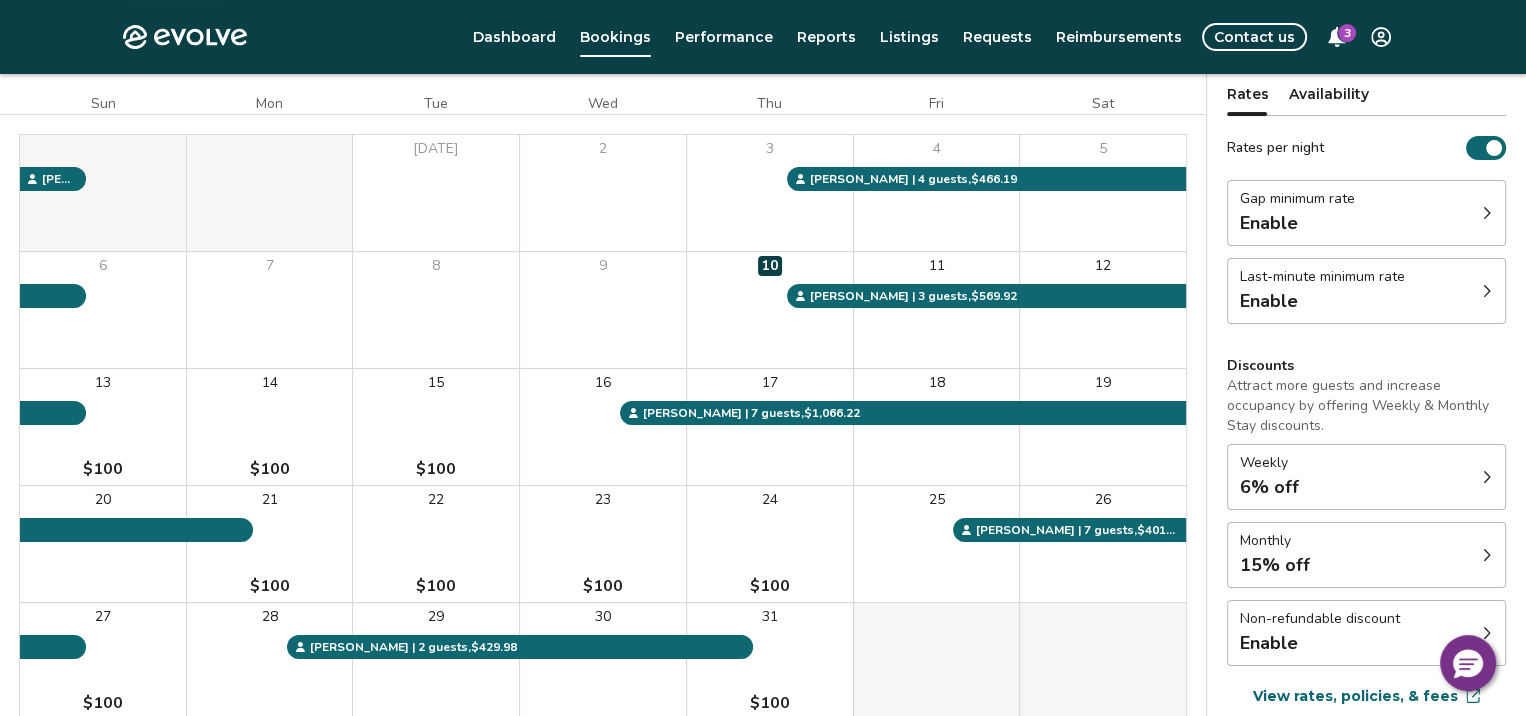 click 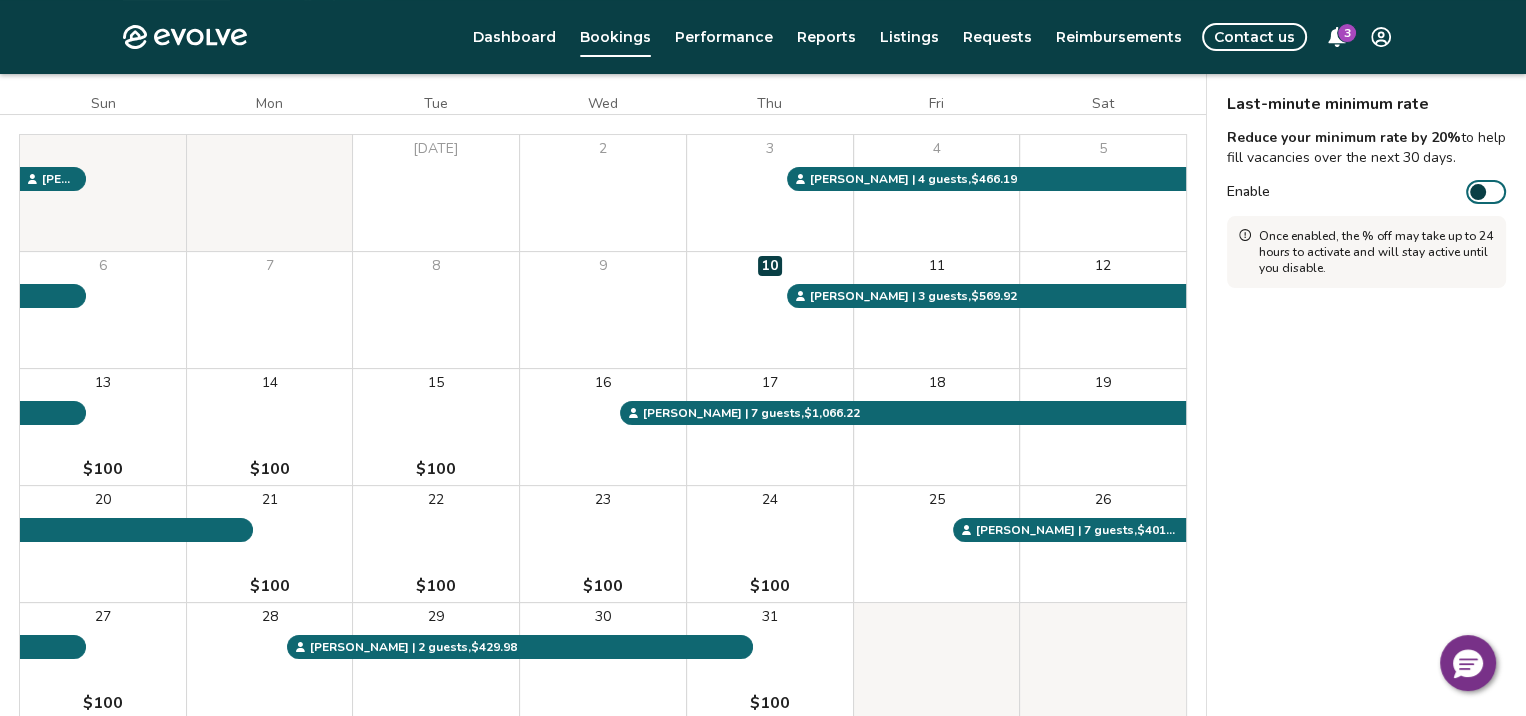 click at bounding box center (1478, 192) 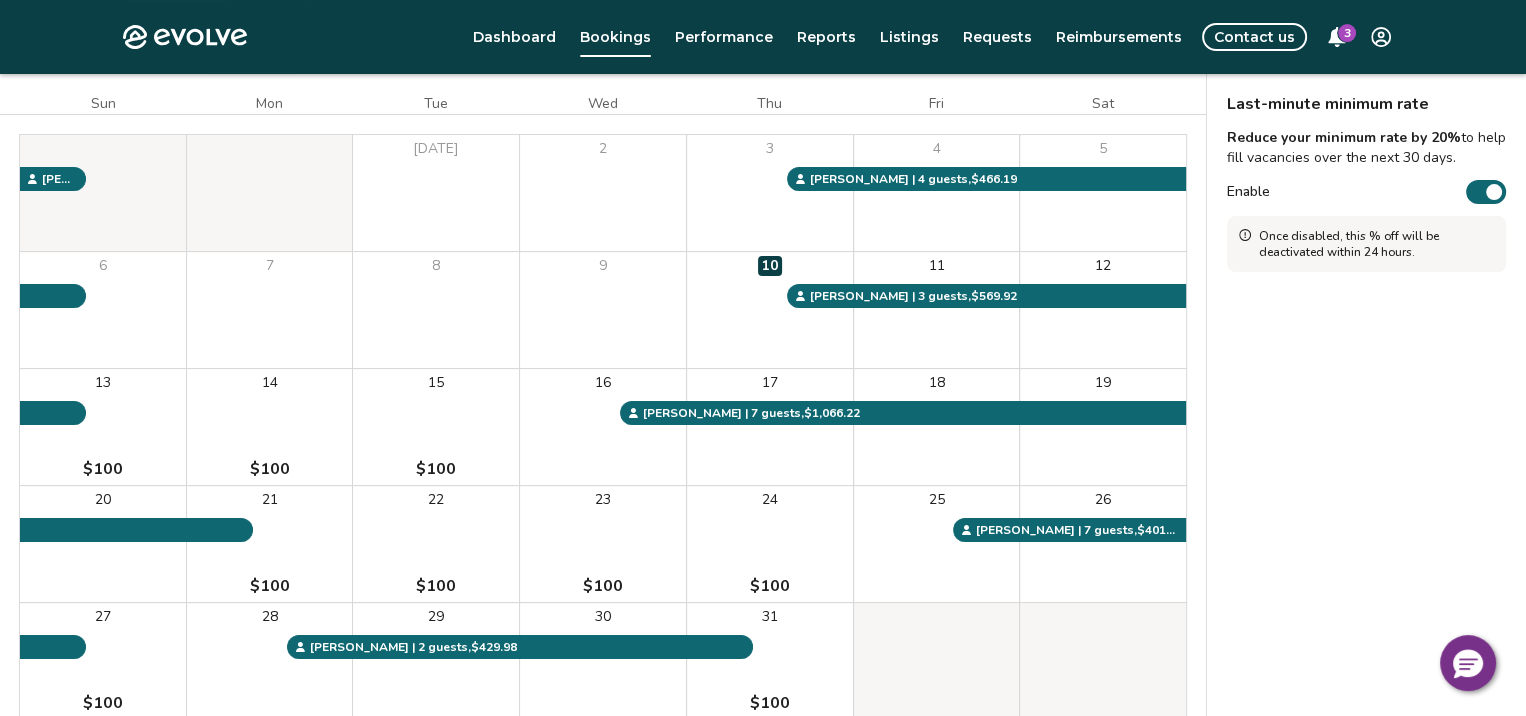 click on "Enable" at bounding box center [1486, 192] 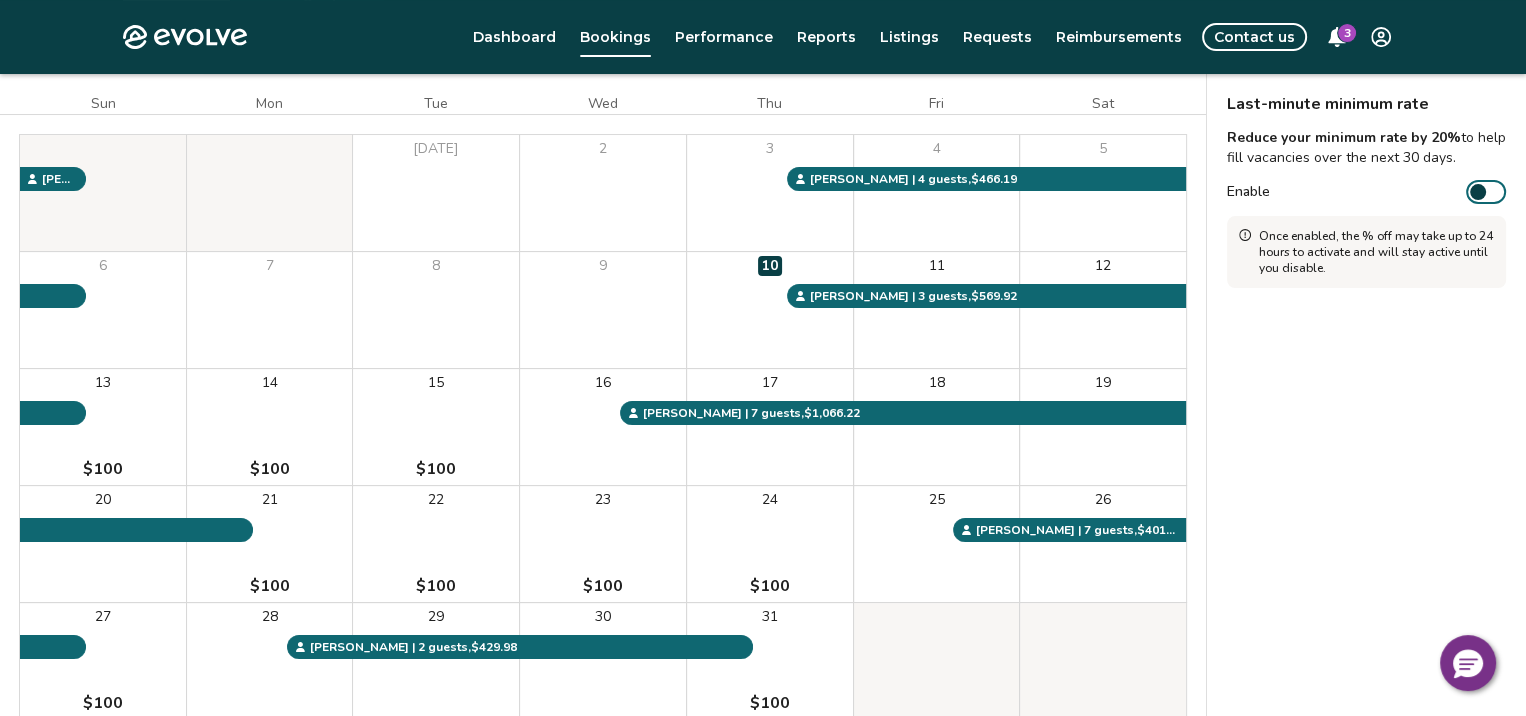 scroll, scrollTop: 0, scrollLeft: 0, axis: both 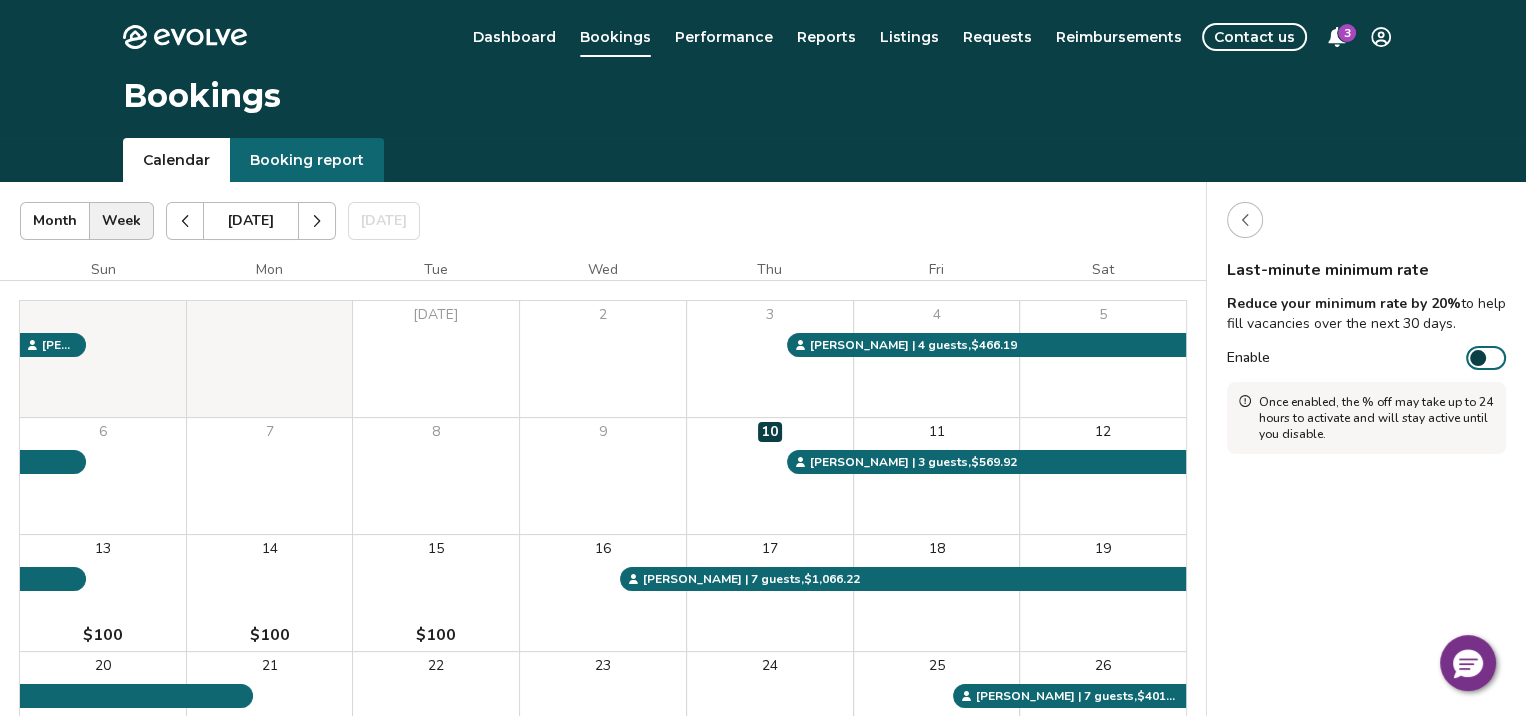 click at bounding box center [1245, 220] 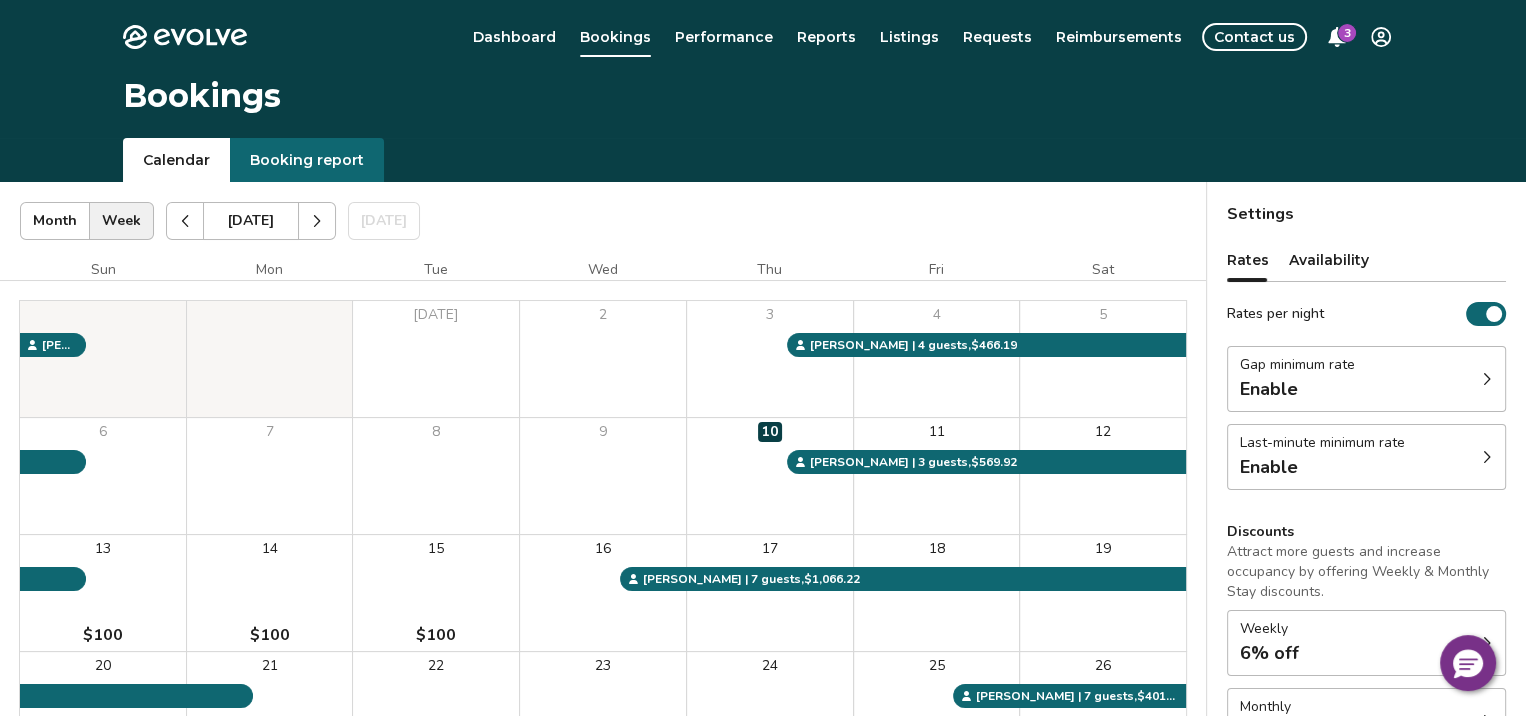 click 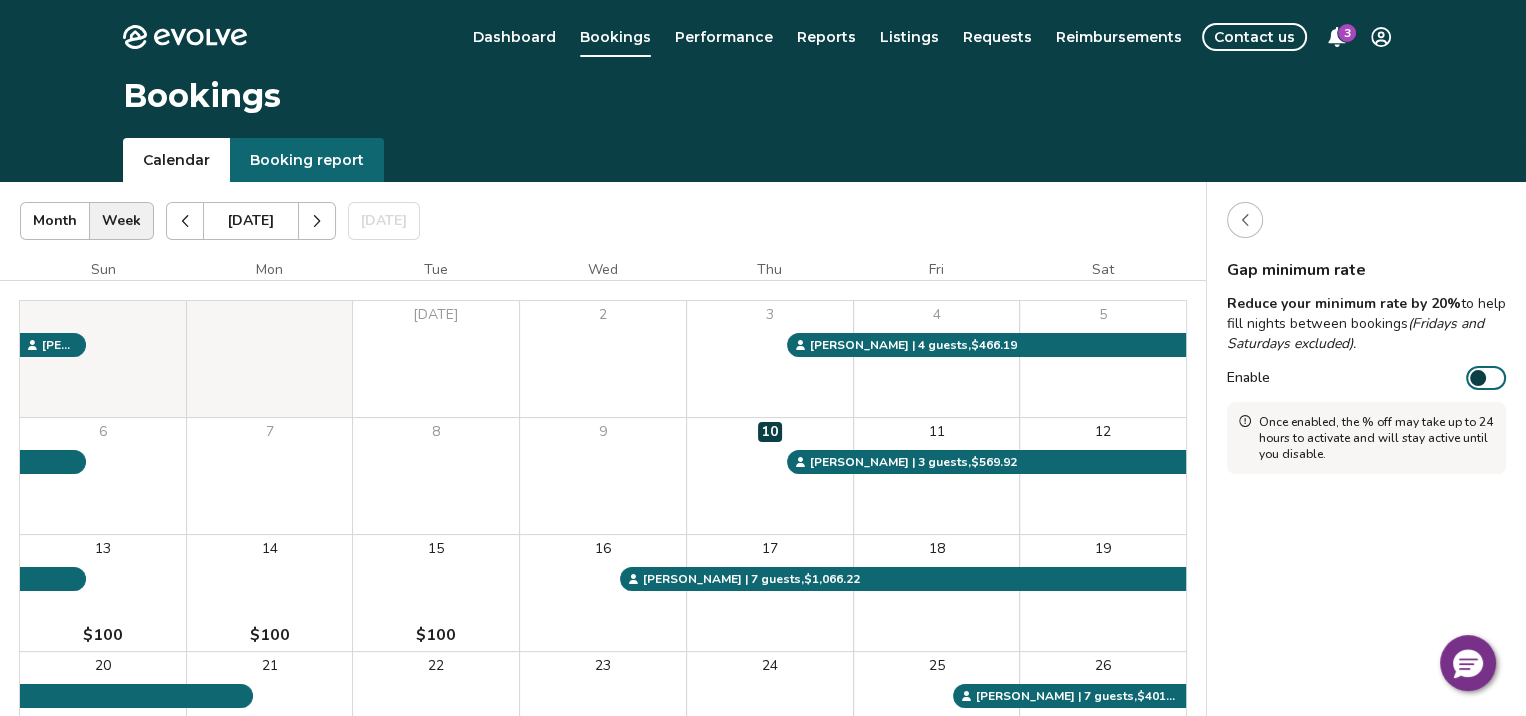 click at bounding box center [1478, 378] 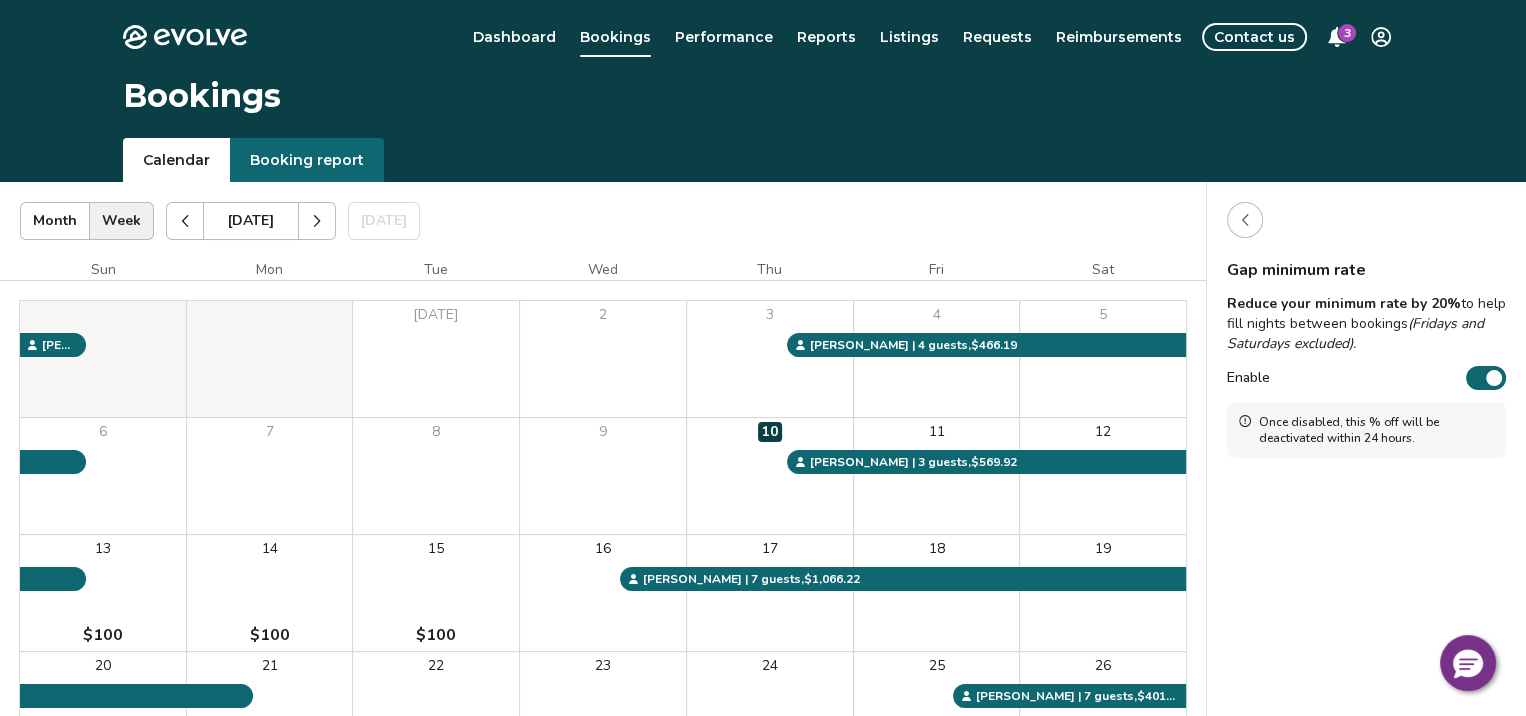 click on "Enable" at bounding box center (1486, 378) 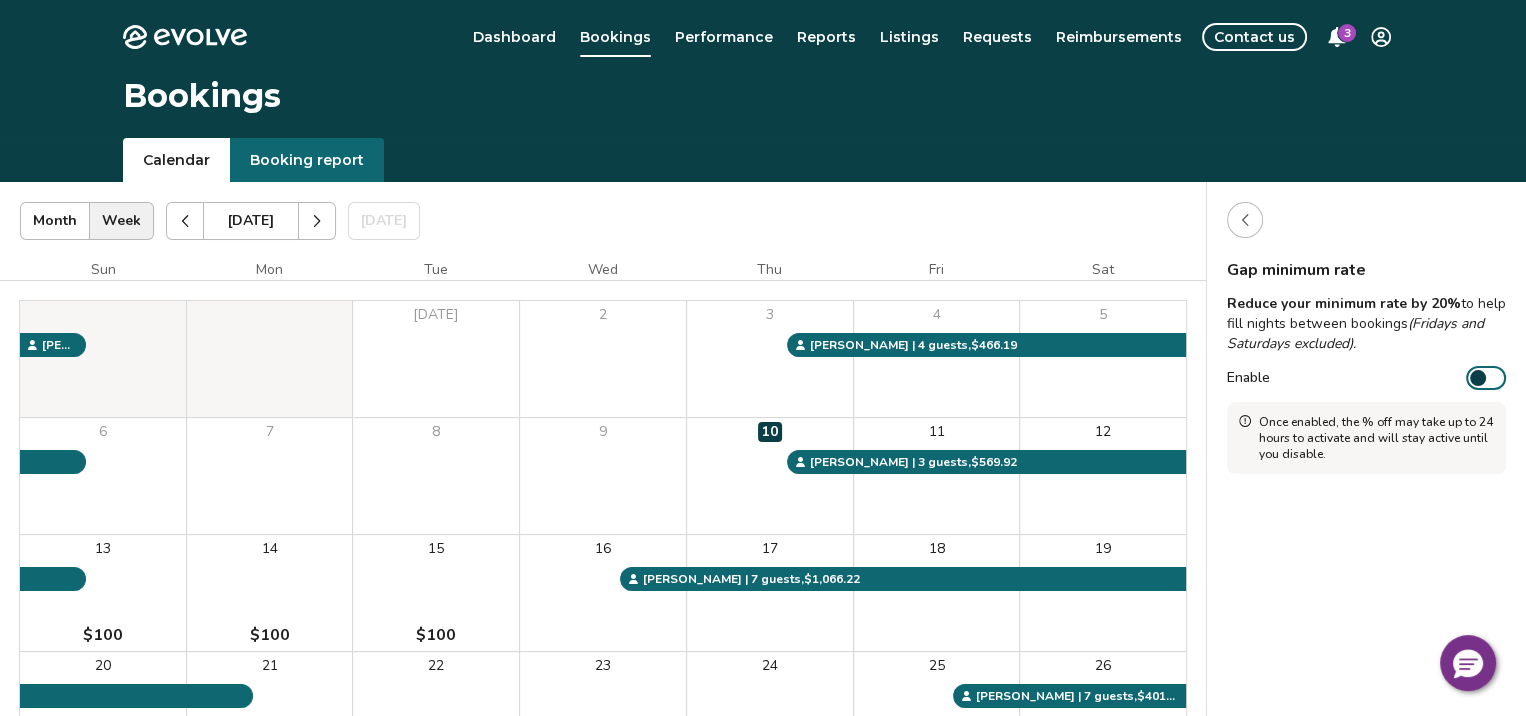 click at bounding box center [1245, 220] 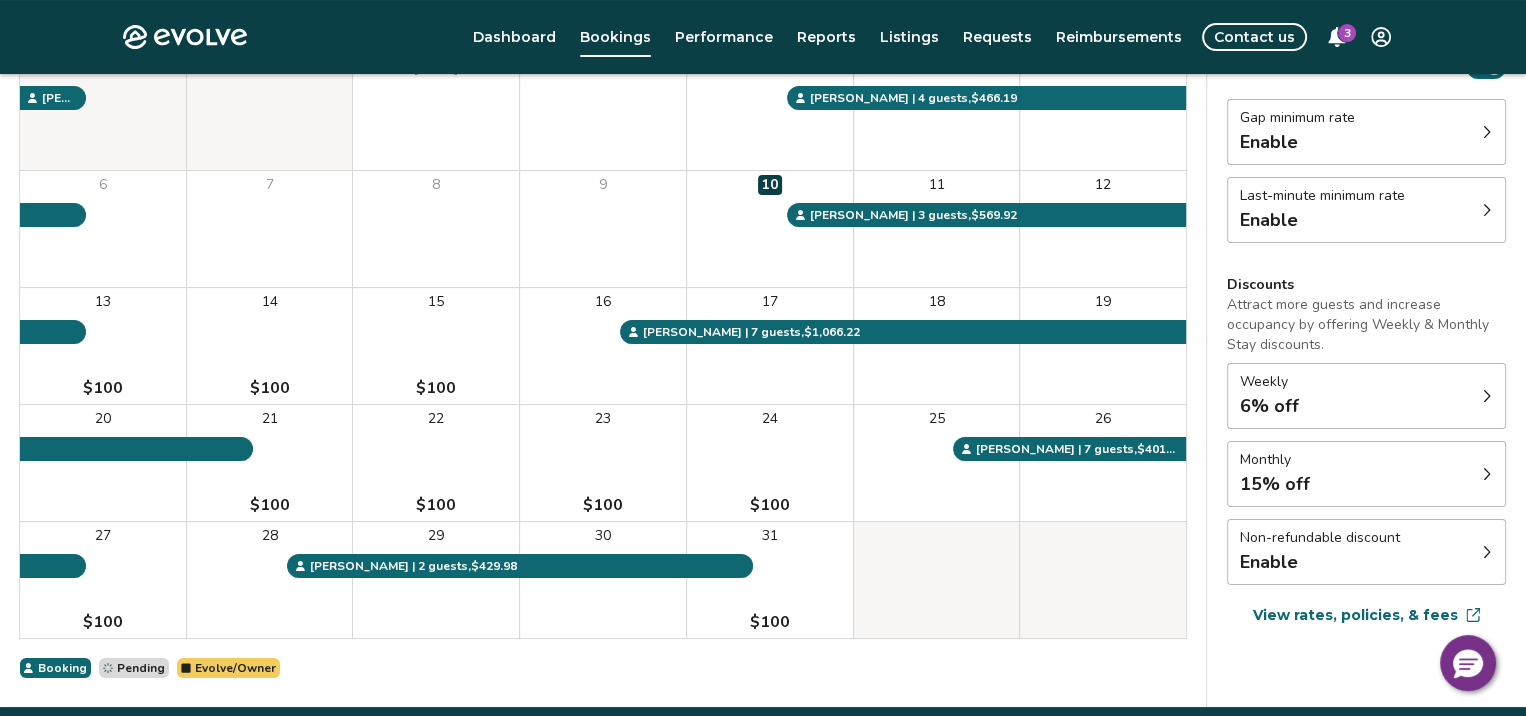 scroll, scrollTop: 317, scrollLeft: 0, axis: vertical 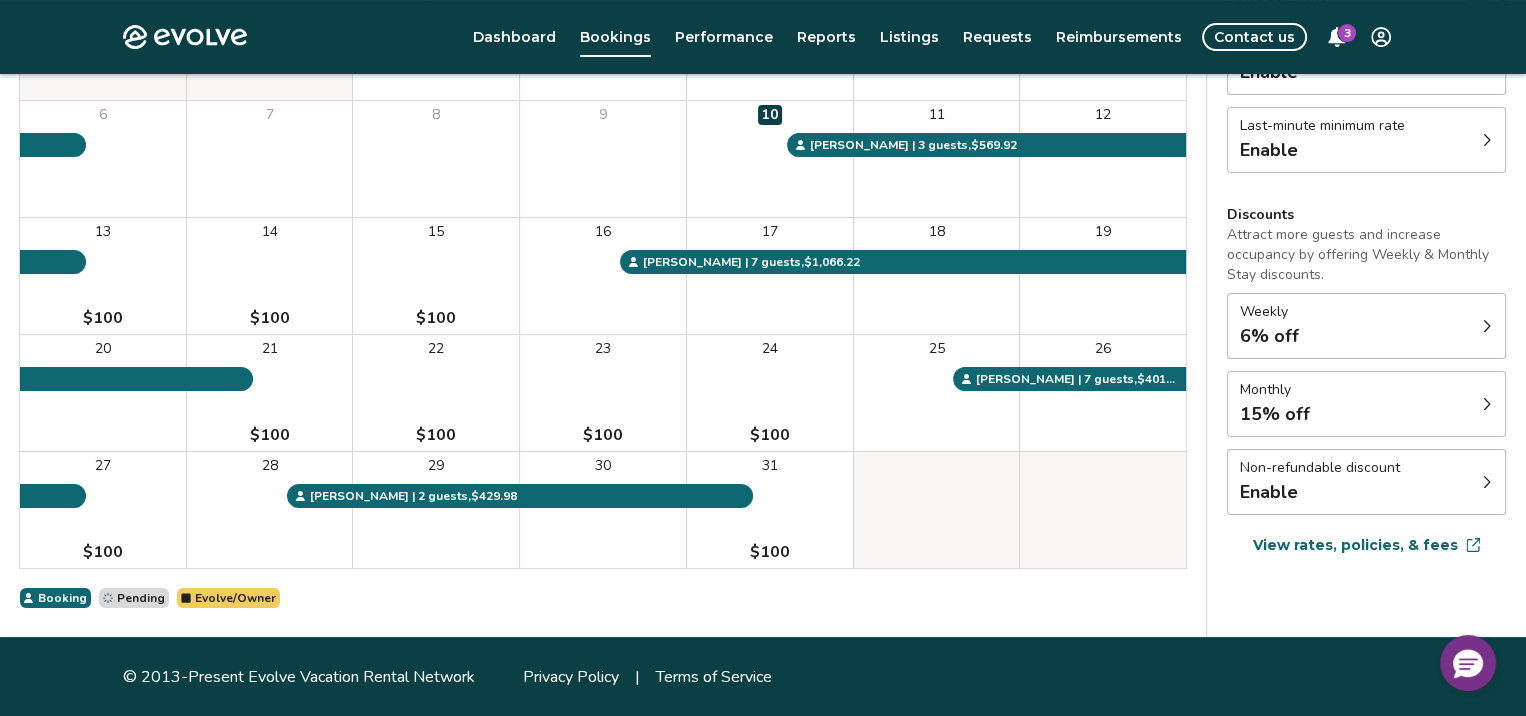 click 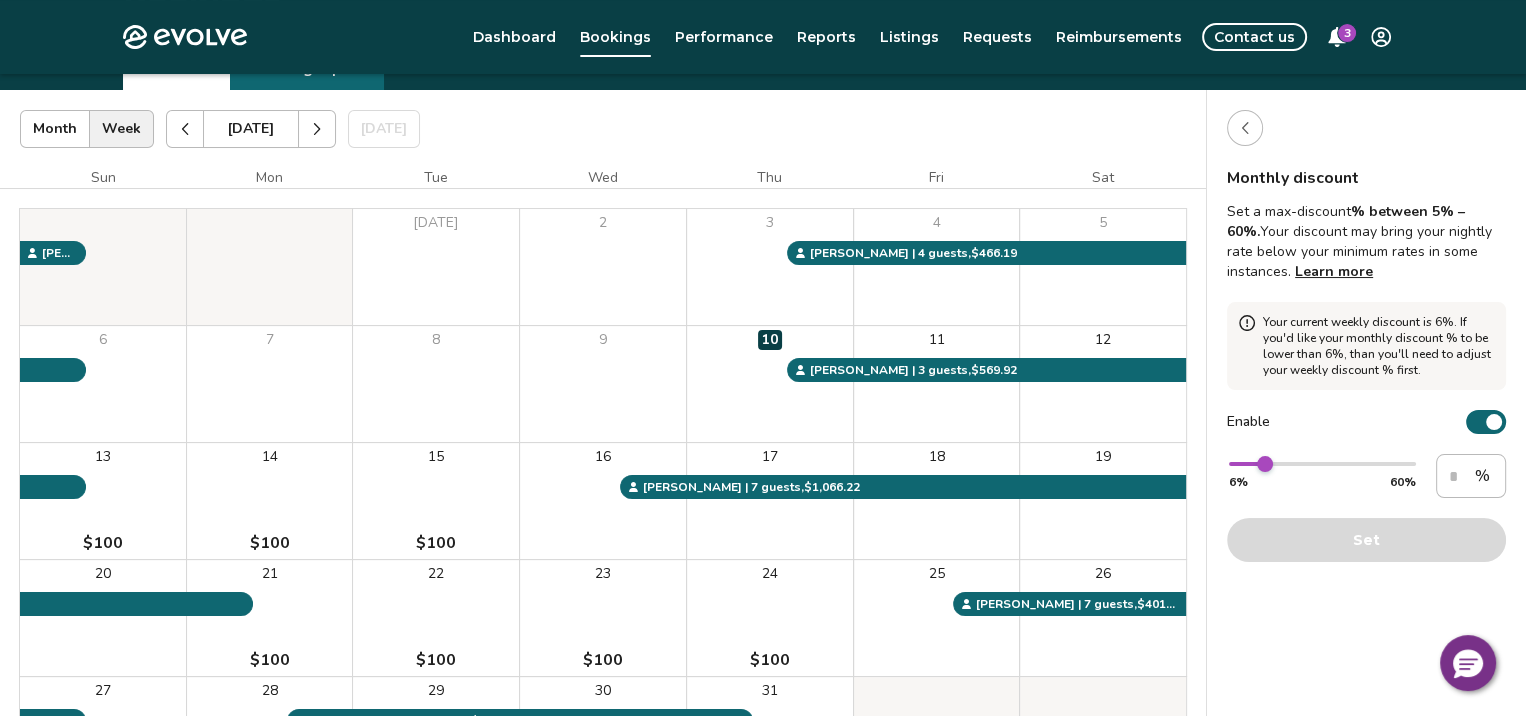 scroll, scrollTop: 166, scrollLeft: 0, axis: vertical 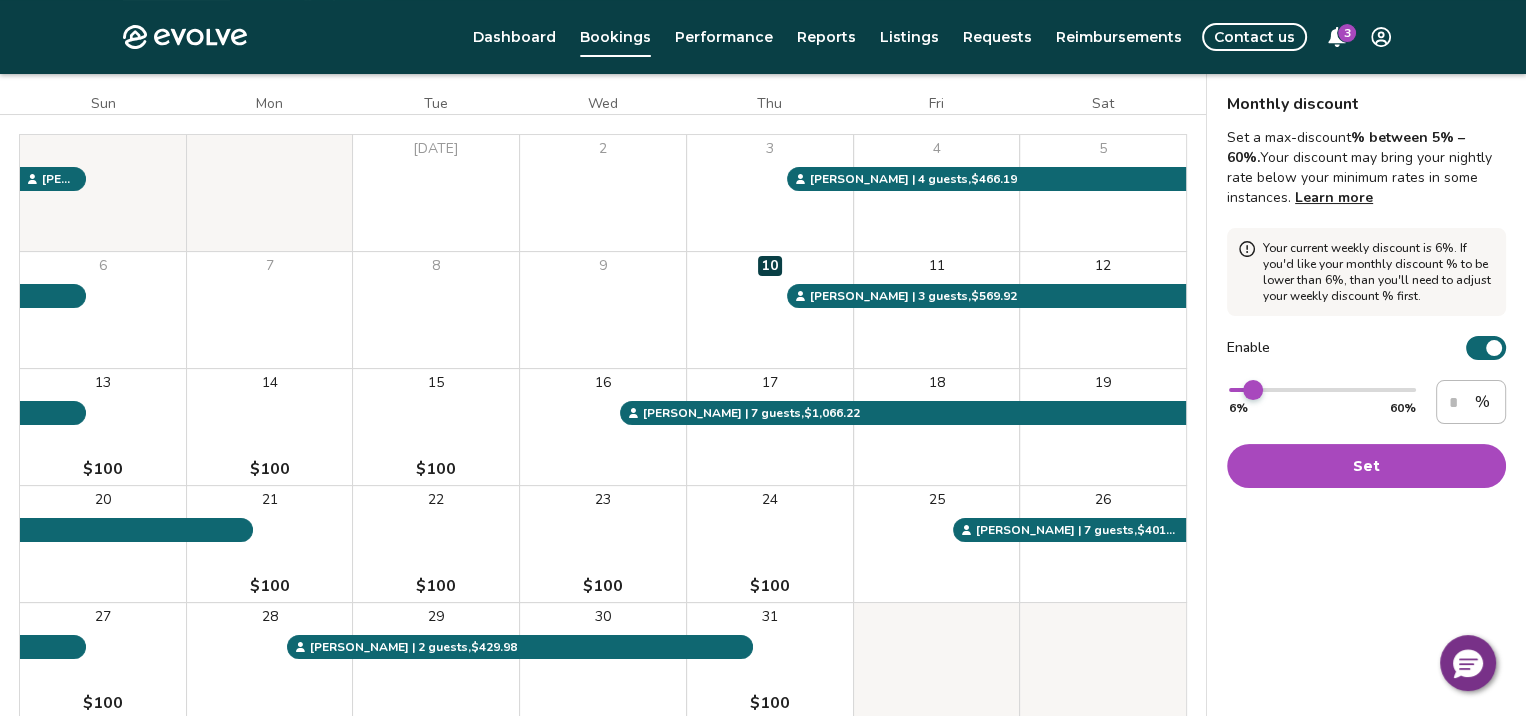 type on "**" 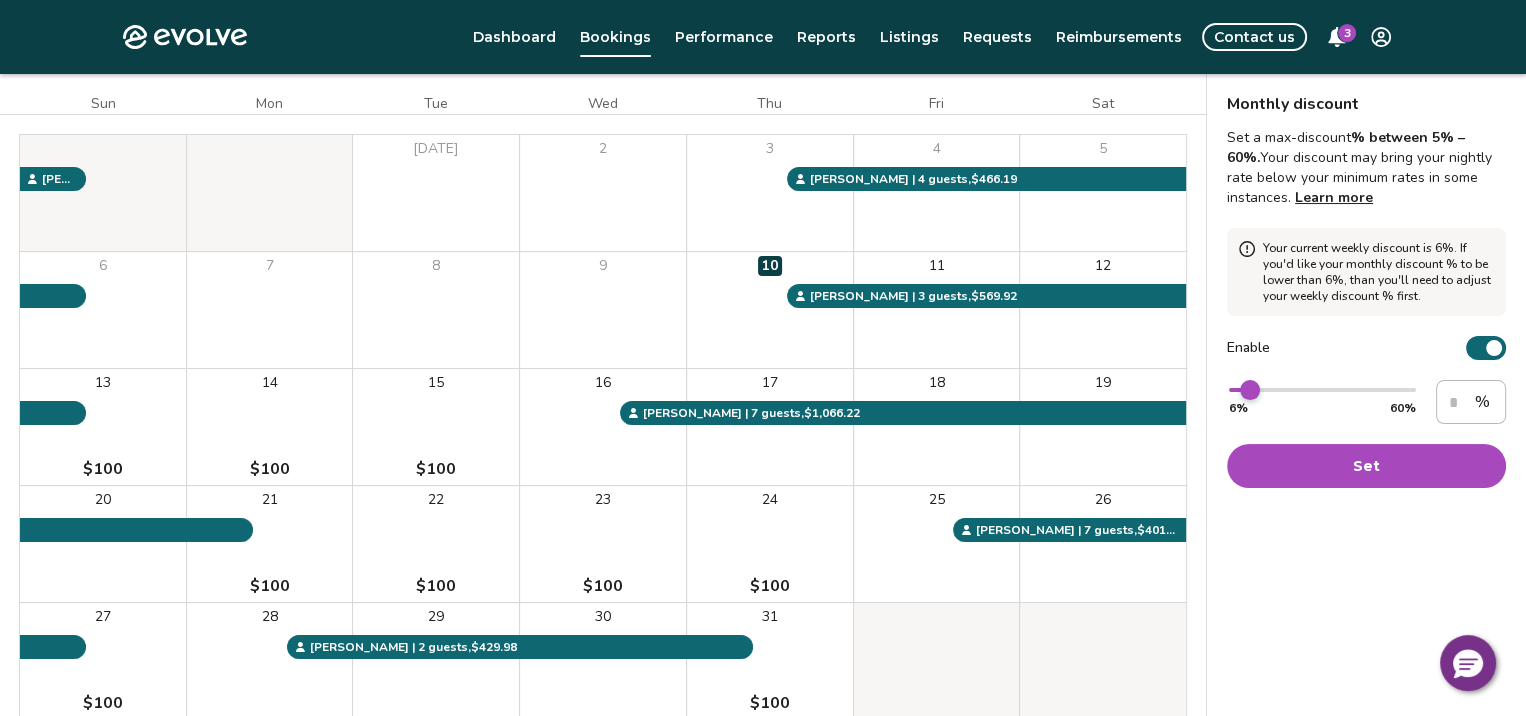 click at bounding box center (1250, 390) 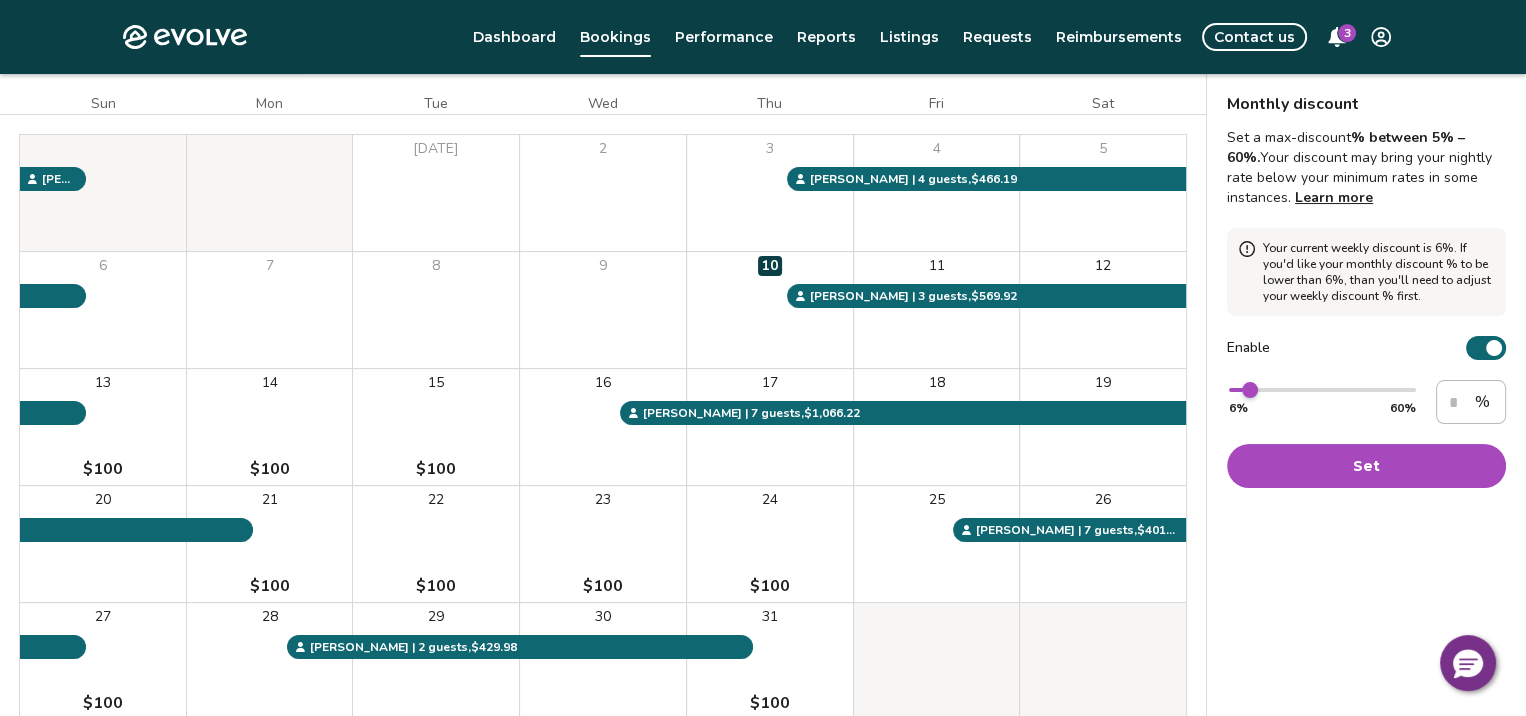 click on "Set" at bounding box center (1366, 466) 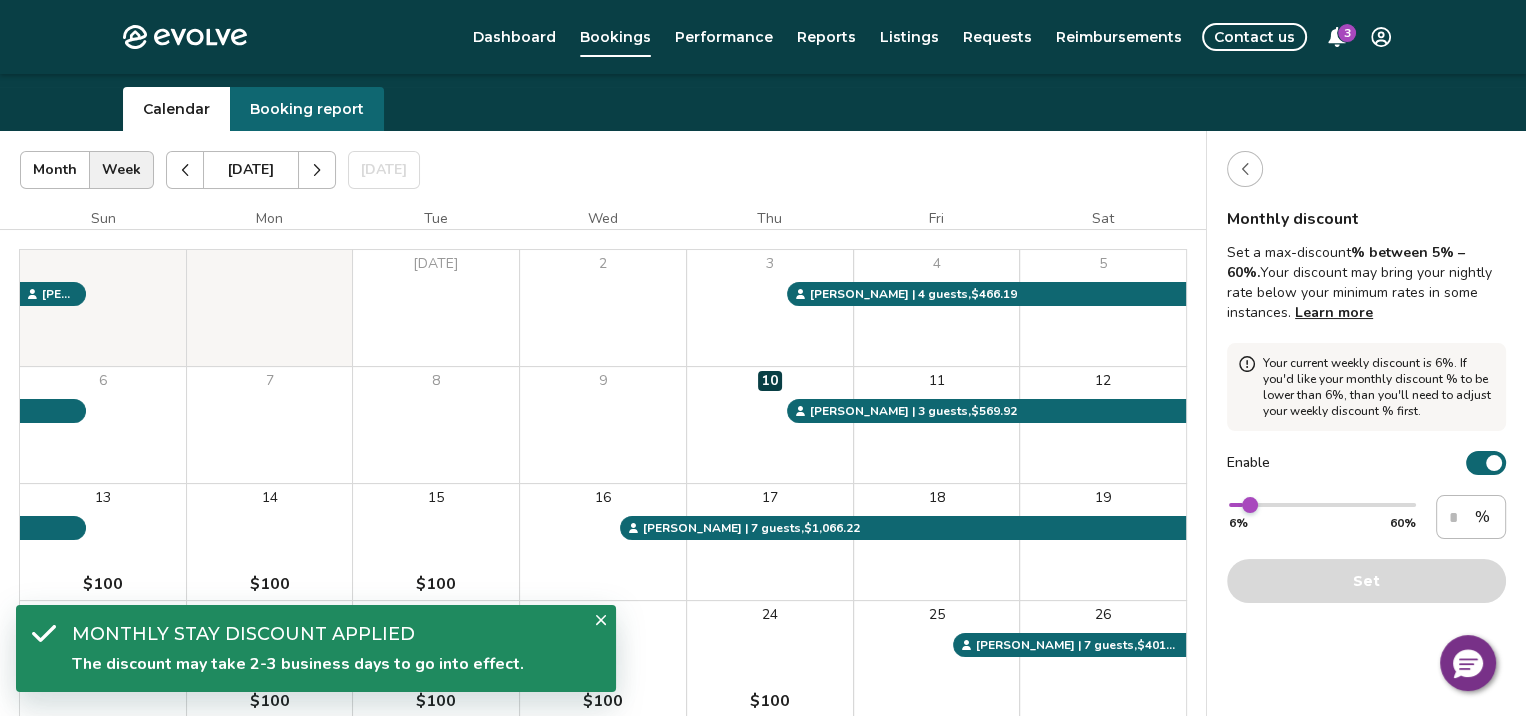 scroll, scrollTop: 0, scrollLeft: 0, axis: both 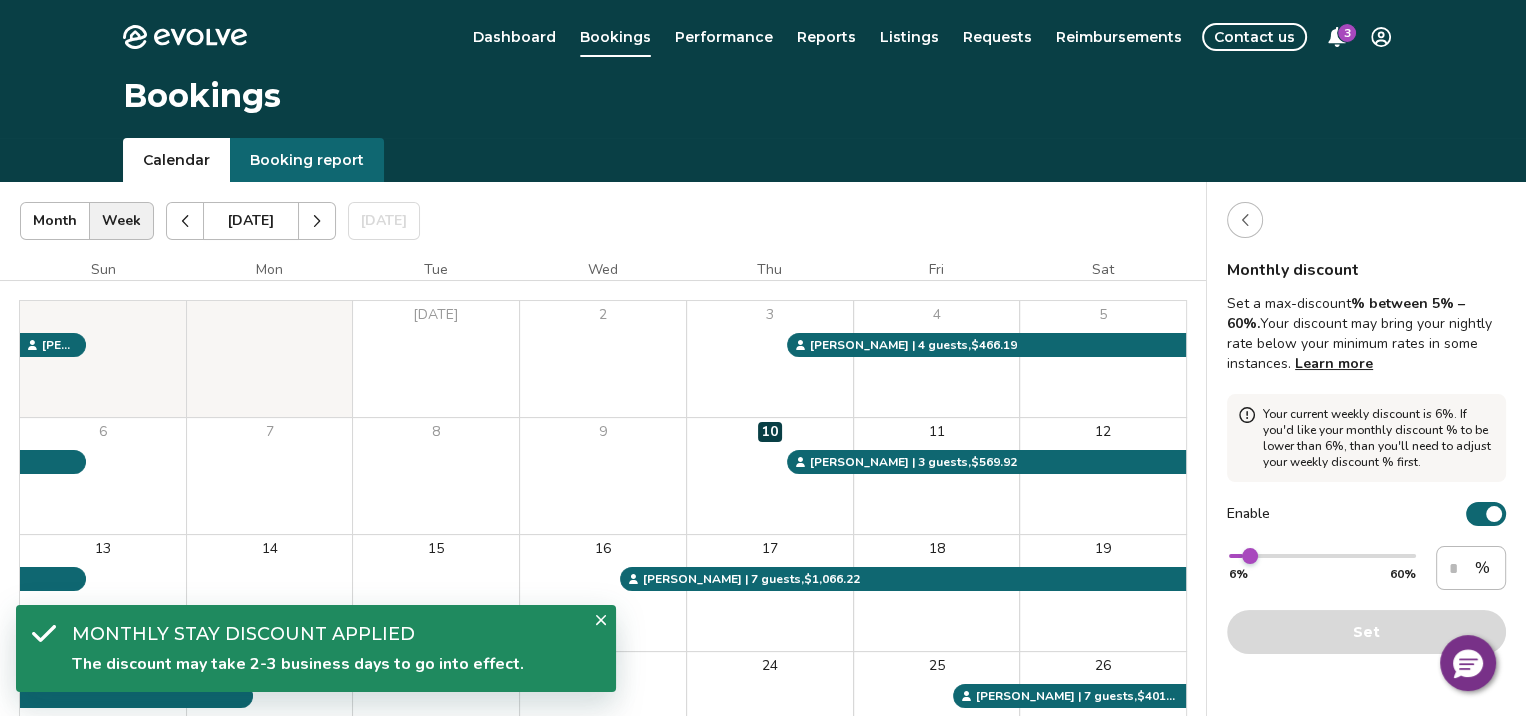 click 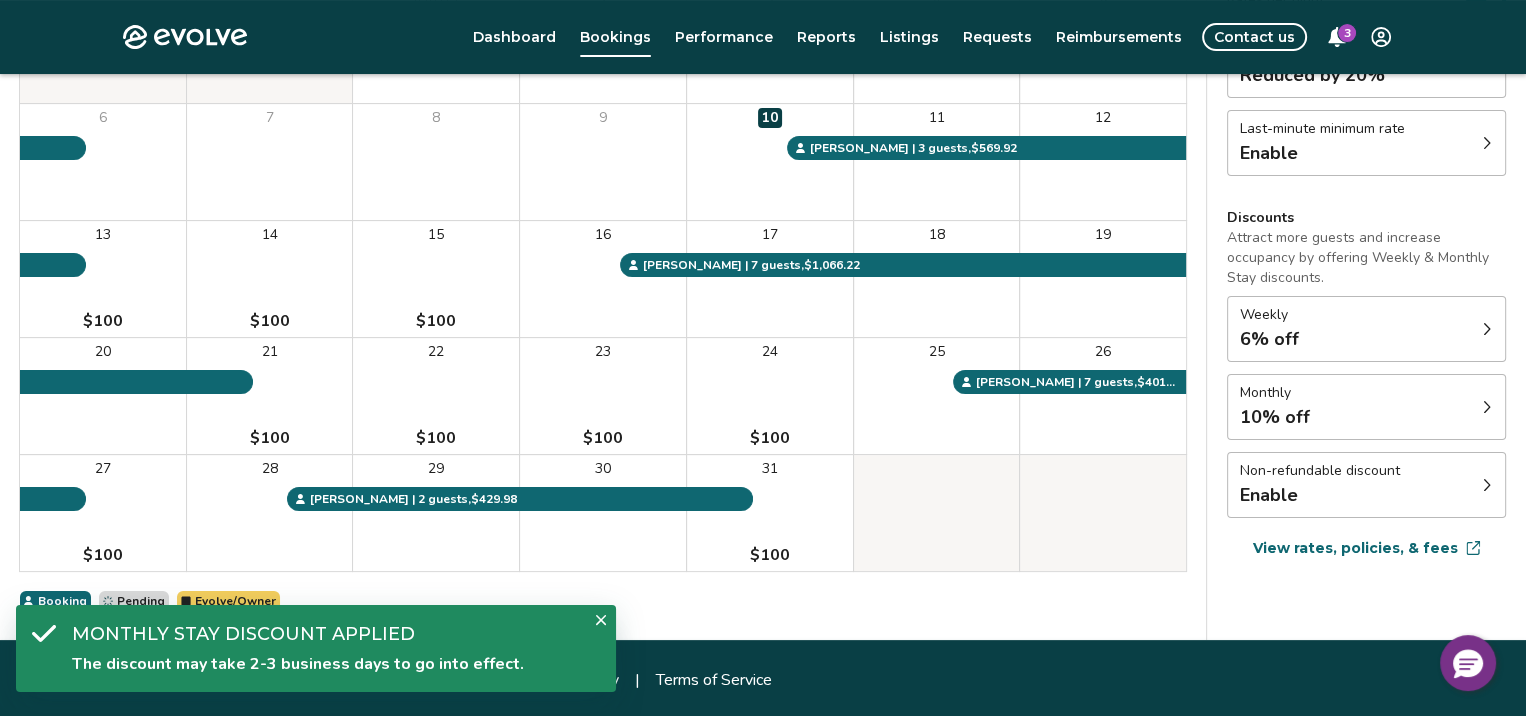 scroll, scrollTop: 317, scrollLeft: 0, axis: vertical 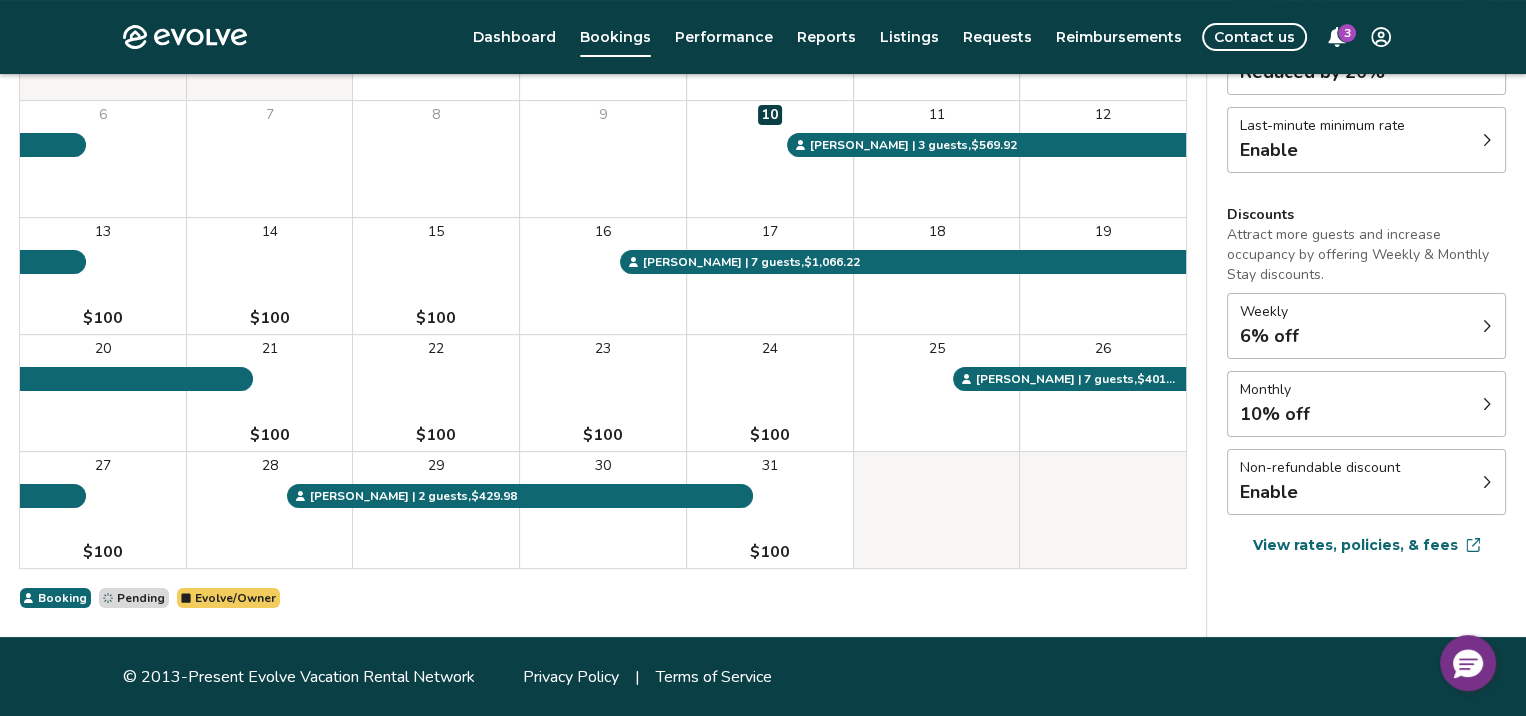 click 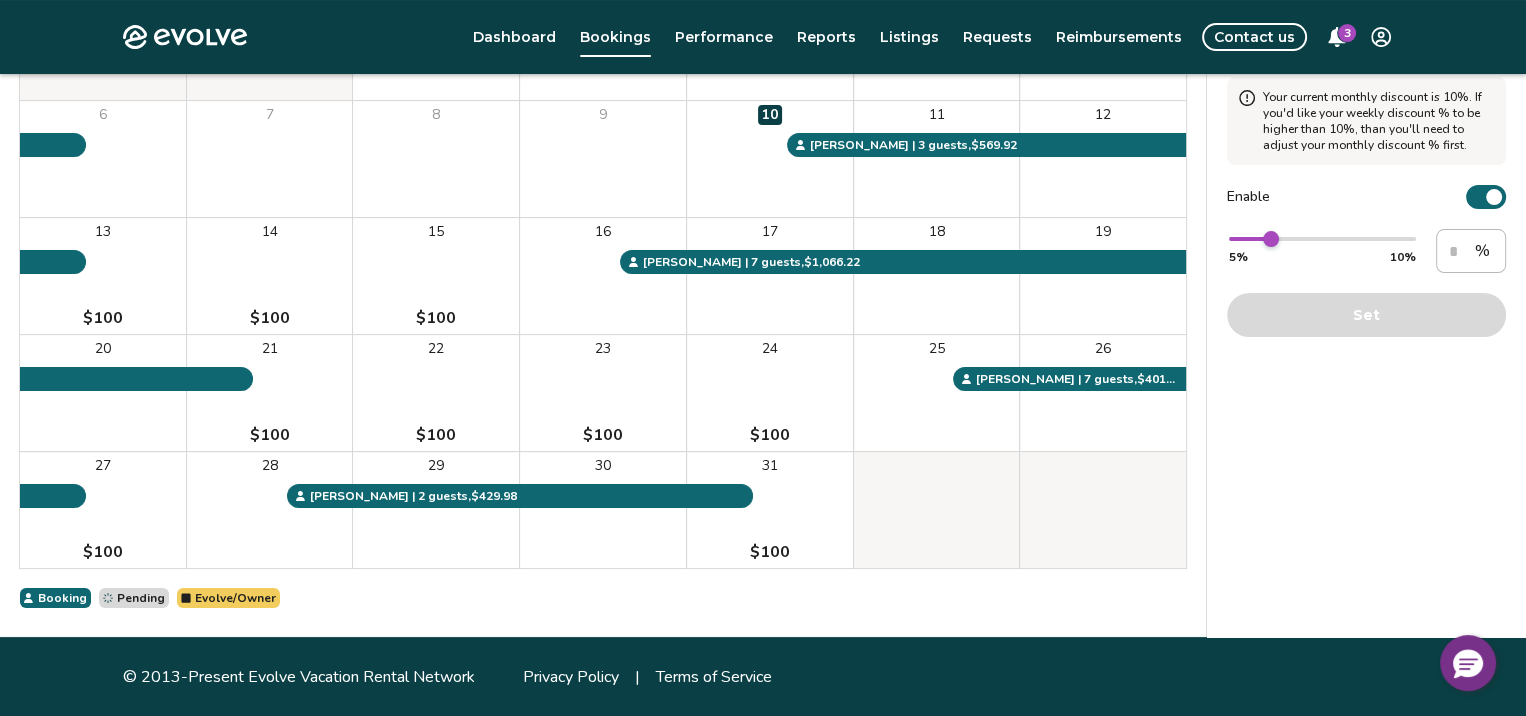 click on "Weekly discount Set a max-discount  % between 5% – 60%.  Your discount may bring your nightly rate below your minimum rates in some instances.   Learn more Your current monthly discount is 10%. If you'd like your weekly discount % to be higher than 10%, than you'll need to adjust your monthly discount % first. Enable * 5% 10% * % Set" at bounding box center [1366, 251] 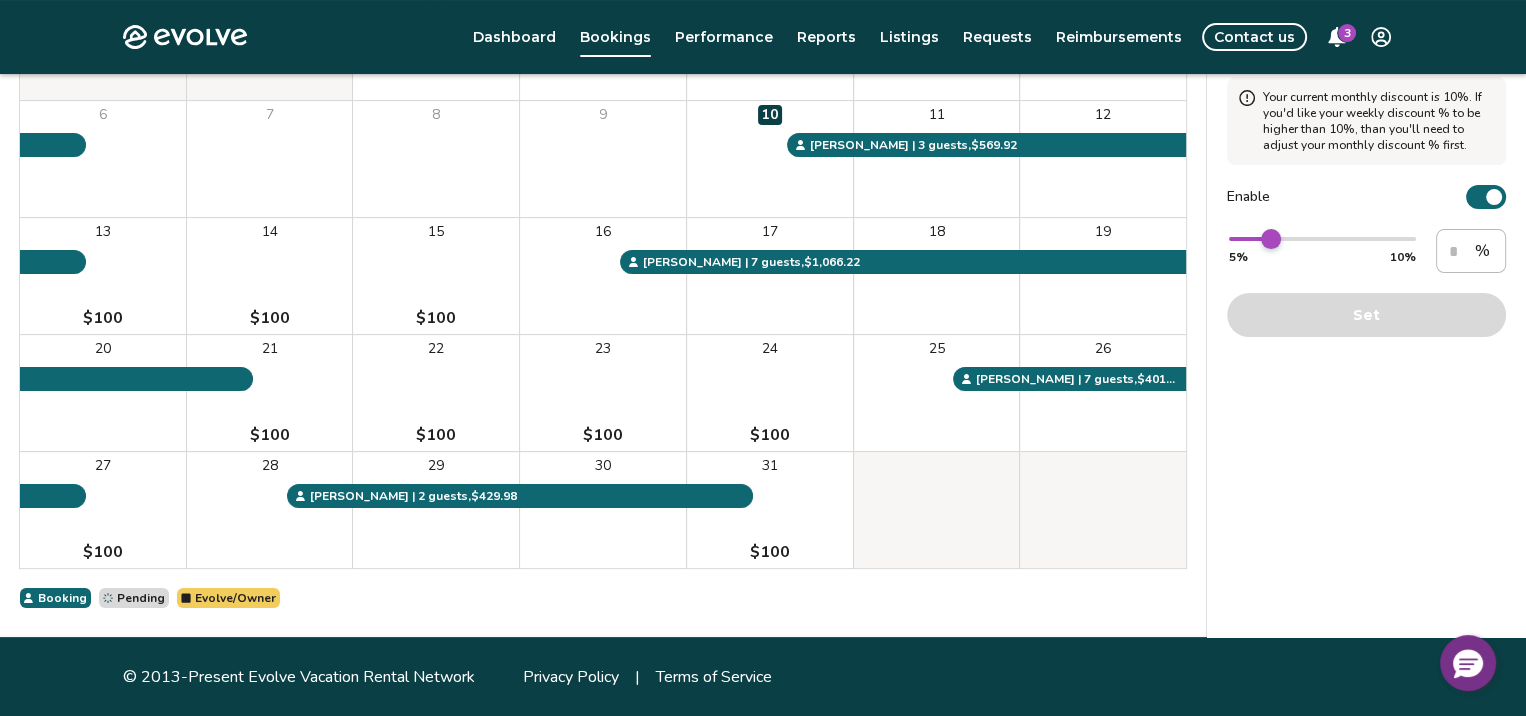 type on "*" 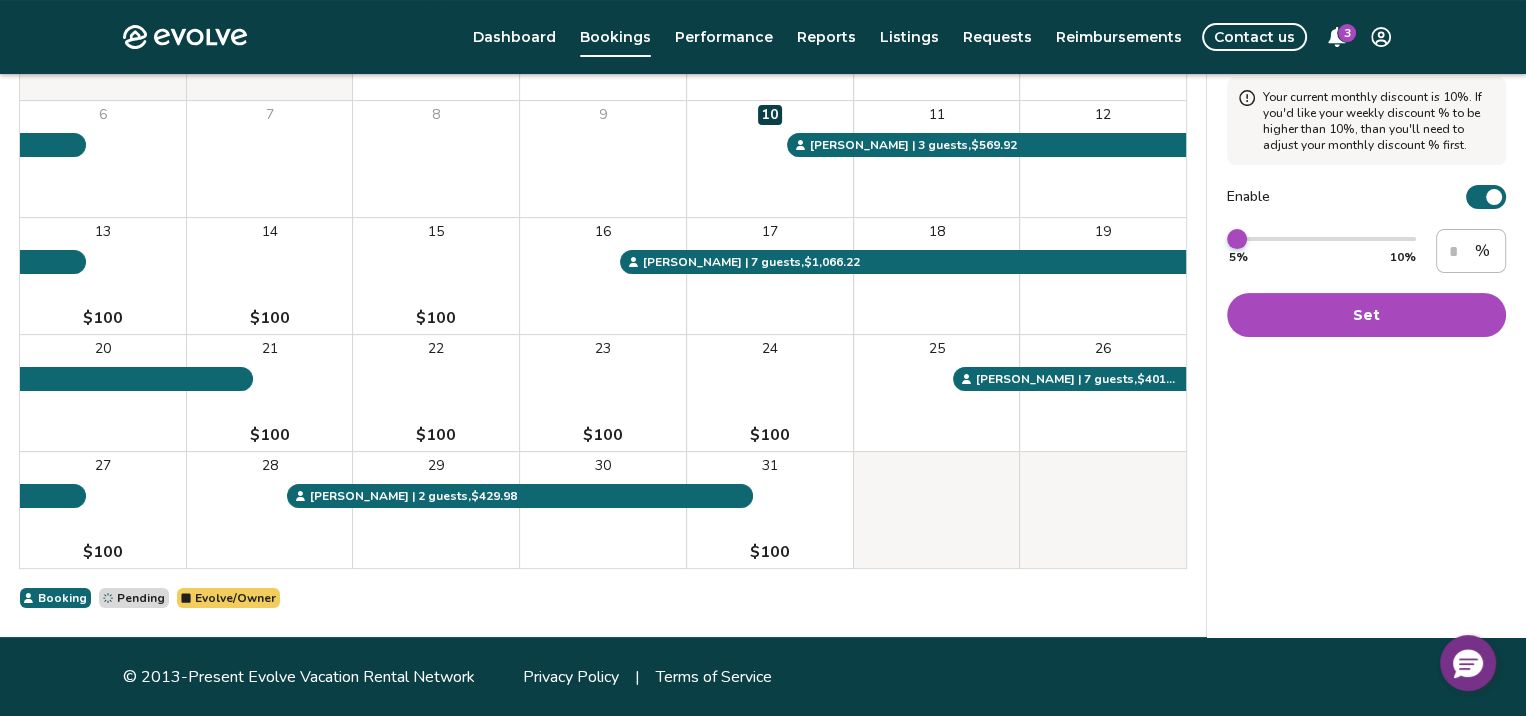 click at bounding box center [1237, 239] 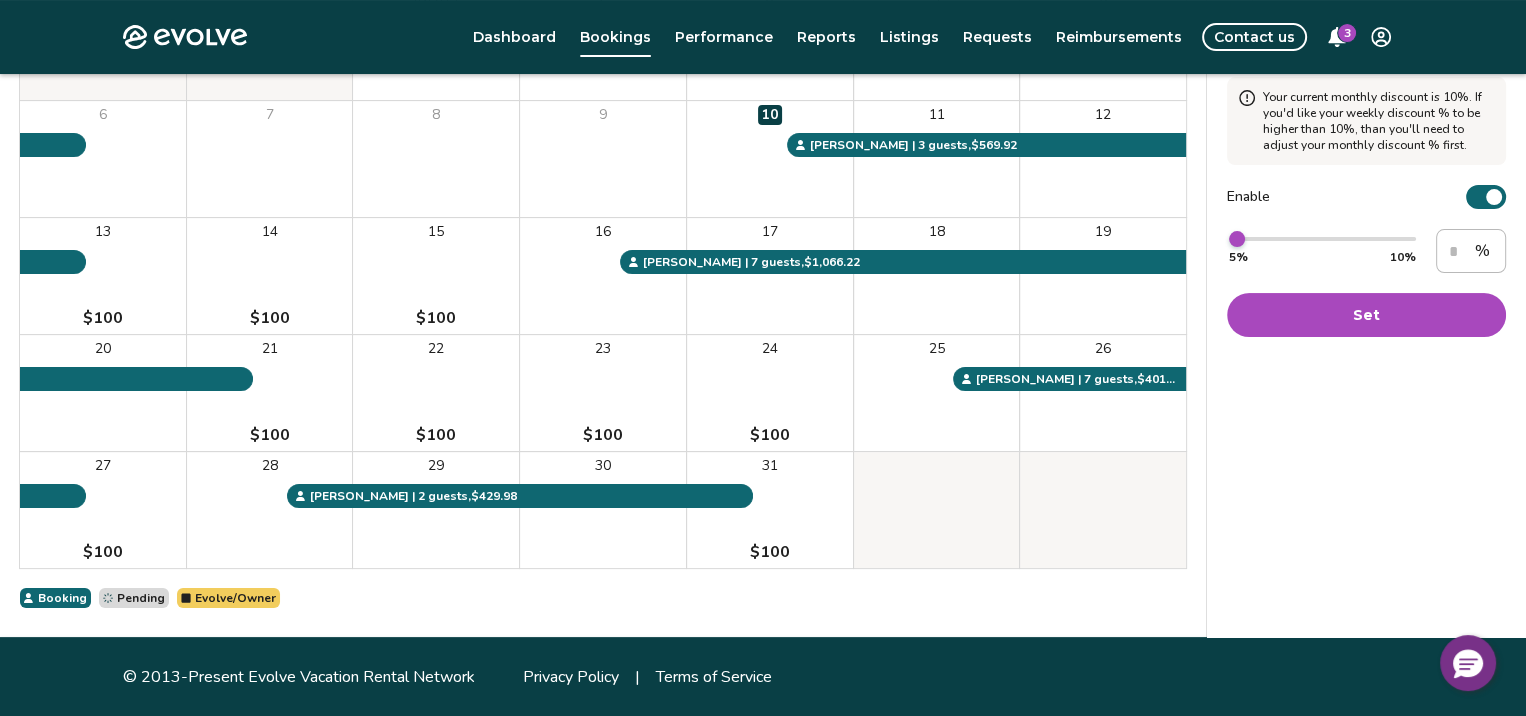 click on "Set" at bounding box center (1366, 315) 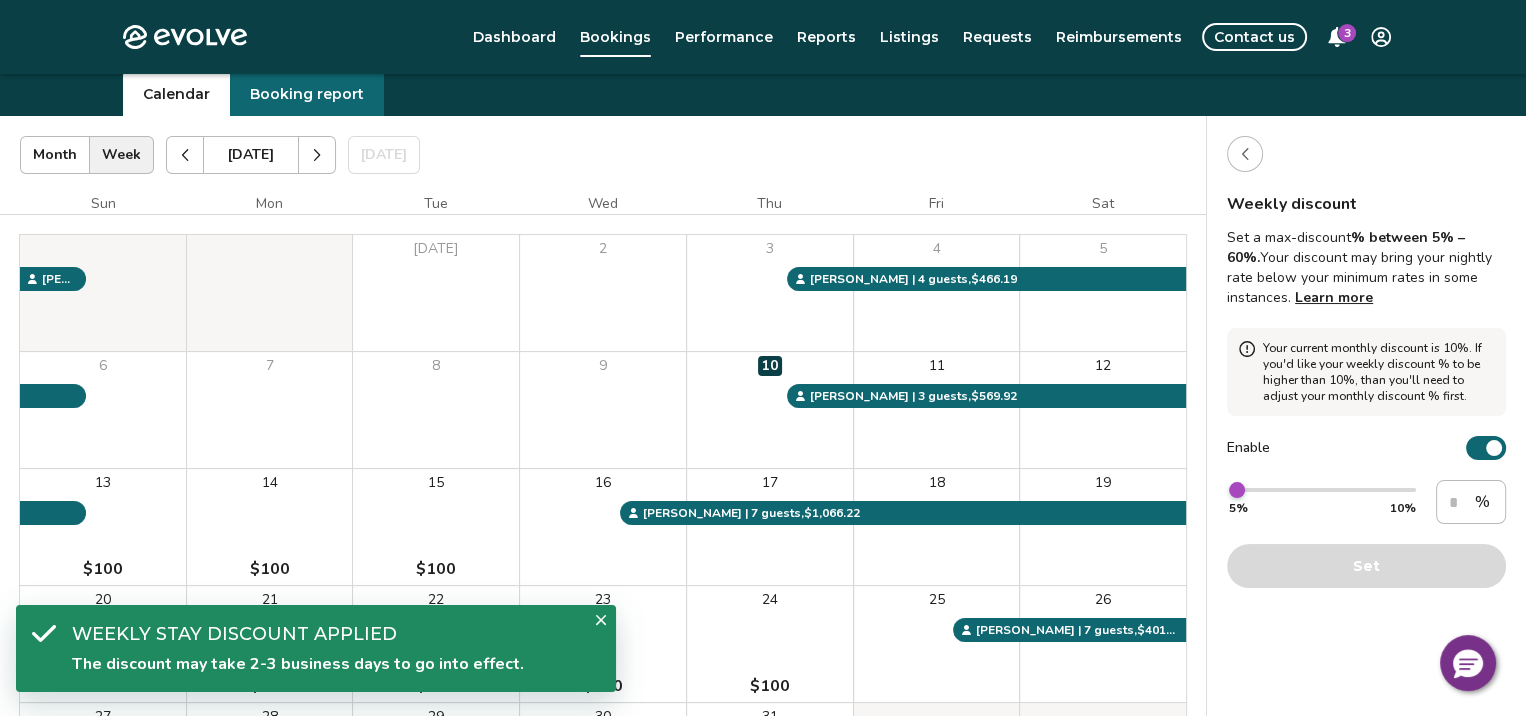 scroll, scrollTop: 0, scrollLeft: 0, axis: both 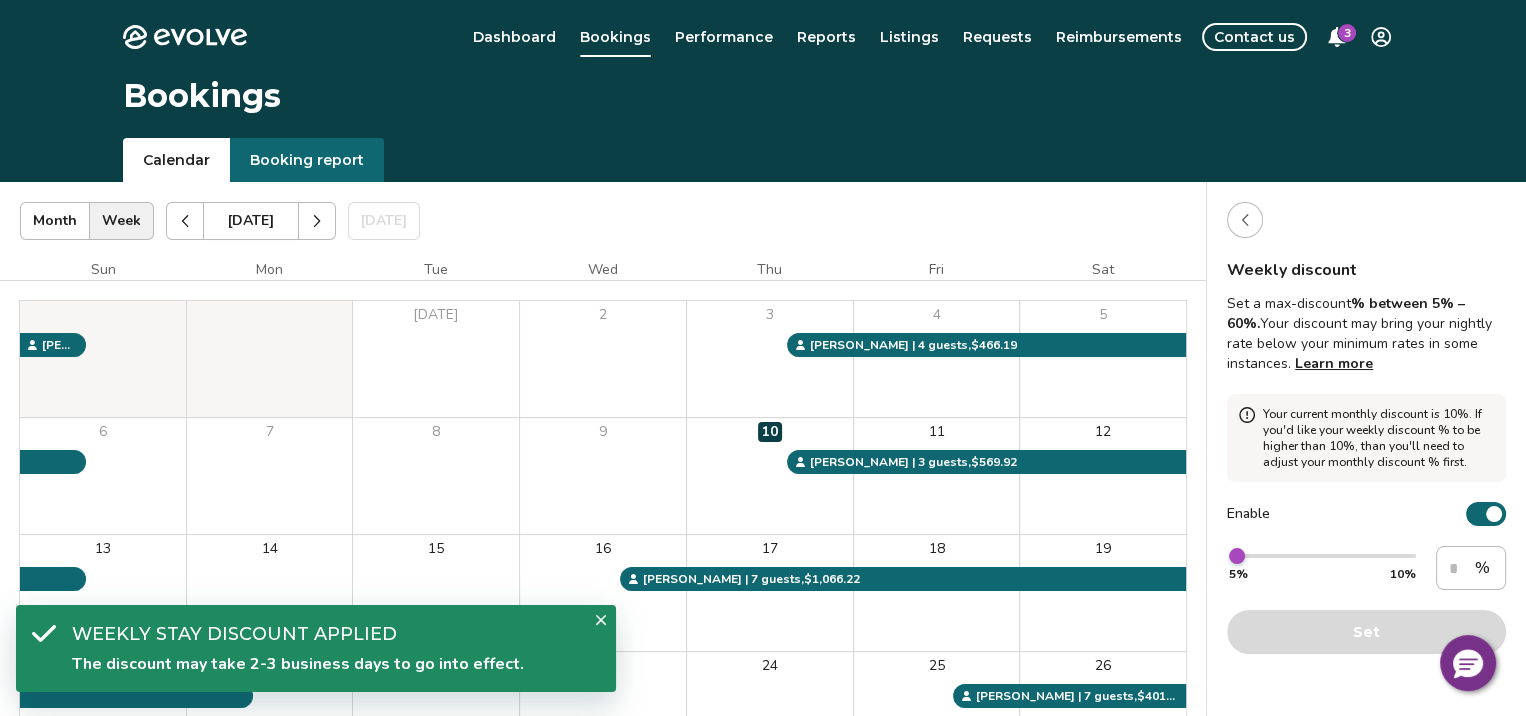 click 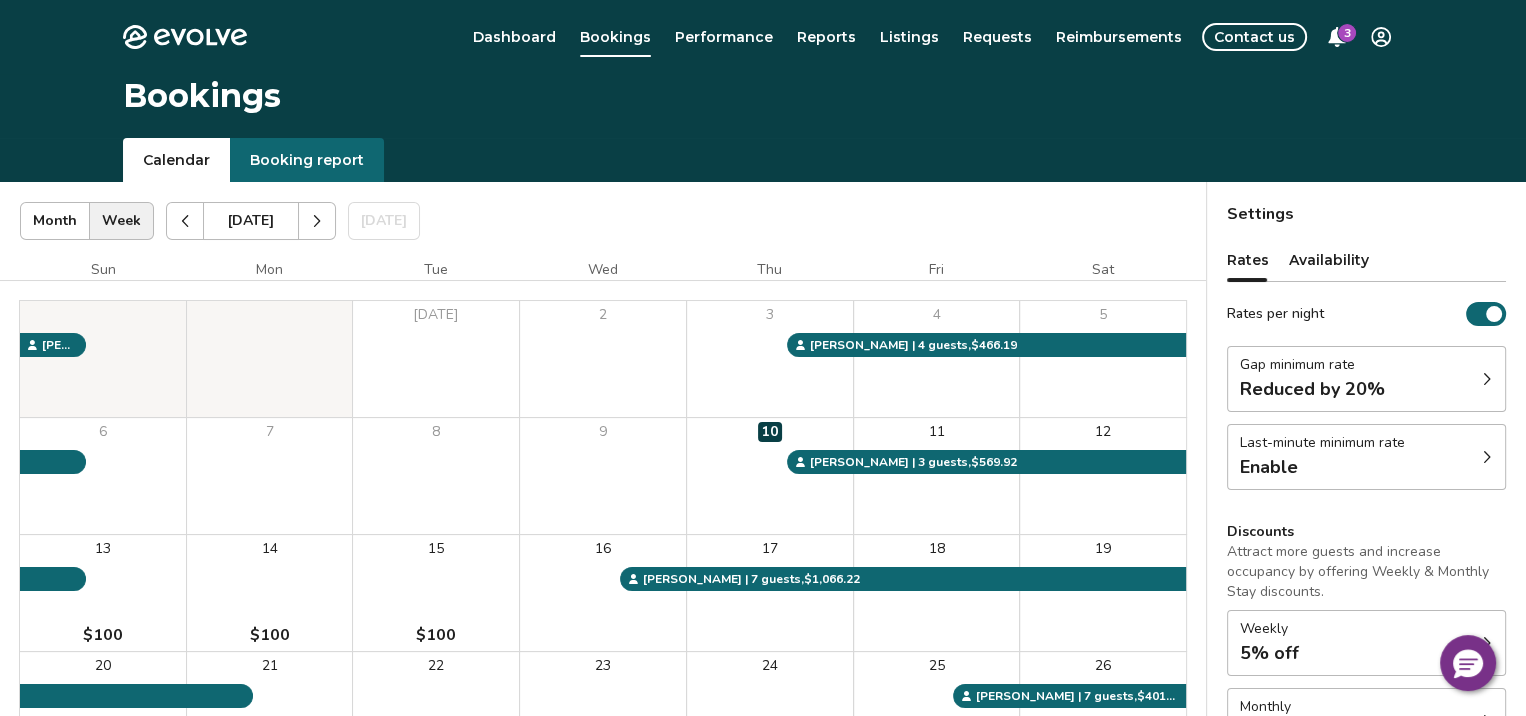 click on "Discounts" at bounding box center [1366, 532] 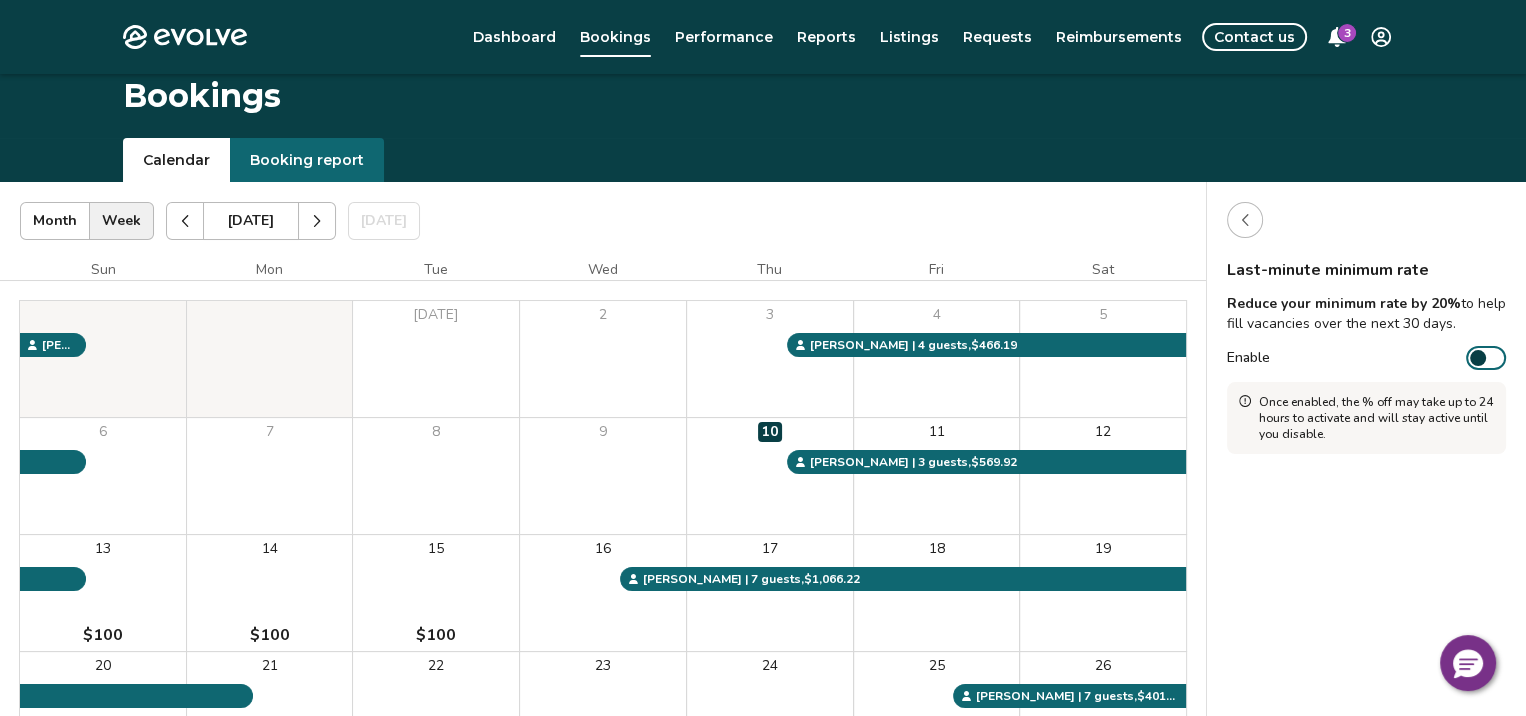 scroll, scrollTop: 0, scrollLeft: 0, axis: both 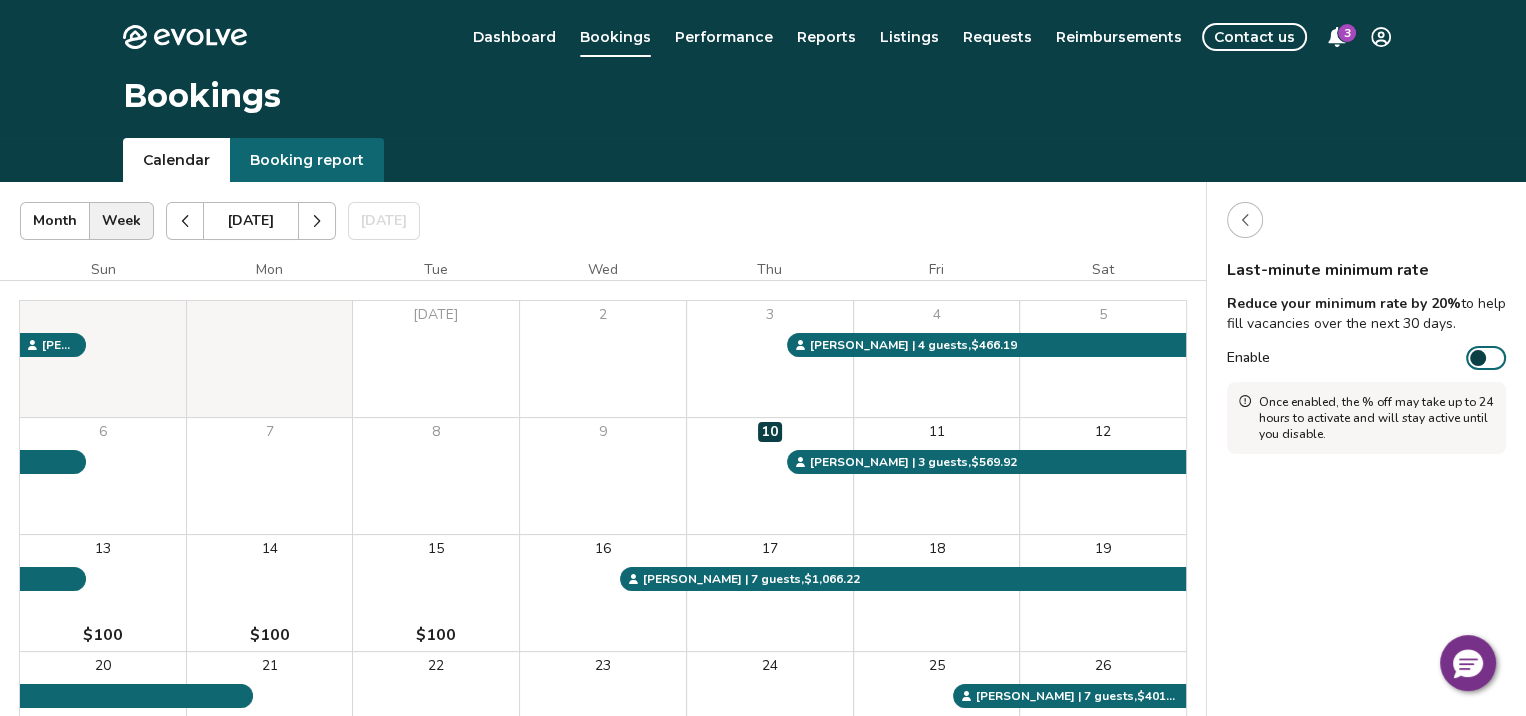 click on "Calendar Booking report" at bounding box center (763, 160) 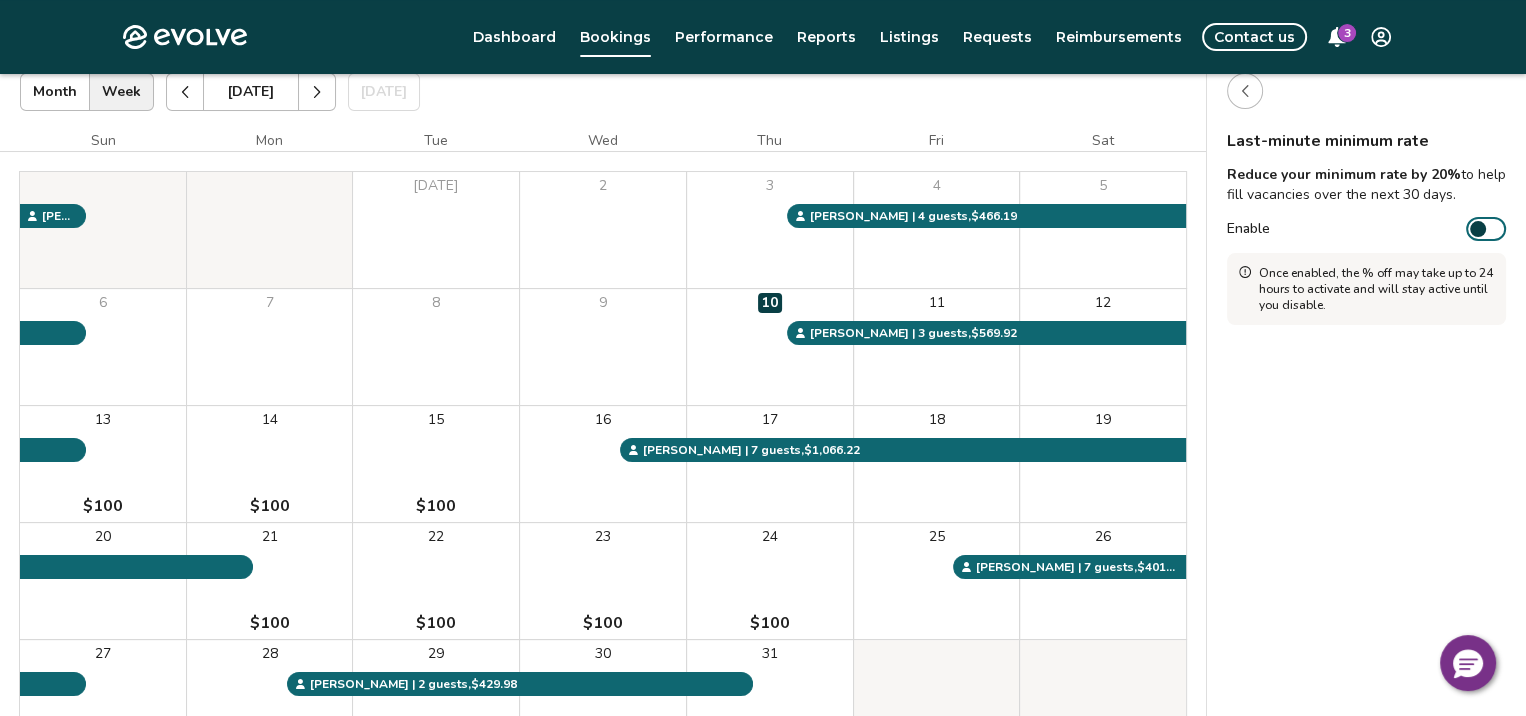 scroll, scrollTop: 0, scrollLeft: 0, axis: both 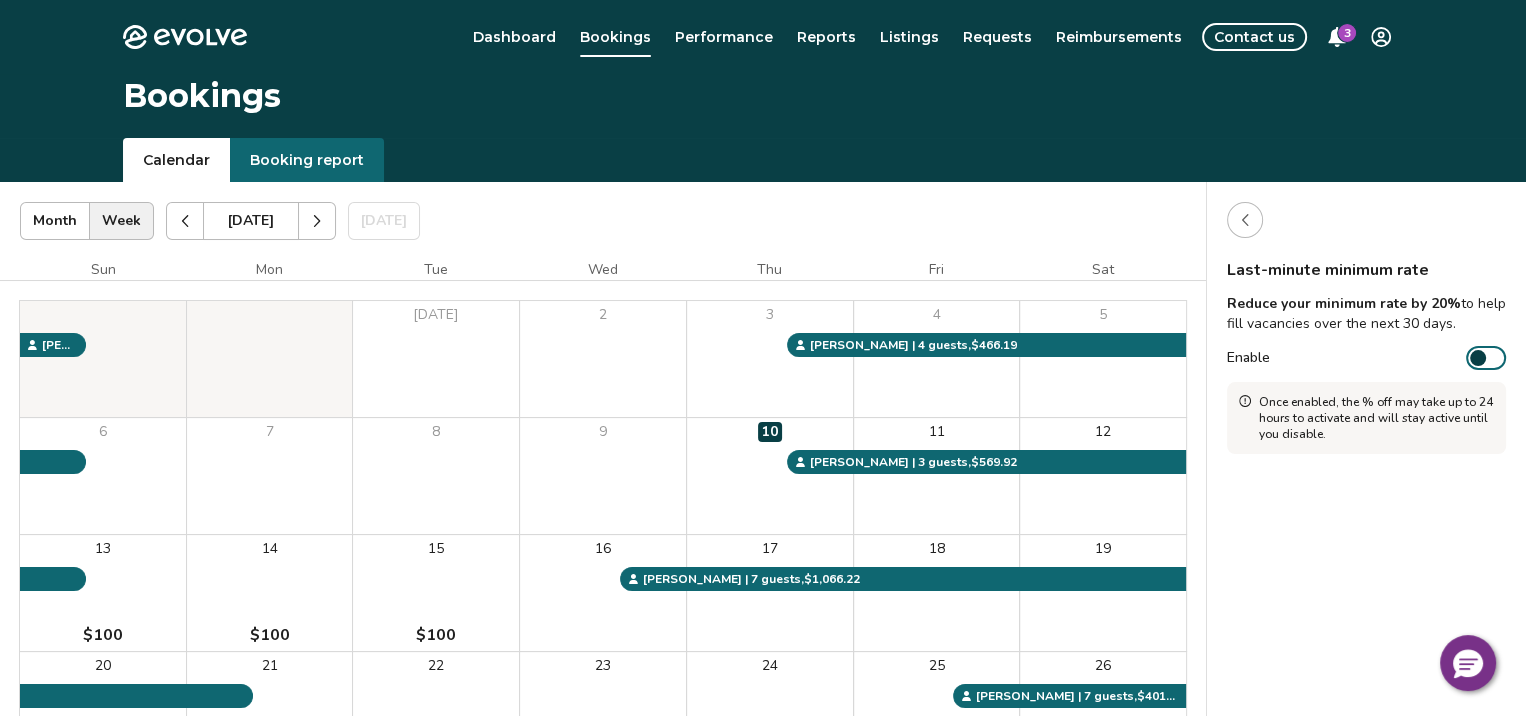 click on "3" at bounding box center (1347, 33) 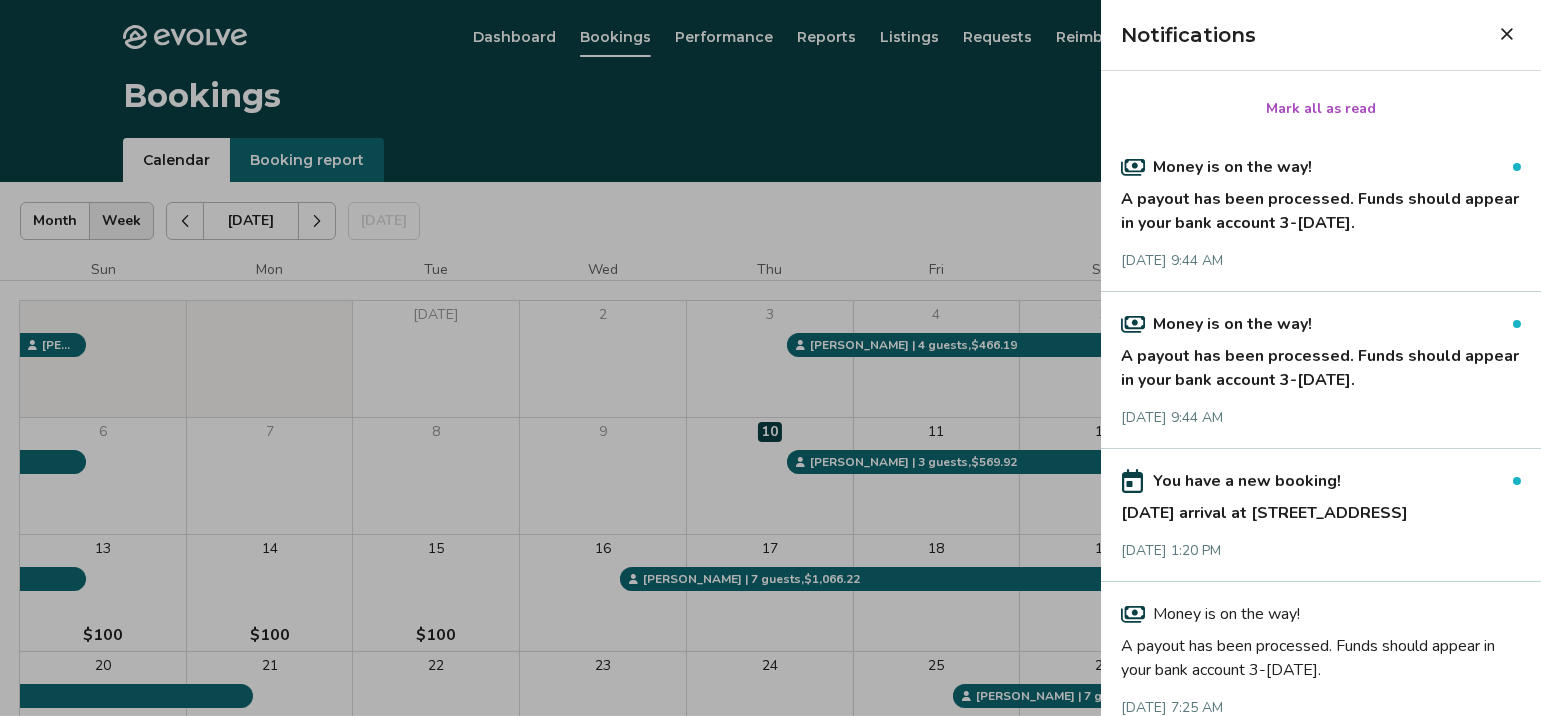 click on "A payout has been processed. Funds should appear in your bank account 3-[DATE]." at bounding box center [1321, 207] 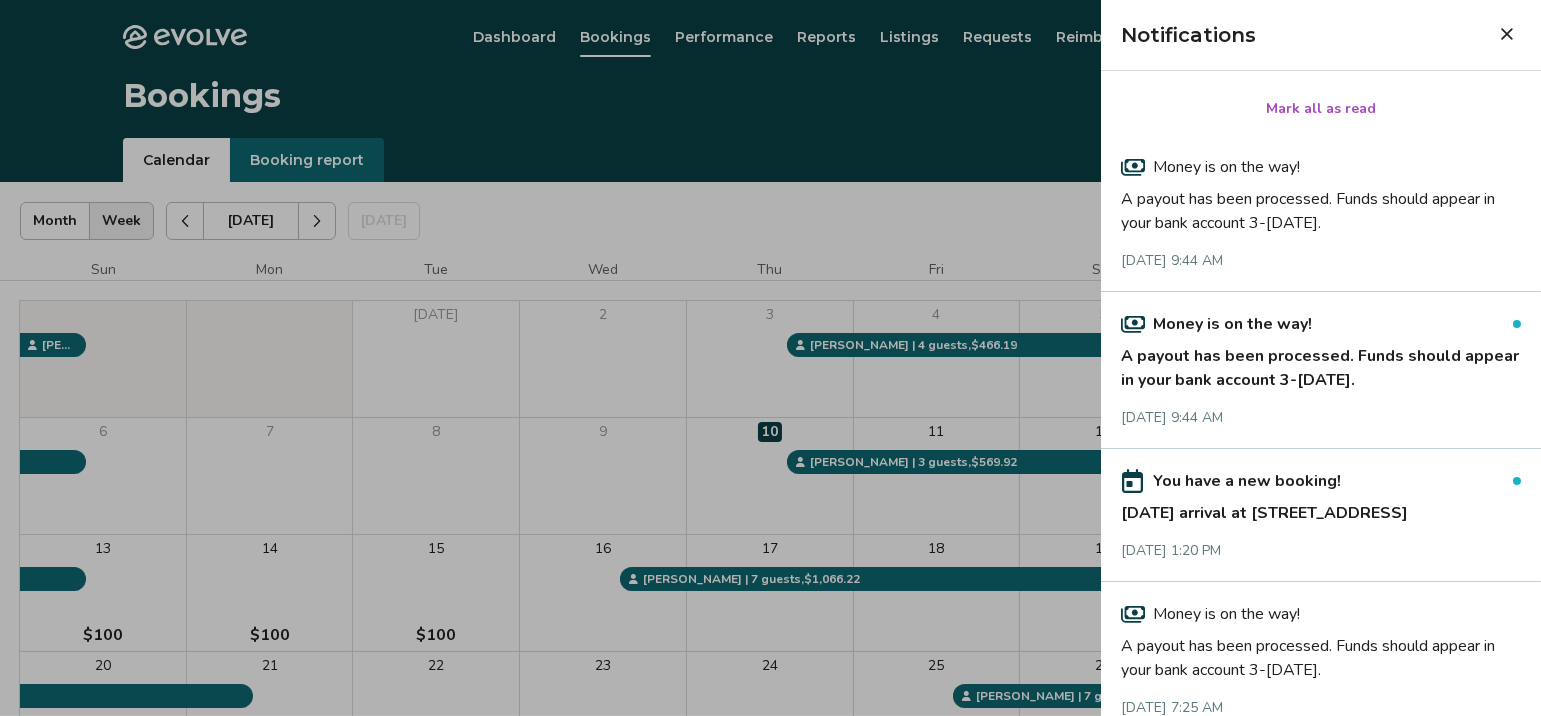 click on "Evolve Dashboard Bookings Performance Reports Listings Requests Reimbursements Contact us 2 Bookings Calendar Booking report [DATE]  | Views Month Week [DATE] [DATE] Settings [STREET_ADDRESS][DATE] Sun Mon Tue Wed Thu Fri [DATE] 2 3 4 5 6 7 8 9 10 11 12 13 $100 14 $100 15 $100 16 17 18 19 20 21 $100 22 $100 23 $100 24 $100 25 26 27 $100 28 29 30 31 $100 [PERSON_NAME] | 7 guests ,  $1,066.22 [PERSON_NAME] | 3 guests ,  $569.92 [PERSON_NAME] [PERSON_NAME] | 5 guests ,  $371.89 [PERSON_NAME] | 7 guests ,  $401.57 [PERSON_NAME] | 4 guests ,  $466.19 [PERSON_NAME] | 2 guests ,  $429.98 Booking Pending Evolve/Owner Settings Rates Availability Rates per night Gap minimum rate Reduced by 20% Last-minute minimum rate Enable Discounts Attract more guests and increase occupancy by offering Weekly & Monthly Stay discounts. Weekly 5% off Monthly 10% off Non-refundable discount Enable View rates, policies, & fees Gap minimum rate Reduce your minimum rate by 20%  to help fill nights between bookings  (Fridays and Saturdays excluded).   * *" at bounding box center (763, 517) 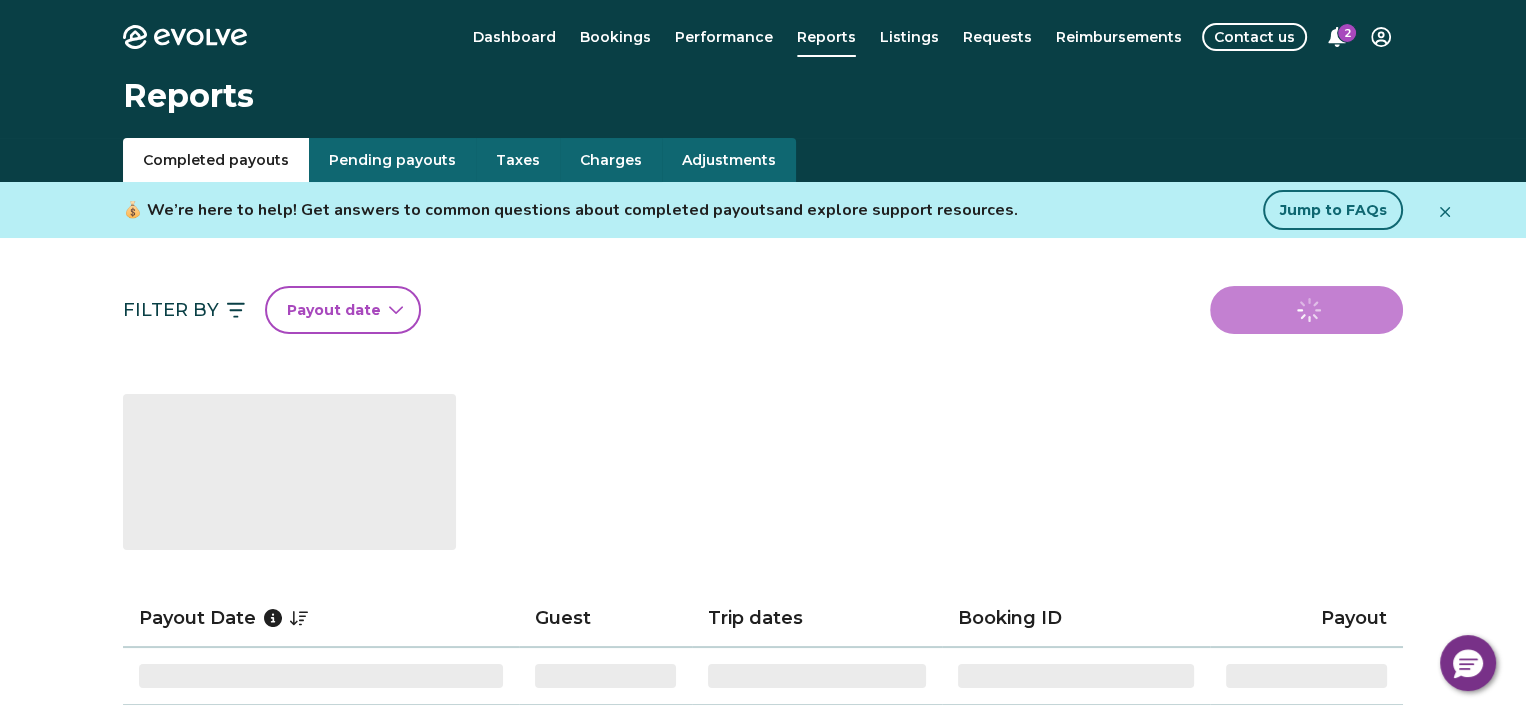 click on "2" at bounding box center (1347, 33) 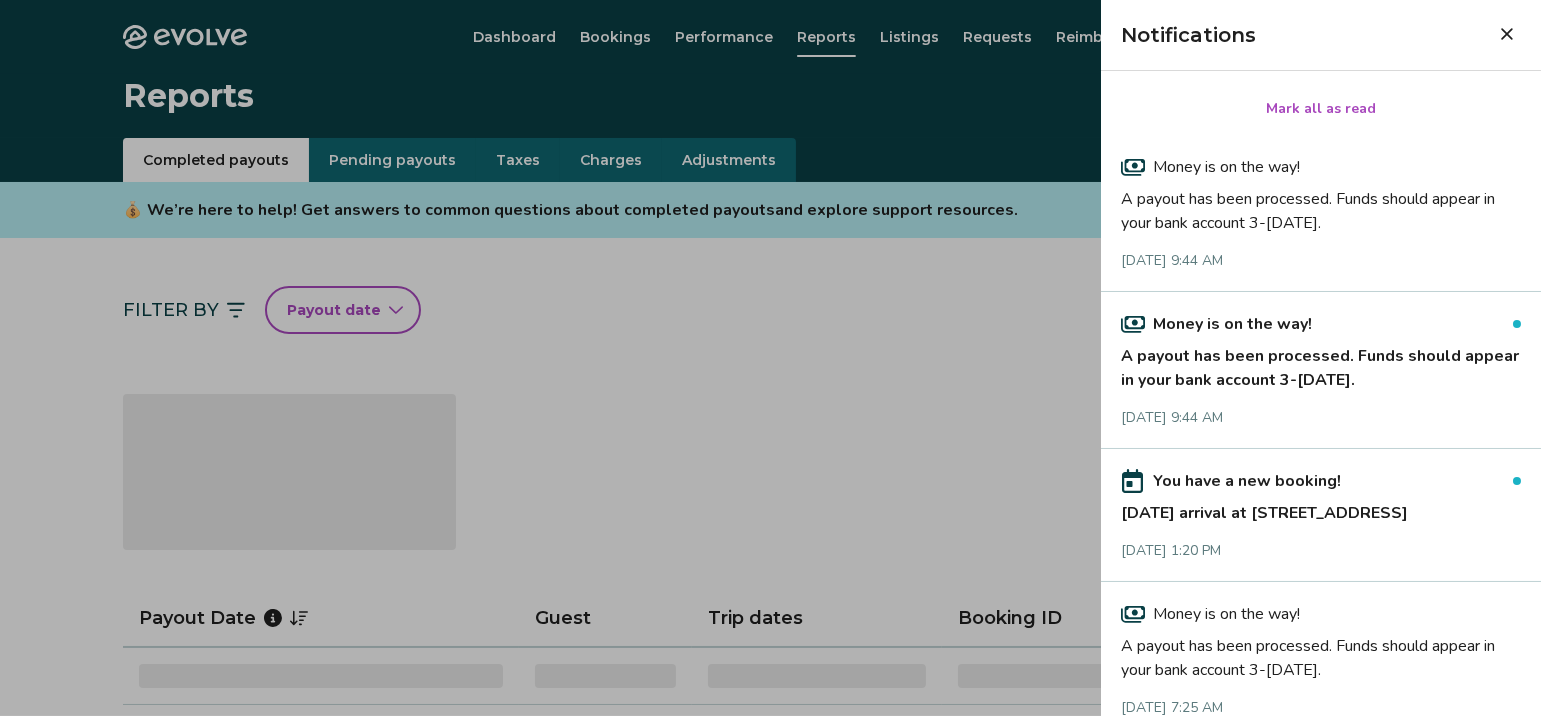 click on "A payout has been processed. Funds should appear in your bank account 3-[DATE]." at bounding box center [1321, 364] 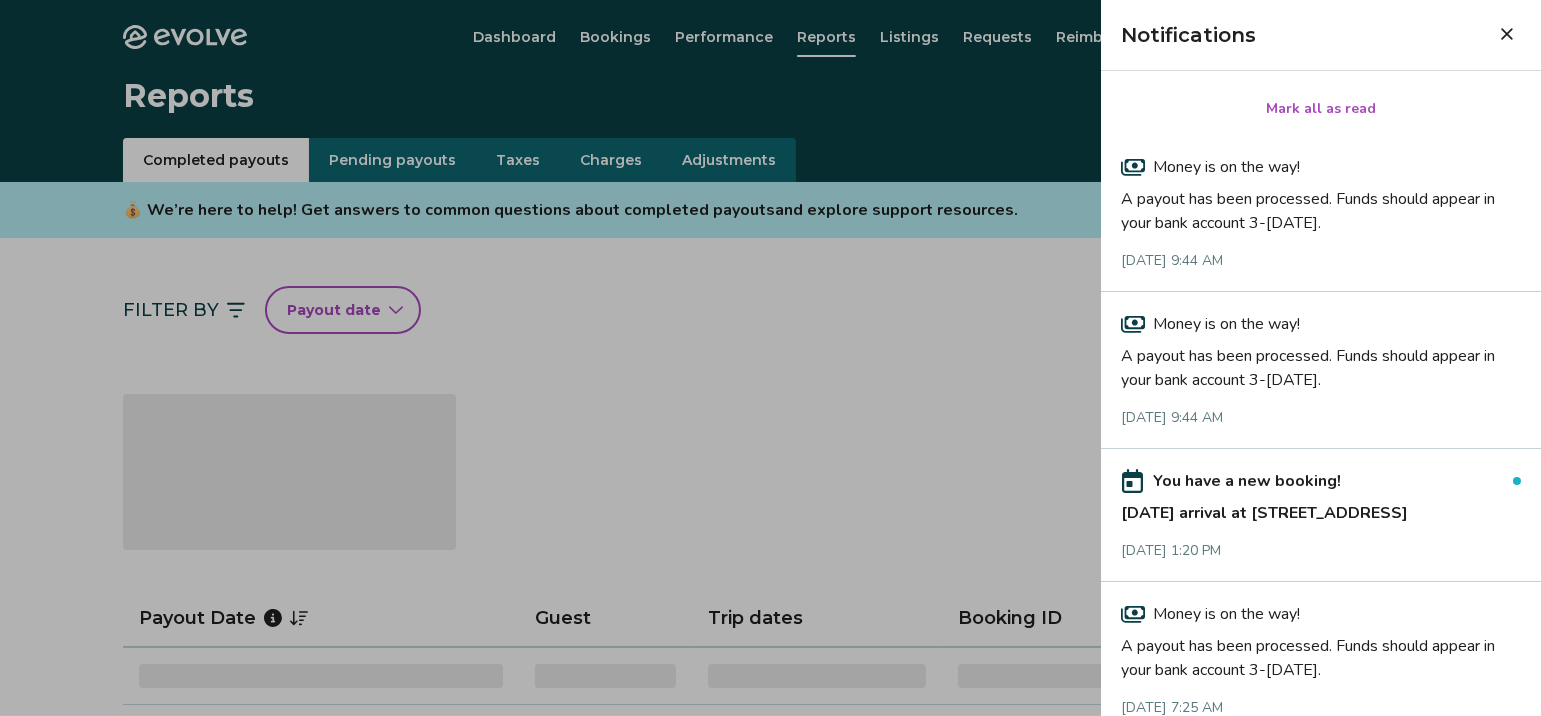 click on "Evolve Dashboard Bookings Performance Reports Listings Requests Reimbursements Contact us 1 Reports Completed payouts Pending payouts Taxes Charges Adjustments 💰 We’re here to help! Get answers to common questions about   completed payouts  and explore support resources. Jump to FAQs Filter By  Payout date Download   report ‌ Payout Date Guest Trip dates Booking ID Payout ‌ ‌ ‌ ‌ ‌ ‌ ‌ ‌ ‌ ‌ ‌ ‌ ‌ ‌ ‌ ‌ ‌ ‌ ‌ ‌ ‌ ‌ ‌ ‌ ‌ ‌ ‌ ‌ ‌ ‌ ‌ ‌ ‌ ‌ ‌ ‌ ‌ ‌ ‌ ‌ ‌ ‌ ‌ ‌ ‌ ‌ ‌ ‌ ‌ ‌ Completed Payout FAQs How is my payout amount calculated? How is Evolve’s management fee calculated? When will I receive my payout? How are payouts processed for monthly stays? Completed Payout resources Have more payout questions? These Help Center articles are a great place to start. How Are Guest Payments Processed at Evolve?   Do Guest Refunds Affect My Payouts?   How Do I View My Payout History?   Download Financial Guide PDF |" at bounding box center (770, 980) 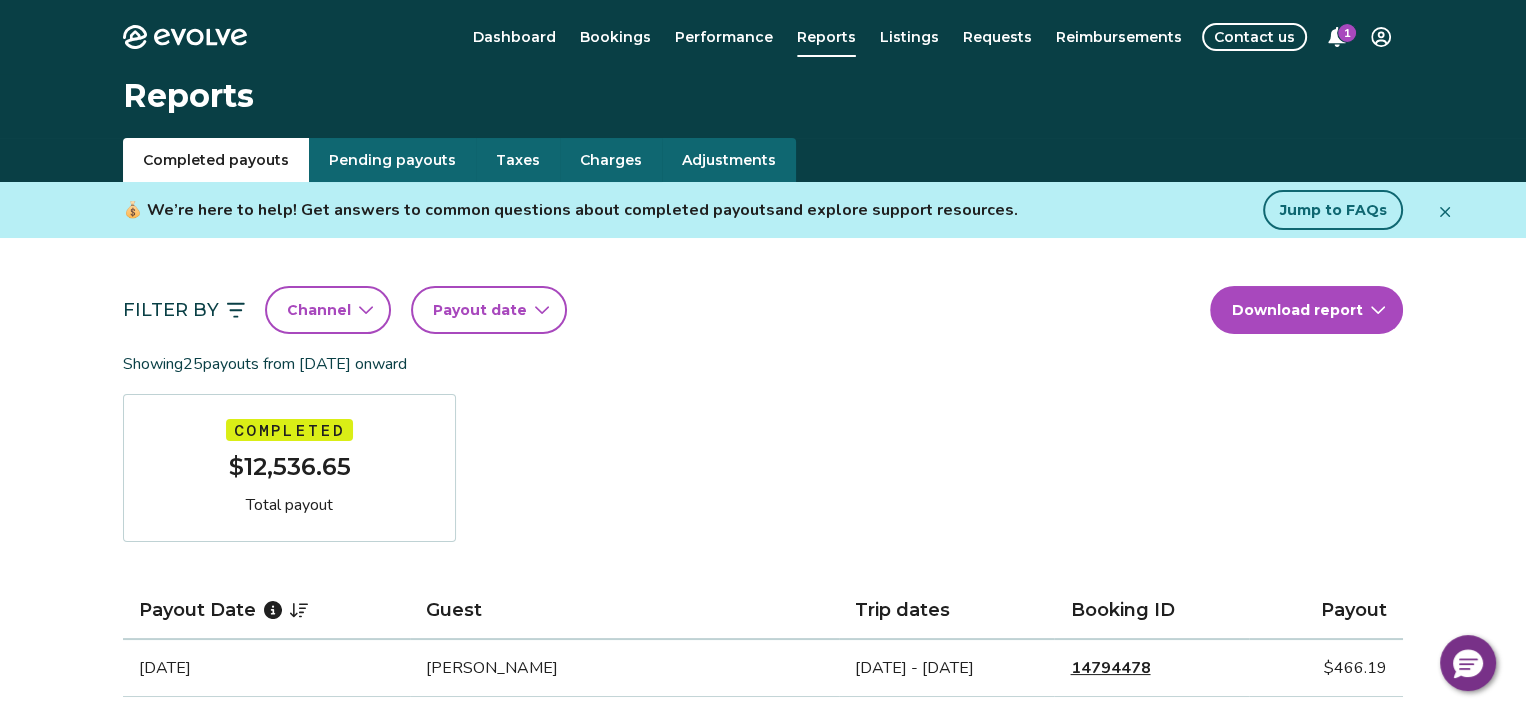click on "1" at bounding box center (1347, 33) 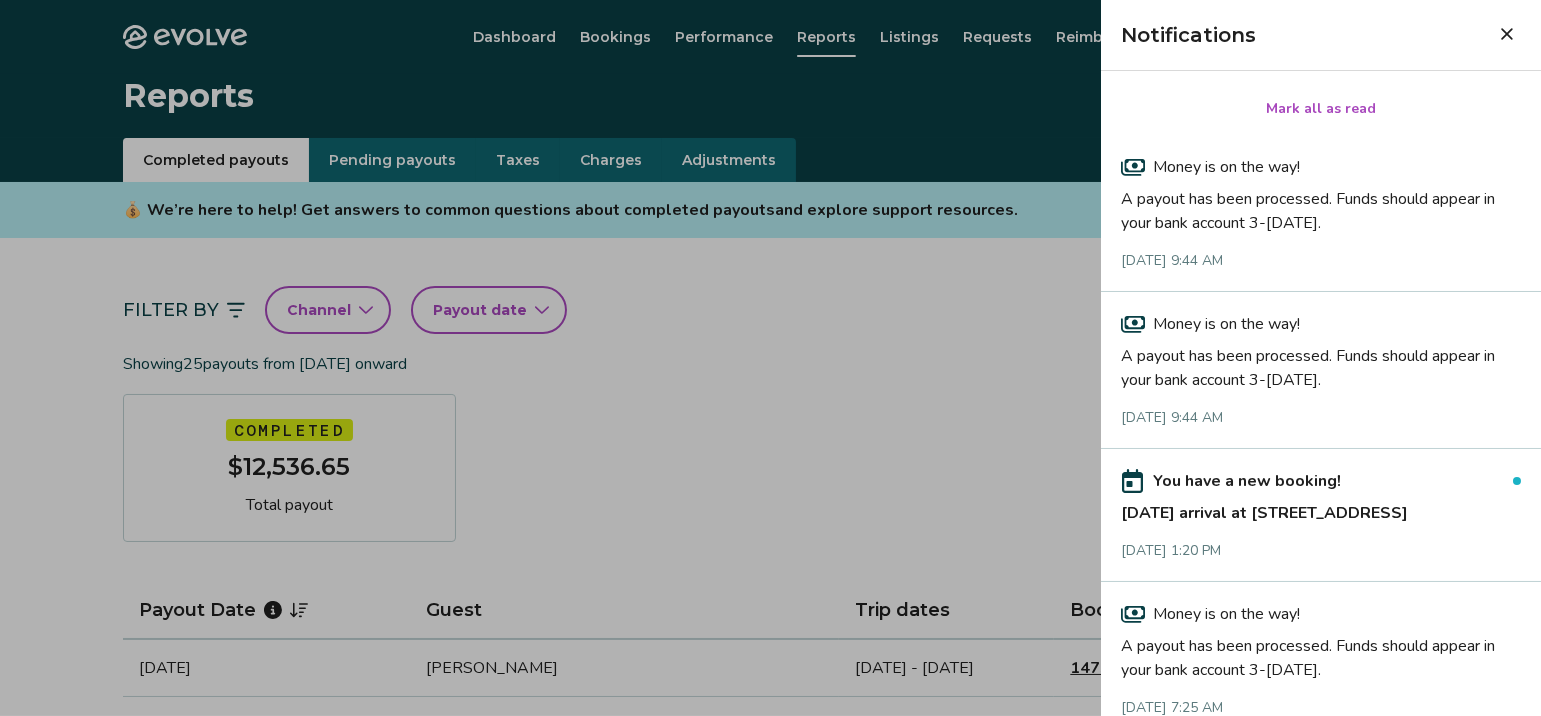 click on "[DATE] arrival at [STREET_ADDRESS]" at bounding box center (1321, 509) 